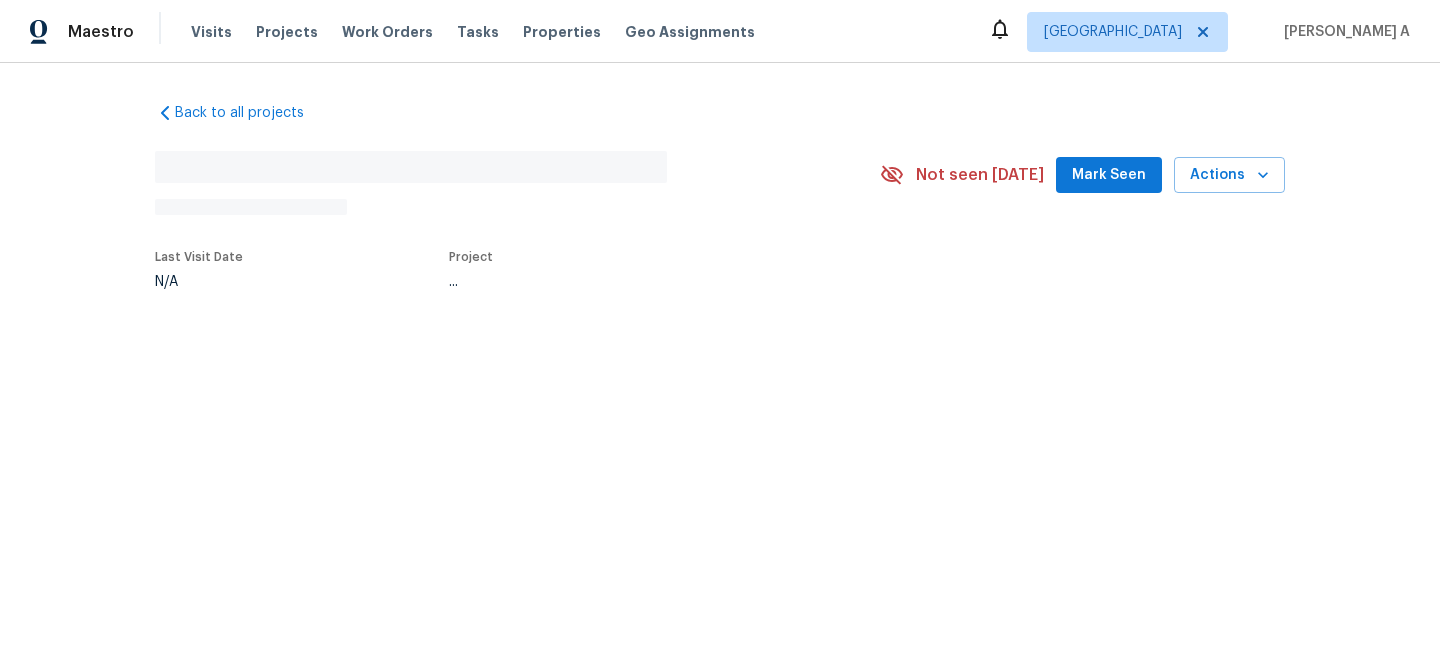 scroll, scrollTop: 0, scrollLeft: 0, axis: both 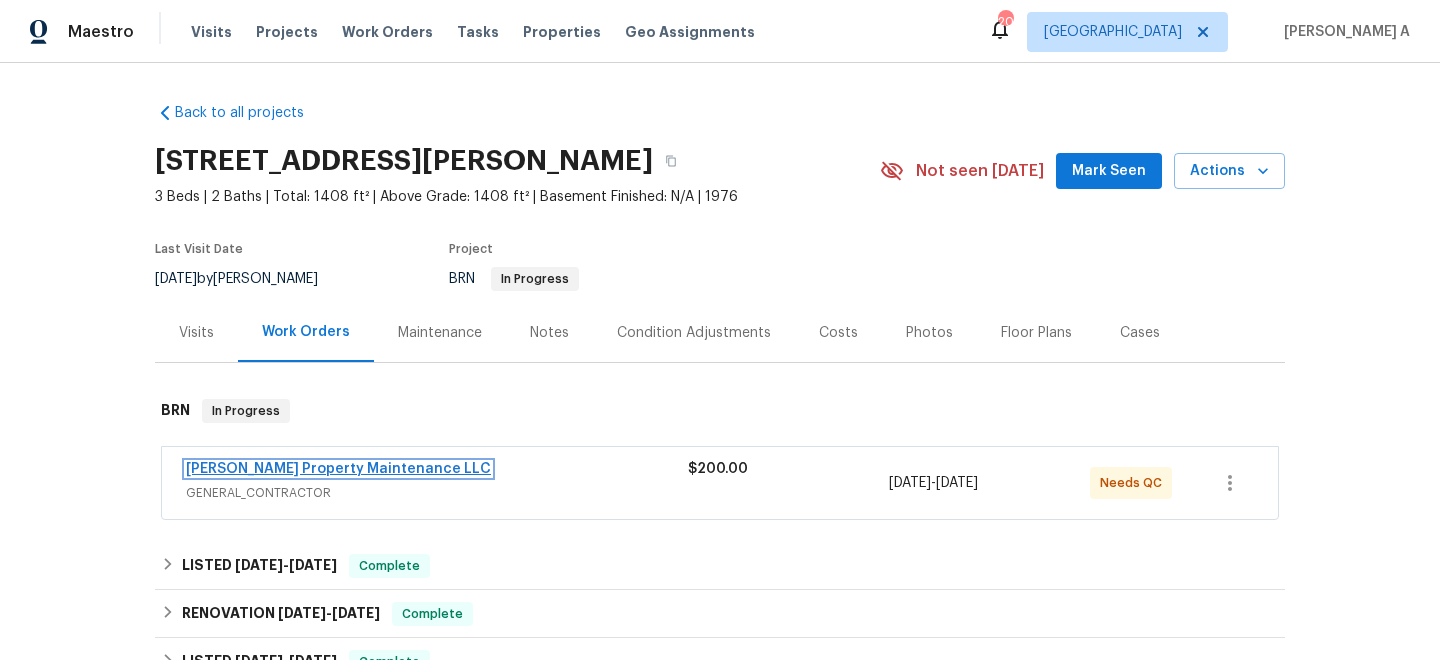 click on "[PERSON_NAME] Property Maintenance LLC" at bounding box center (338, 469) 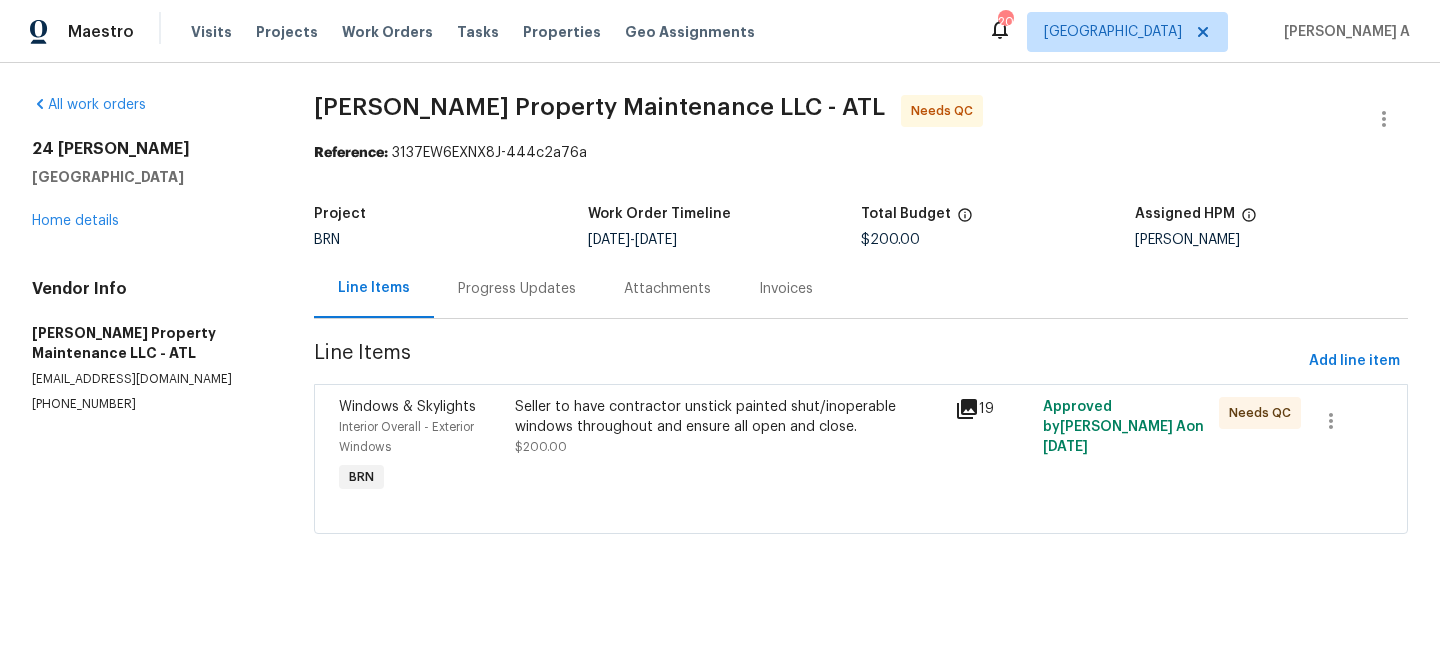 click on "Progress Updates" at bounding box center [517, 288] 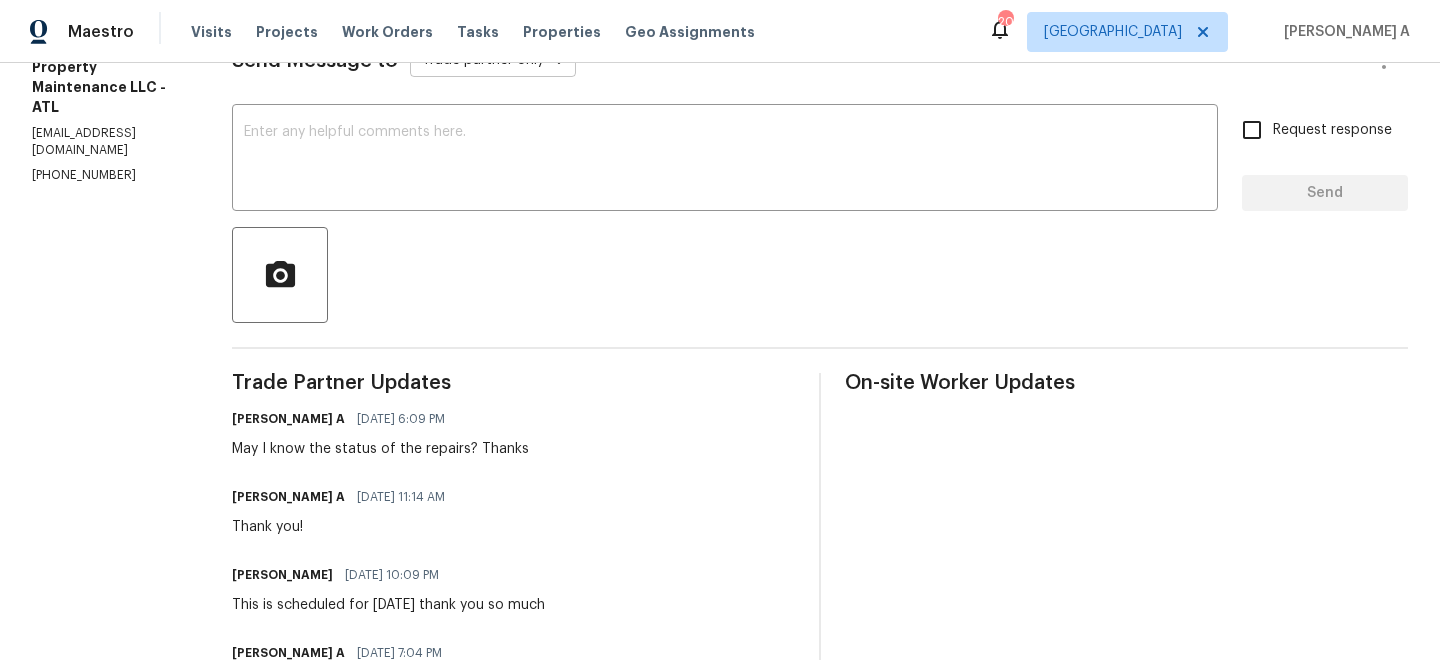 scroll, scrollTop: 0, scrollLeft: 0, axis: both 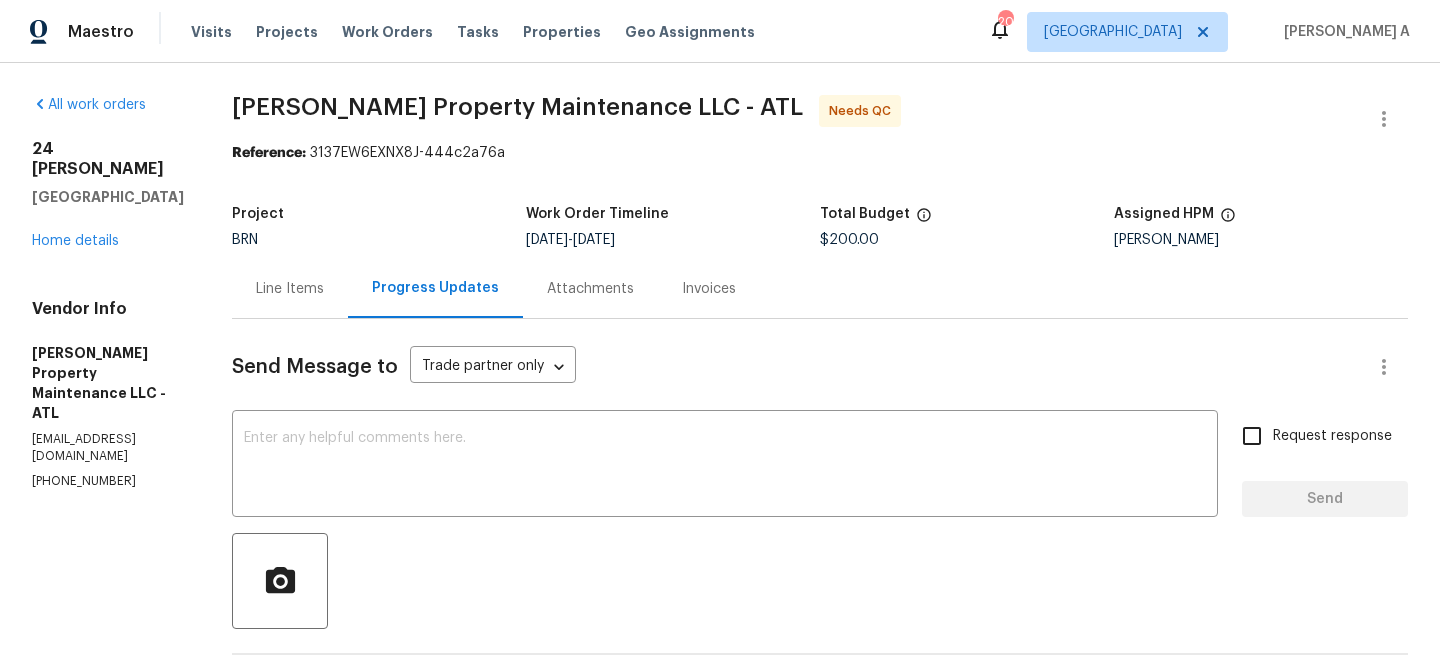 click on "Line Items" at bounding box center (290, 289) 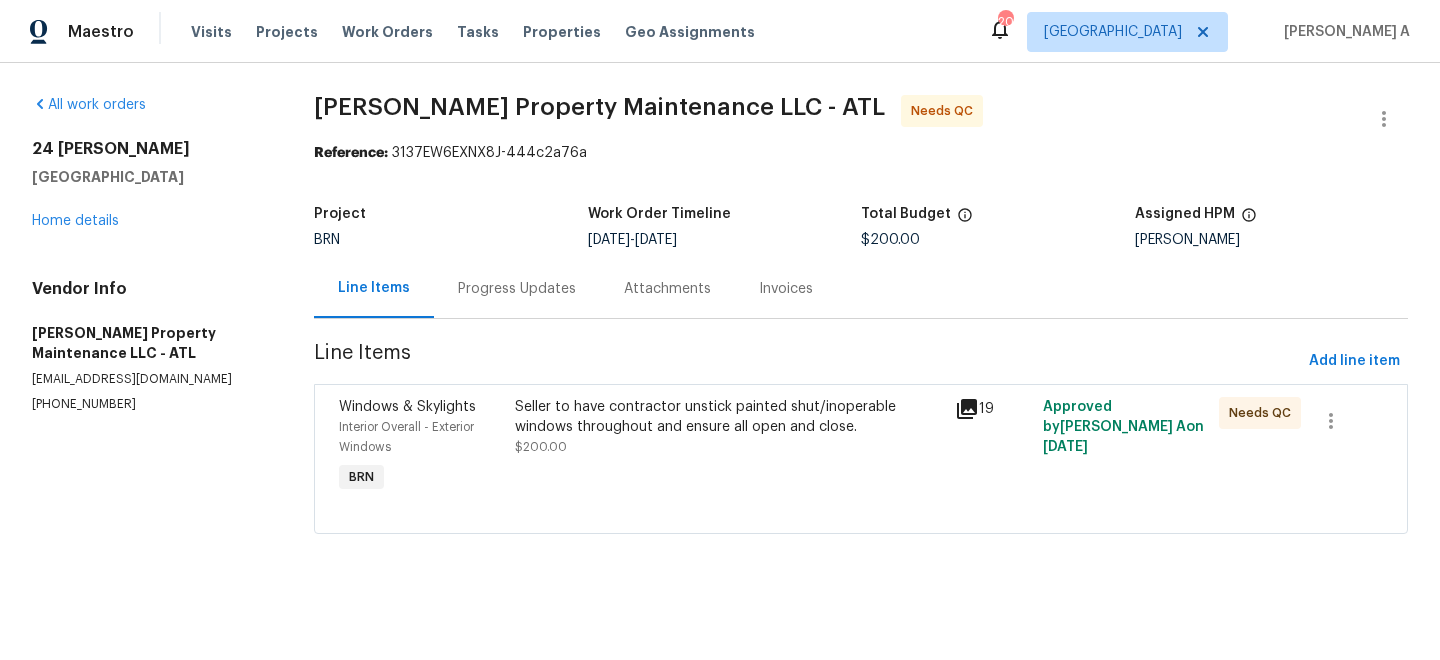 click on "Seller to have contractor unstick painted shut/inoperable windows throughout and ensure all open and close." at bounding box center [729, 417] 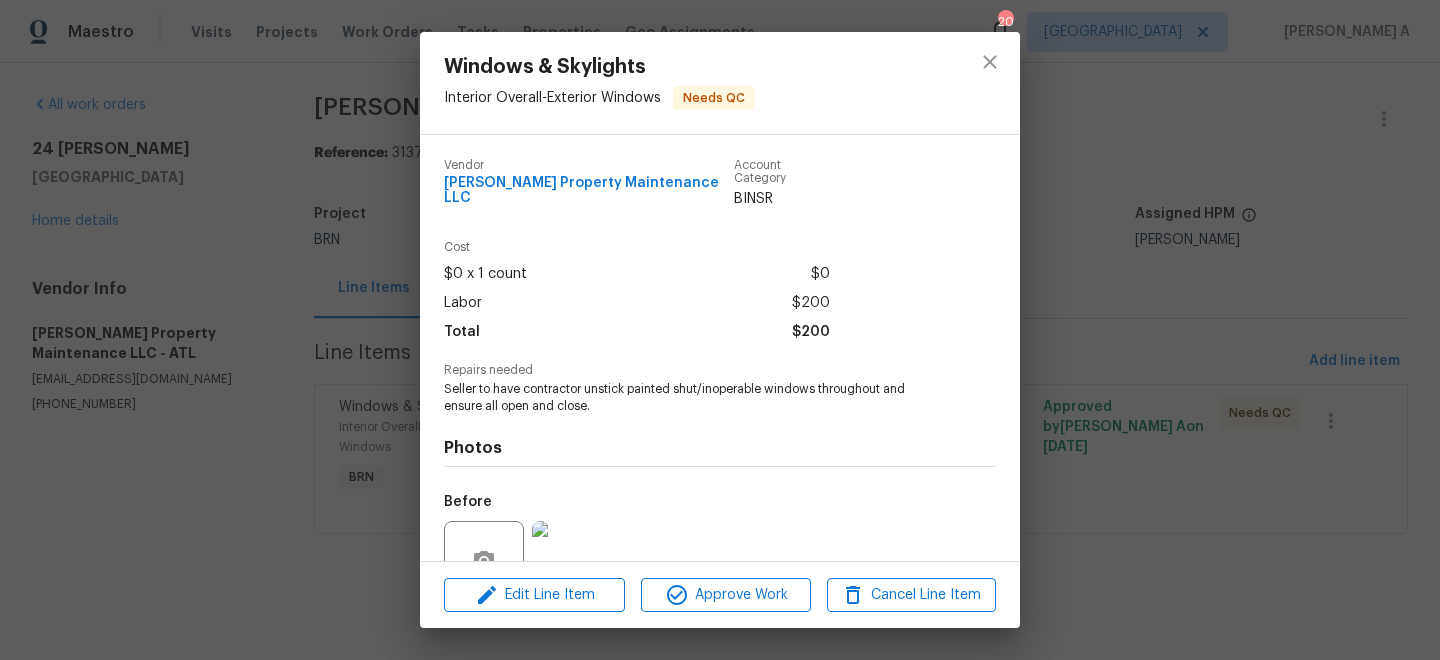 scroll, scrollTop: 177, scrollLeft: 0, axis: vertical 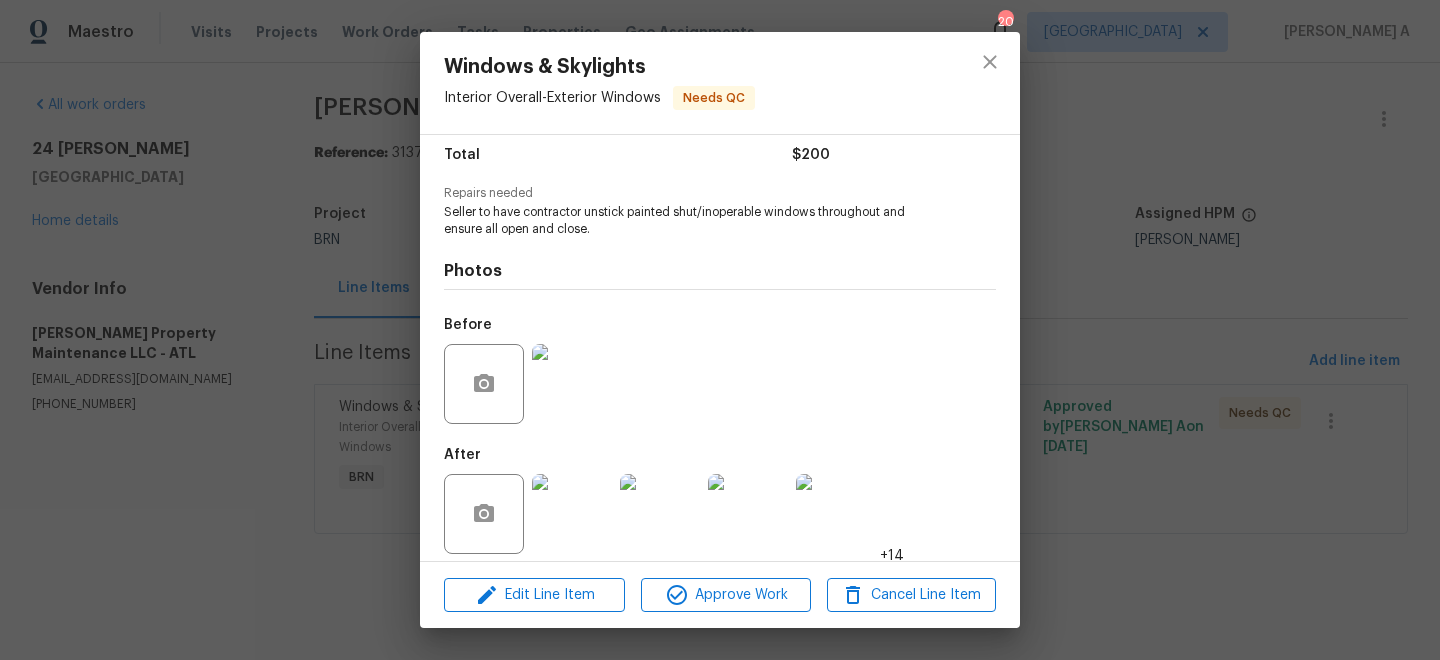 click at bounding box center (572, 384) 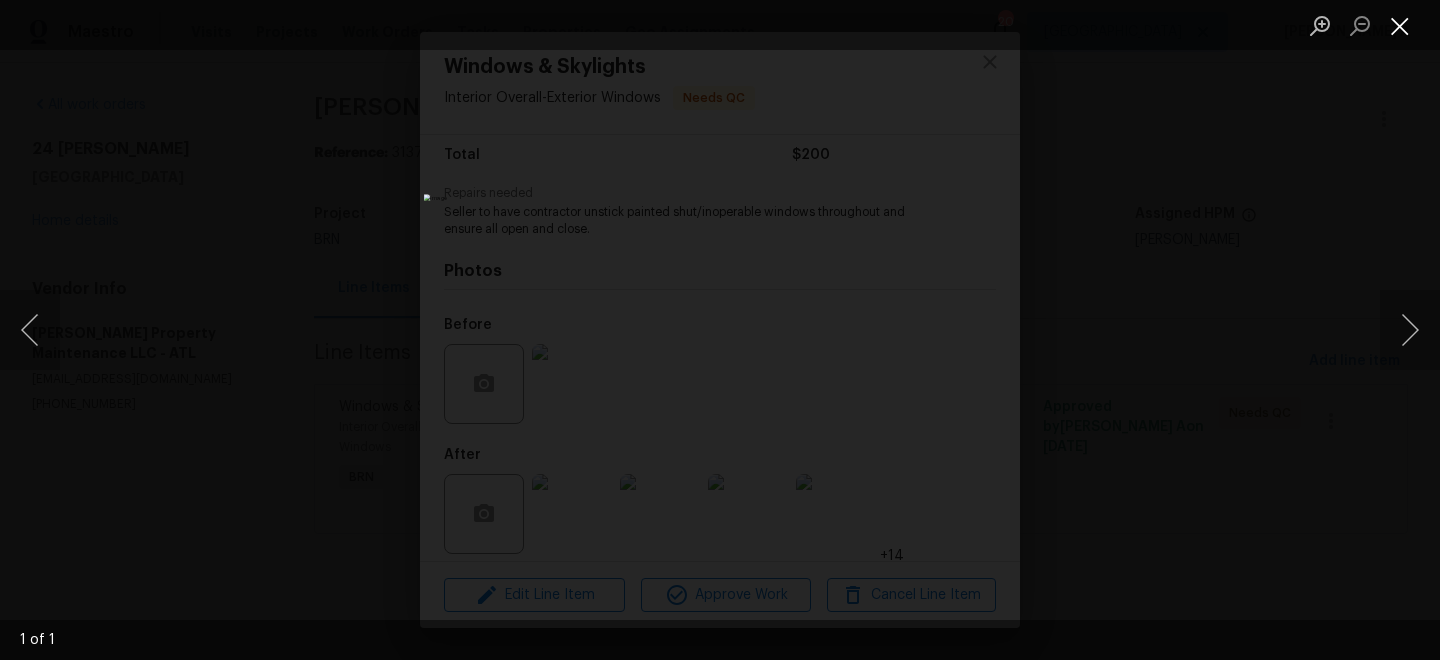 click at bounding box center [1400, 25] 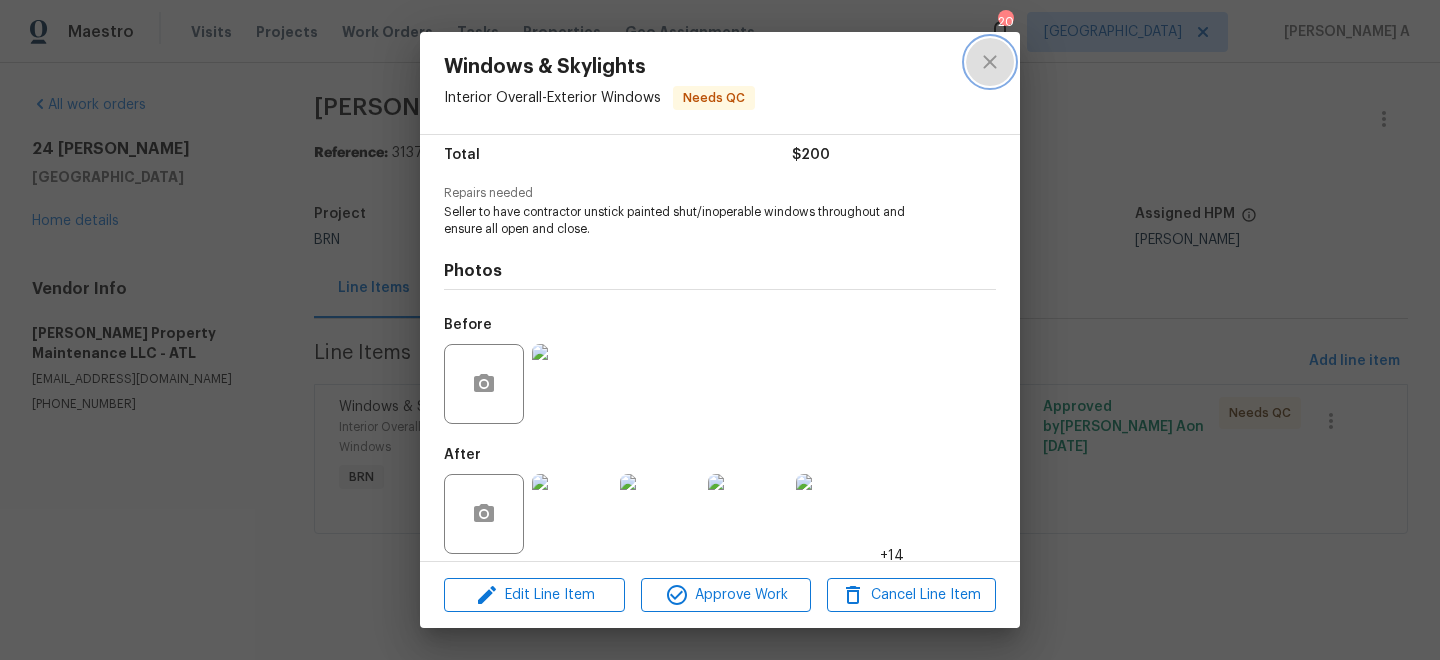 click 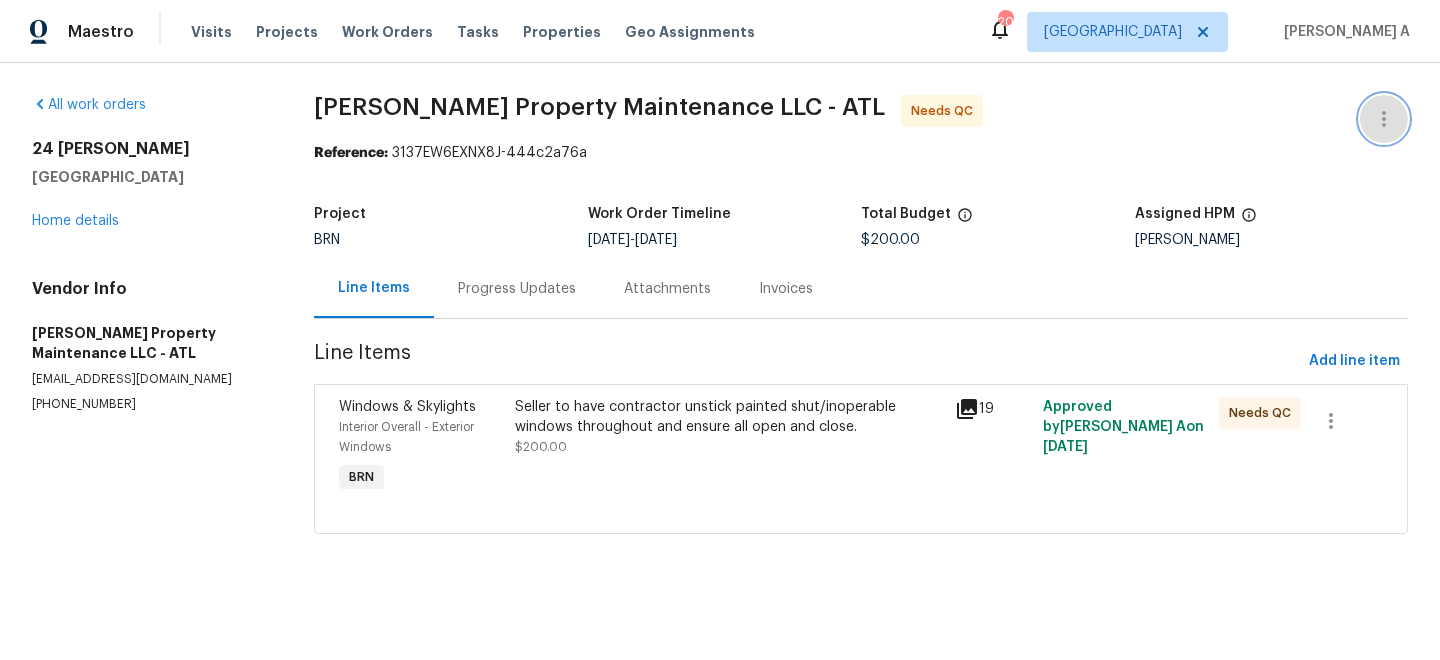 click 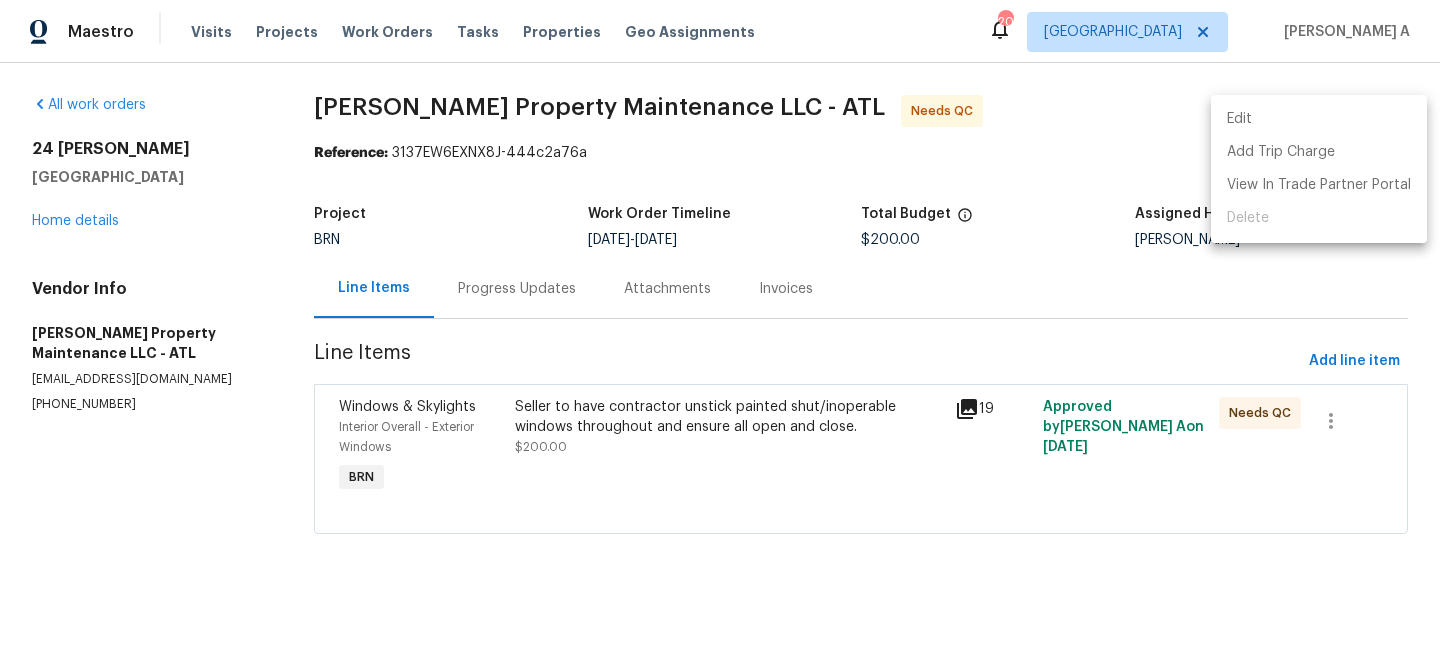 click on "Edit" at bounding box center (1319, 119) 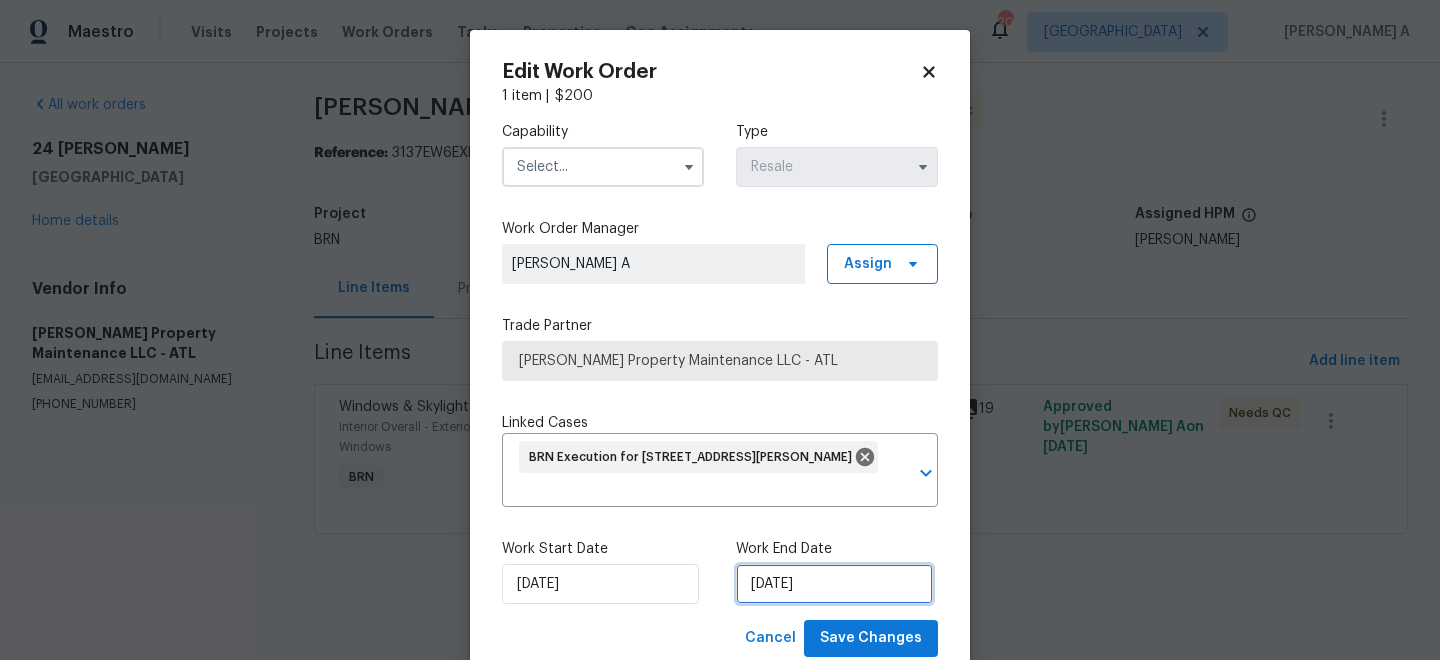 click on "7/11/2025" at bounding box center (834, 584) 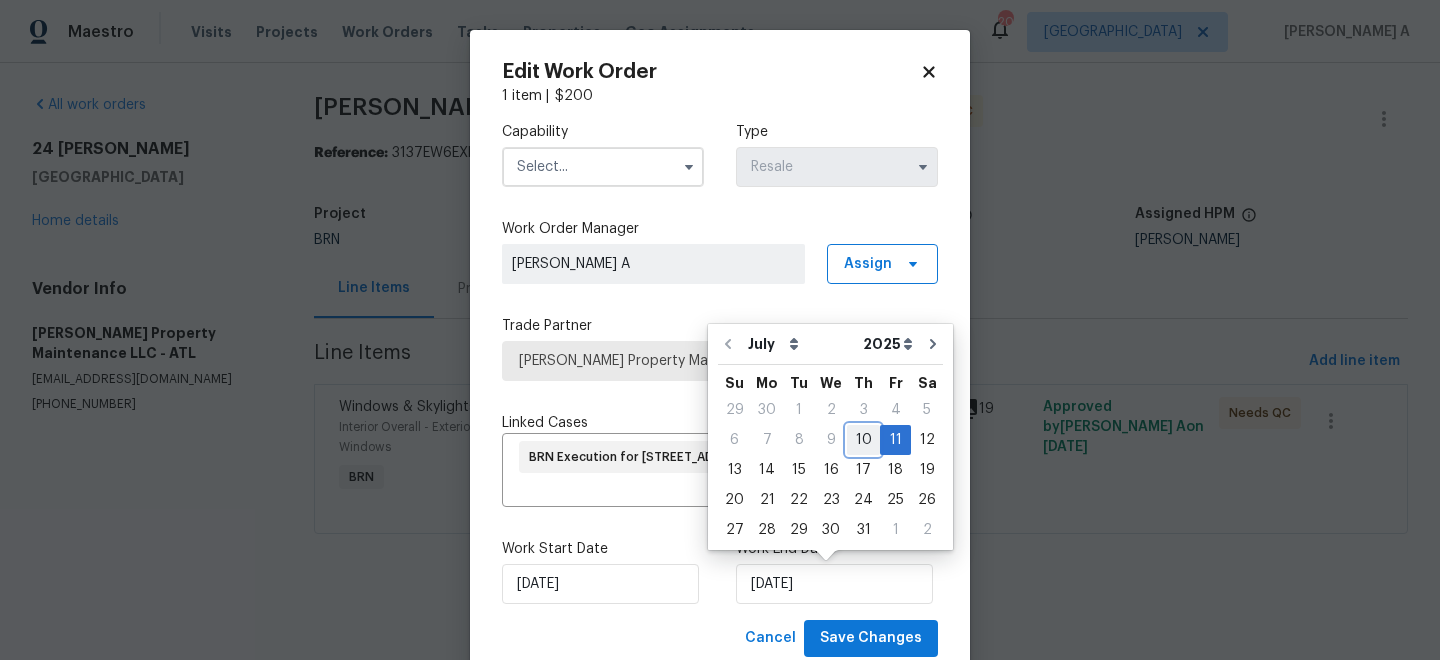 click on "10" at bounding box center [863, 440] 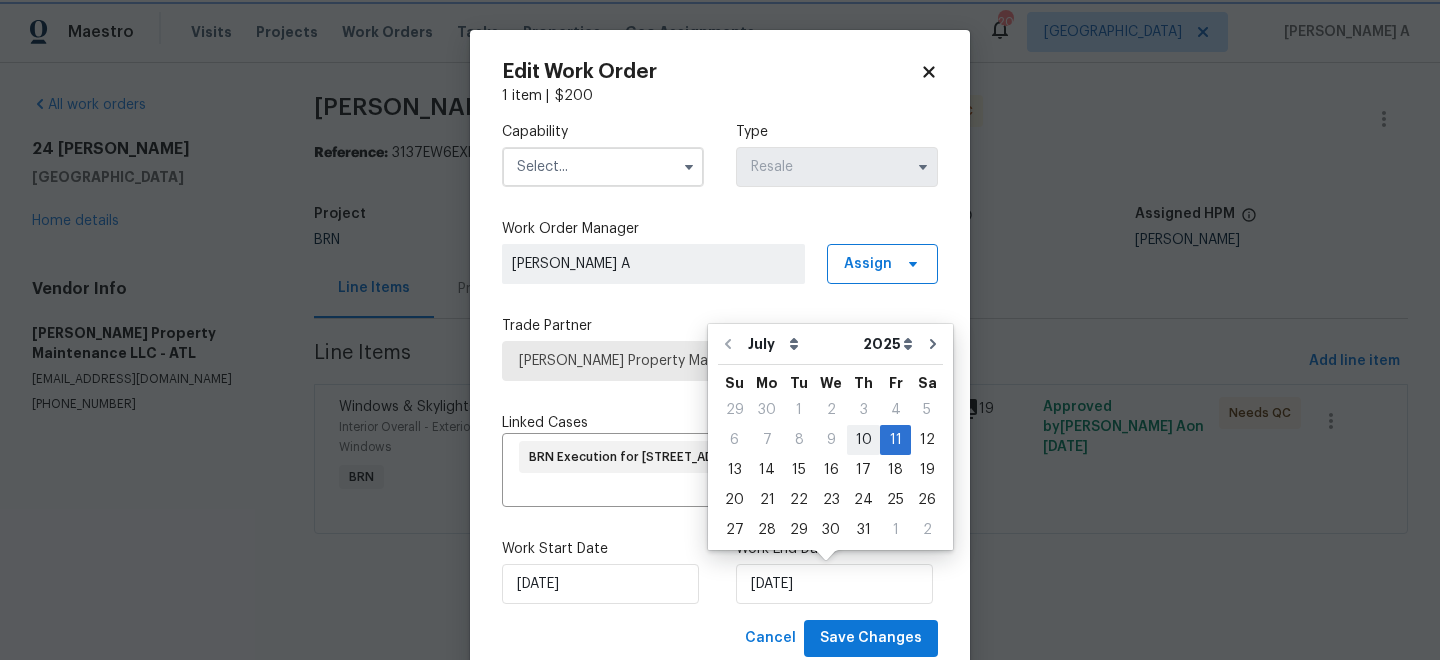 type on "7/10/2025" 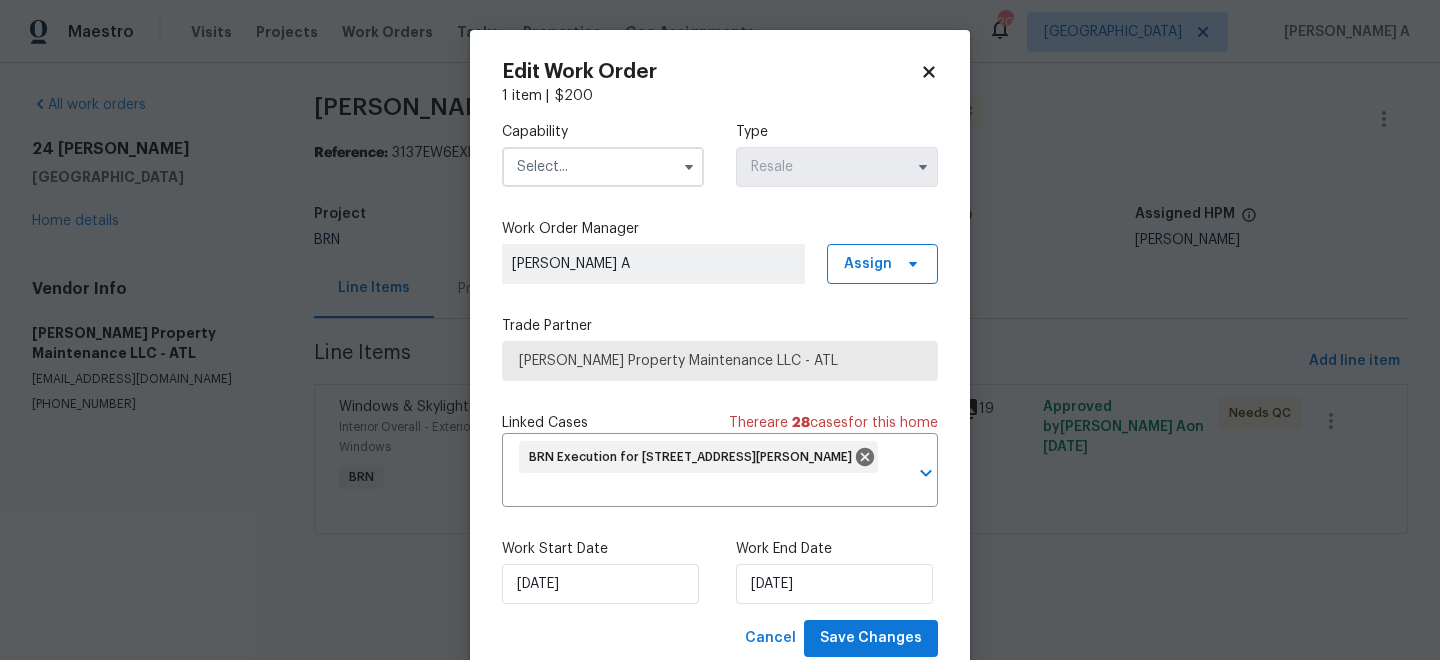 click at bounding box center [603, 167] 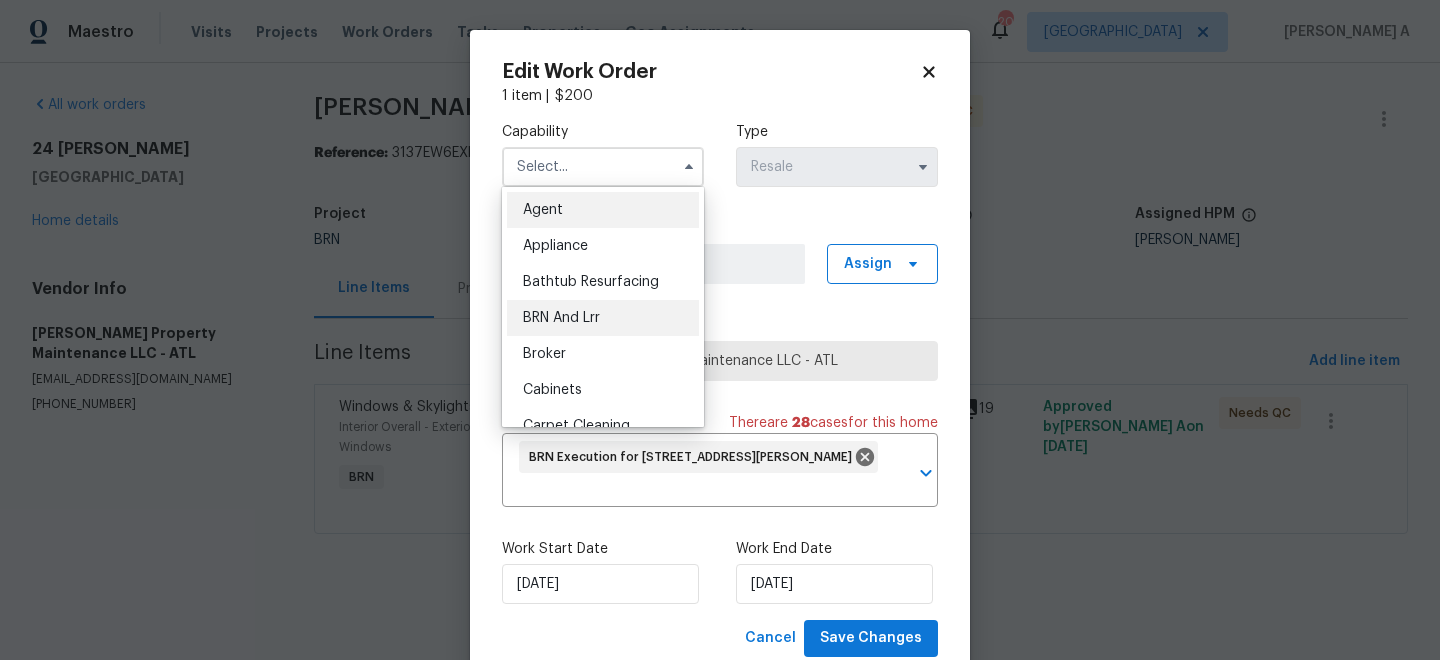click on "BRN And Lrr" at bounding box center (603, 318) 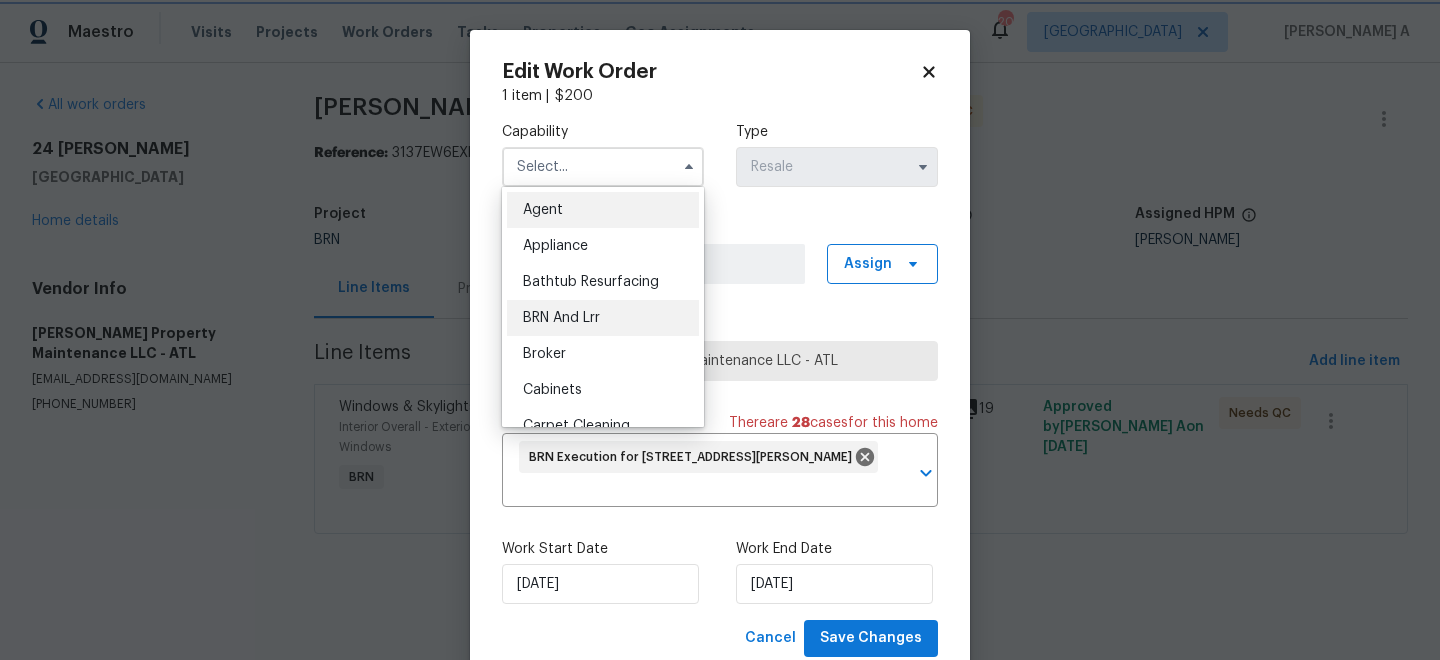 type on "BRN And Lrr" 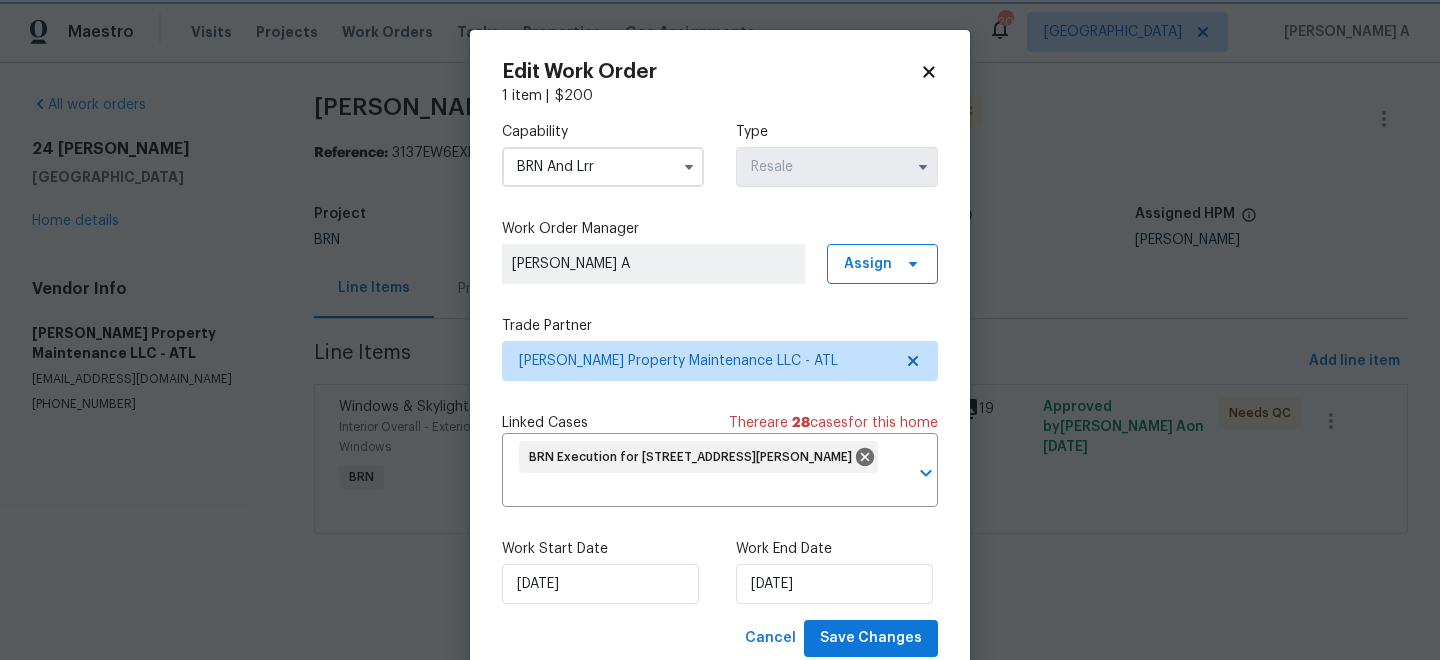 scroll, scrollTop: 59, scrollLeft: 0, axis: vertical 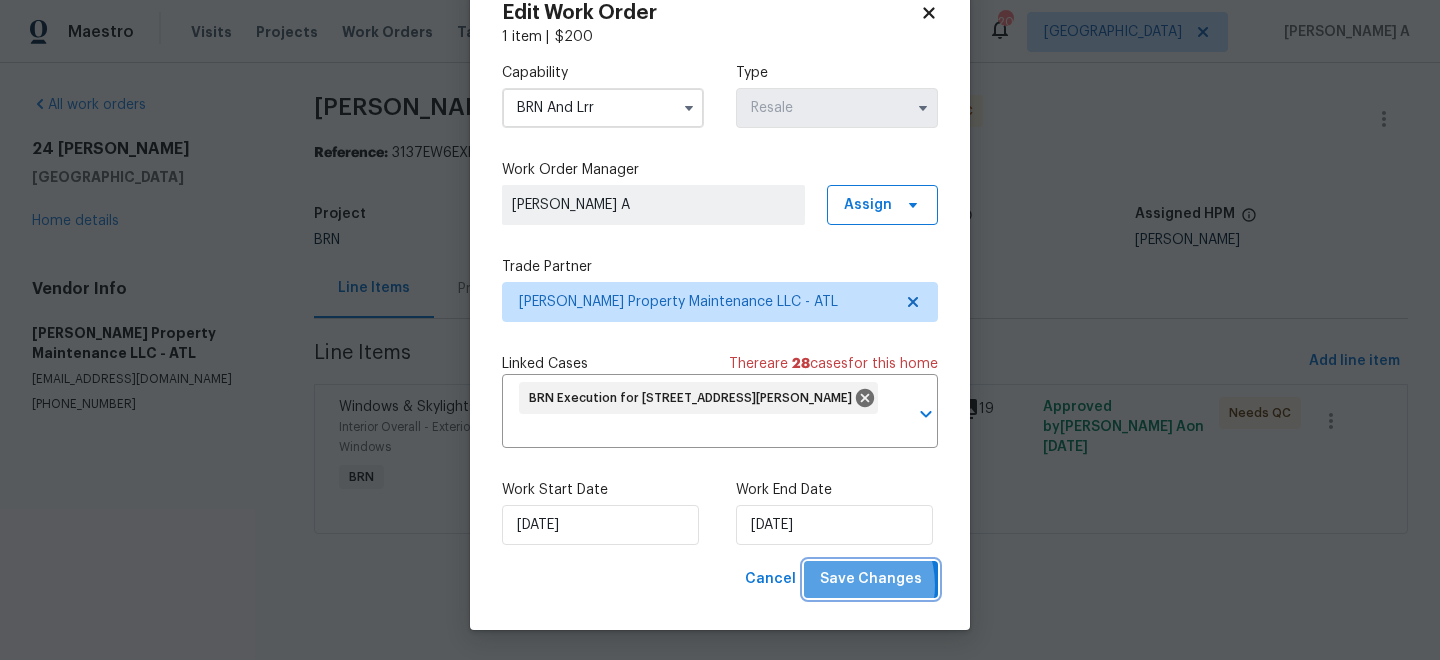 click on "Save Changes" at bounding box center (871, 579) 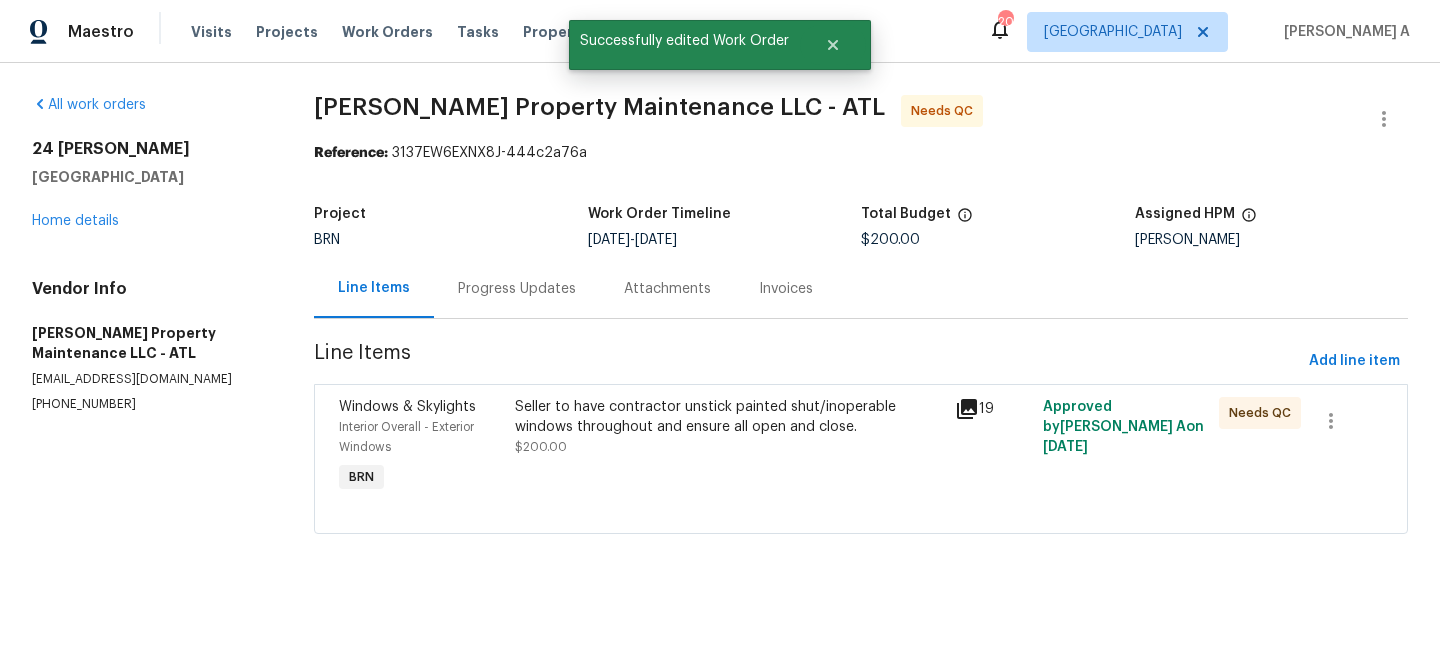 scroll, scrollTop: 0, scrollLeft: 0, axis: both 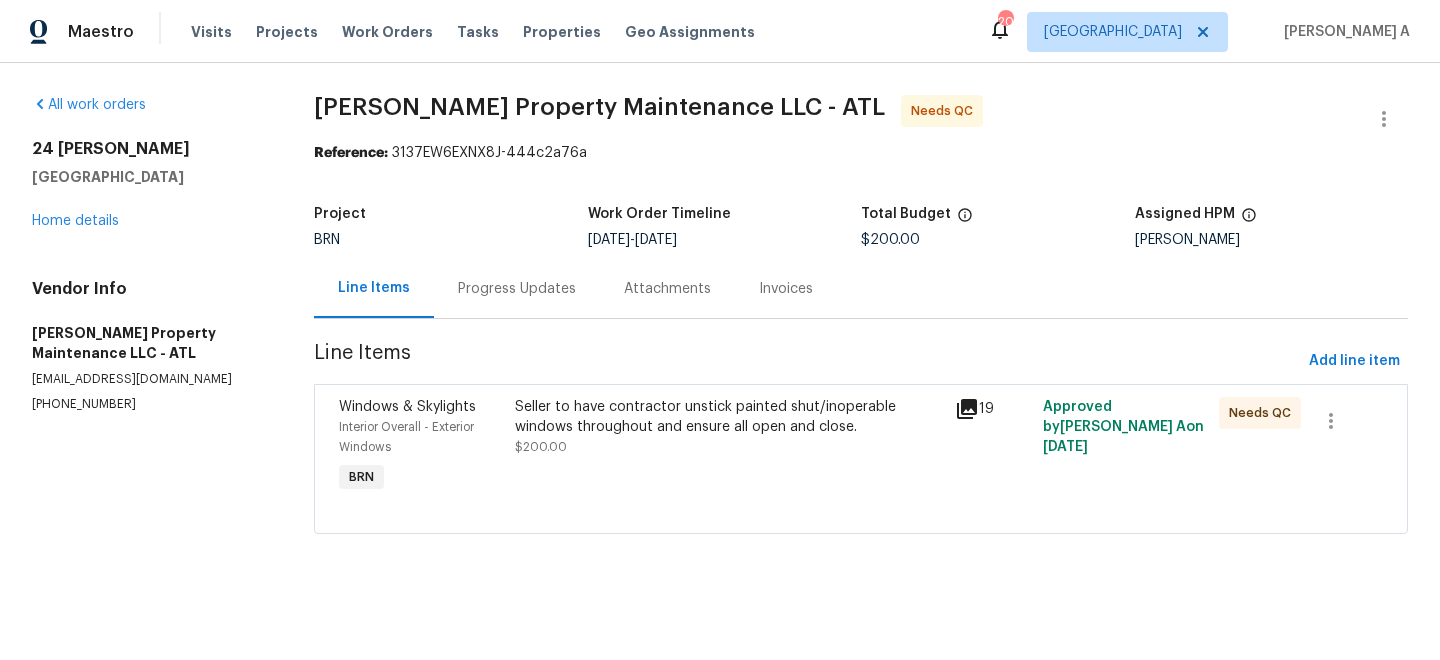 click on "Seller to have contractor unstick painted shut/inoperable windows throughout and ensure all open and close." at bounding box center [729, 417] 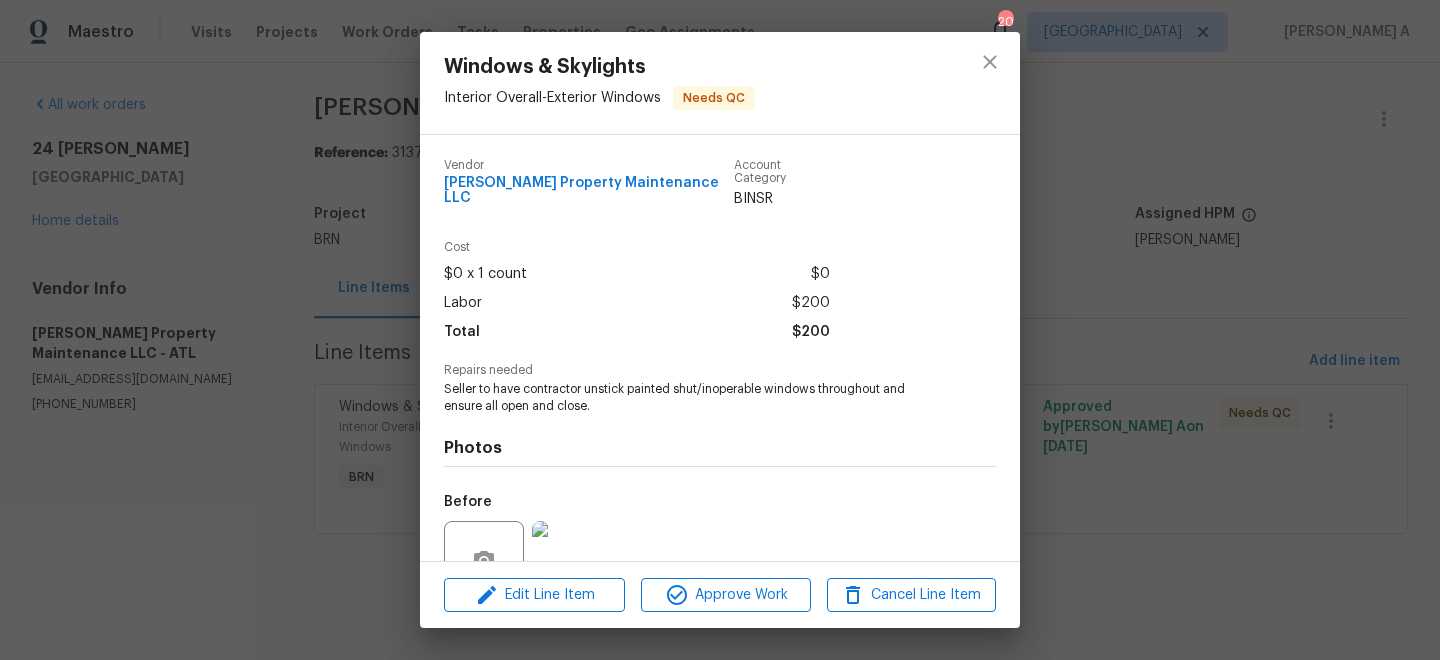 click on "Seller to have contractor unstick painted shut/inoperable windows throughout and ensure all open and close." at bounding box center [692, 398] 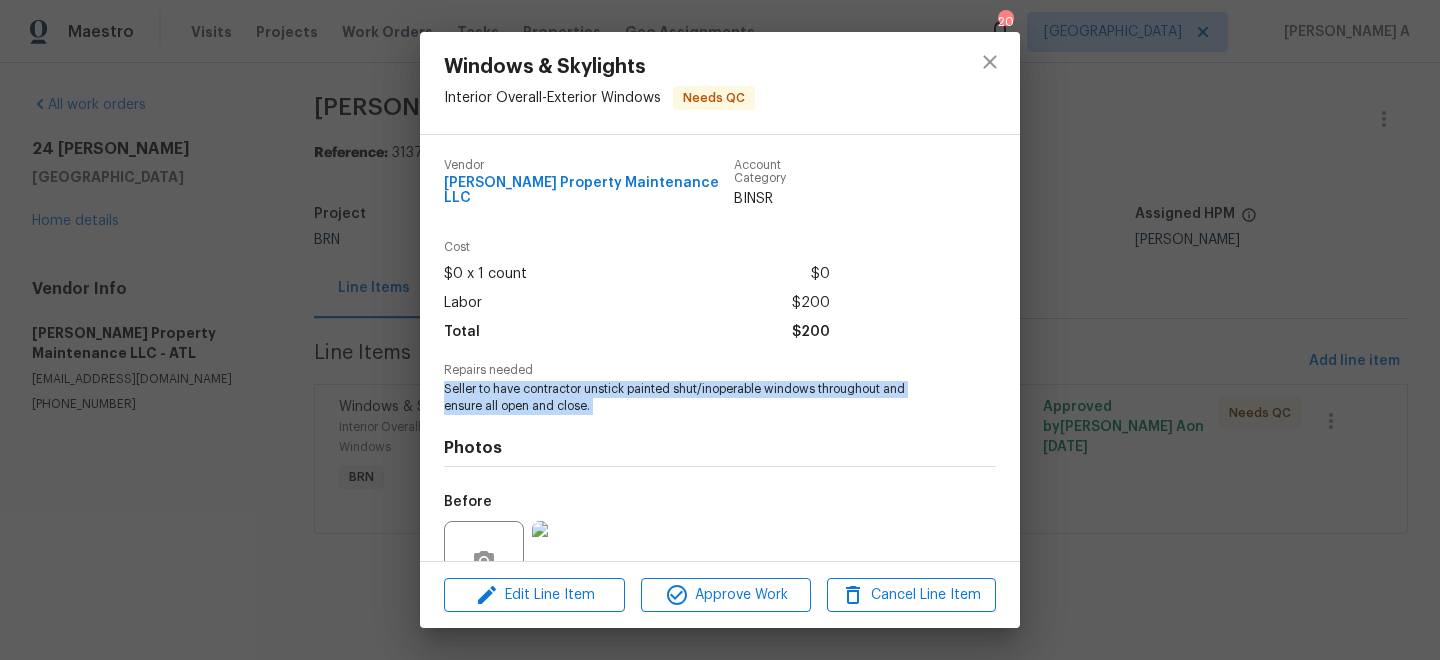 click on "Seller to have contractor unstick painted shut/inoperable windows throughout and ensure all open and close." at bounding box center (692, 398) 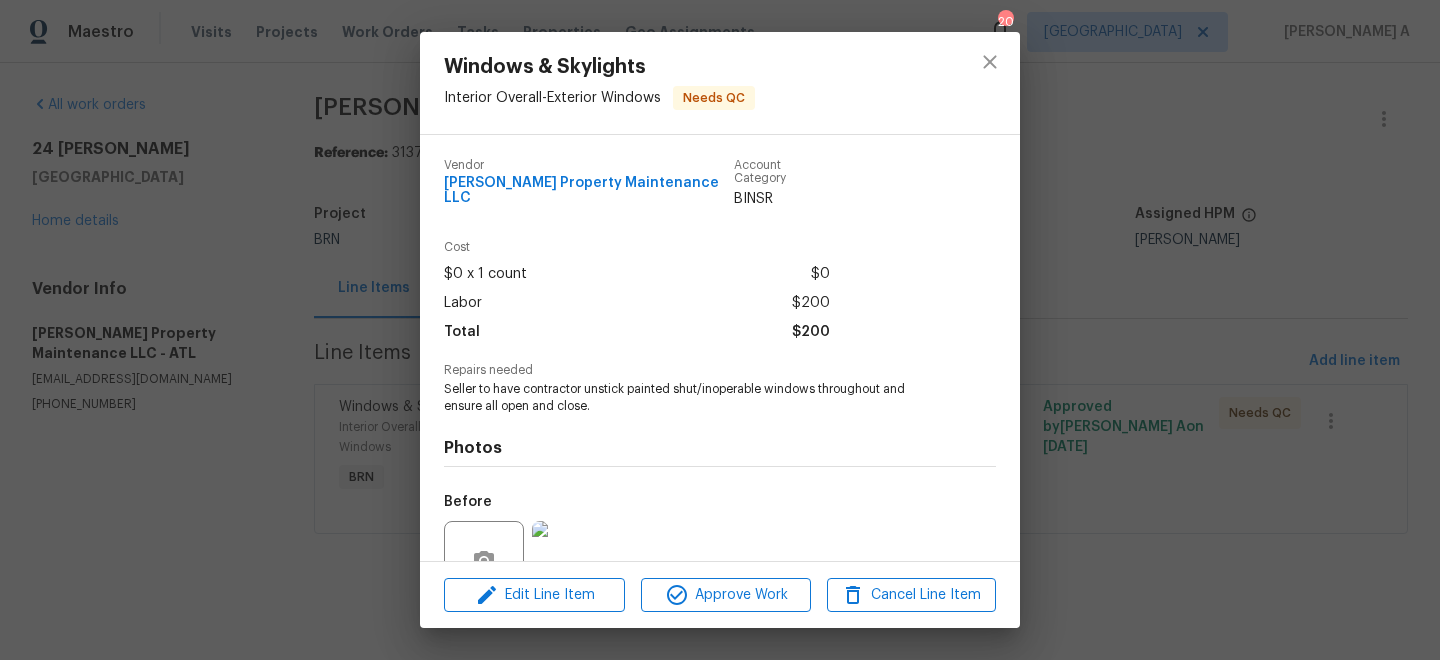 click on "Glen Property Maintenance LLC" at bounding box center (589, 191) 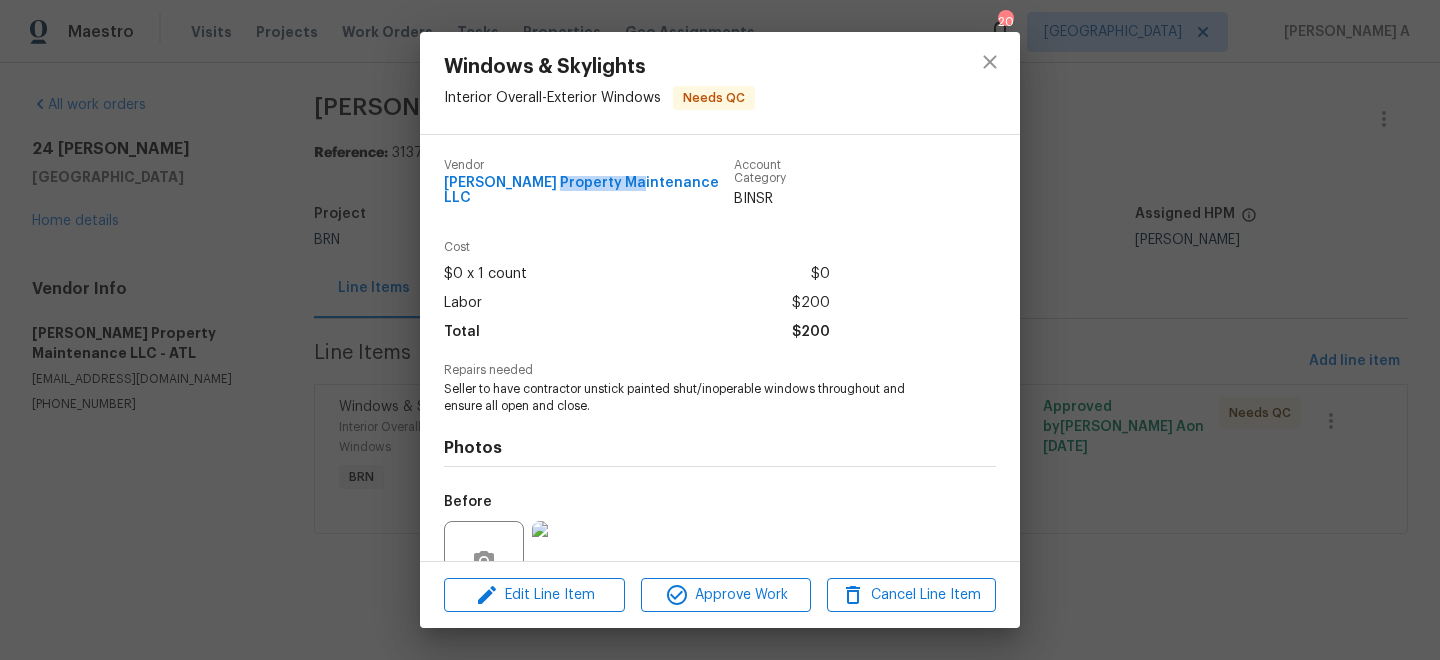 click on "Glen Property Maintenance LLC" at bounding box center [589, 191] 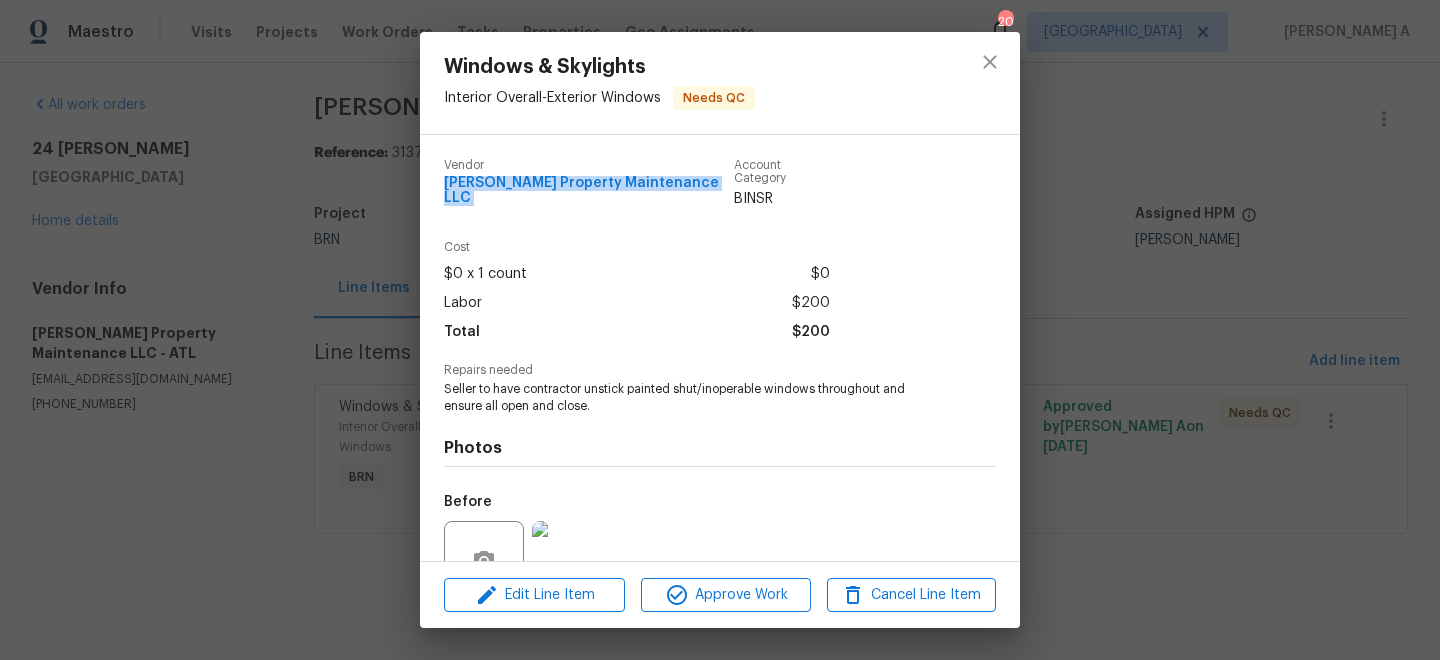 click on "Glen Property Maintenance LLC" at bounding box center [589, 191] 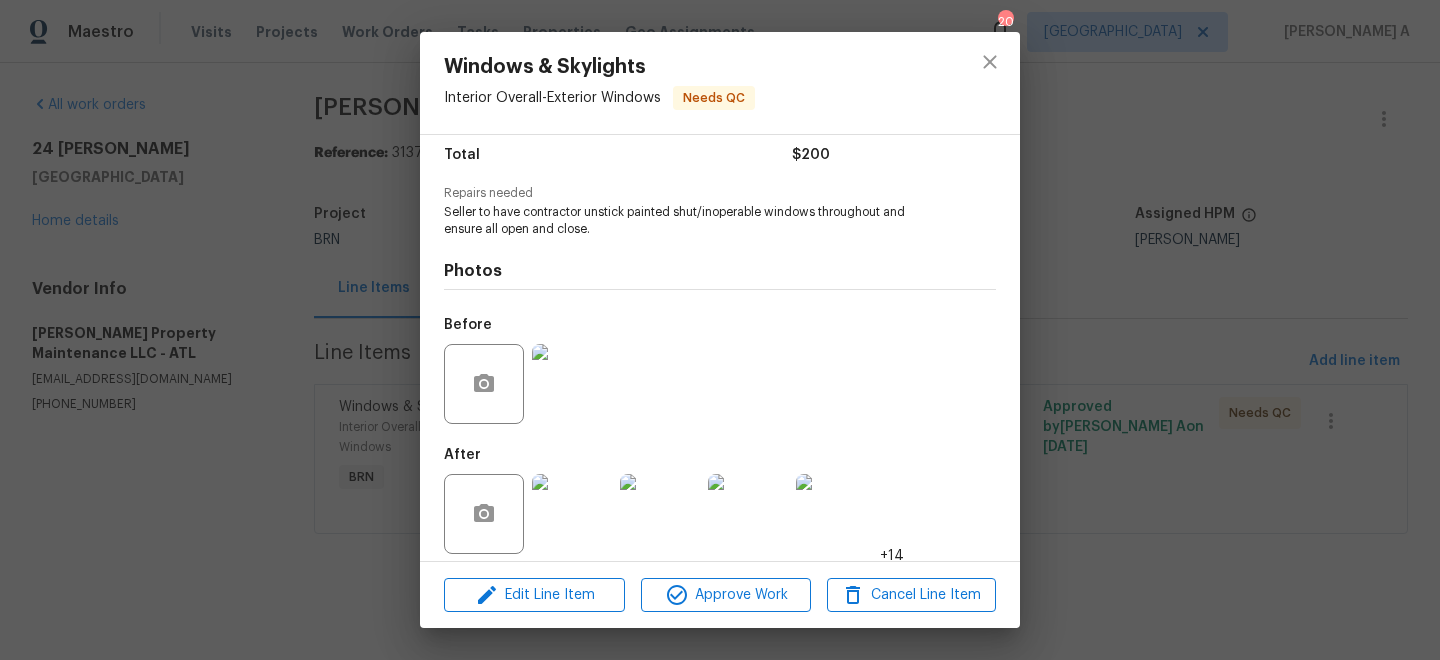click at bounding box center (572, 384) 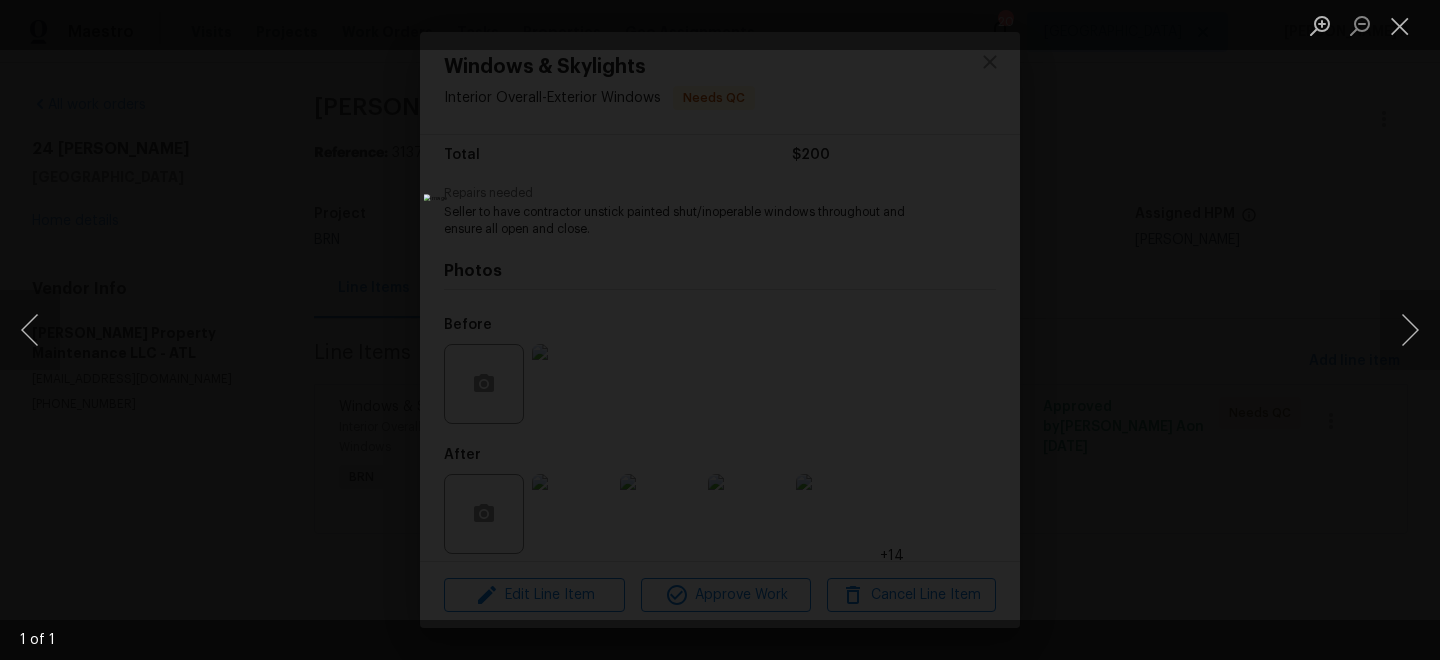 click at bounding box center [720, 330] 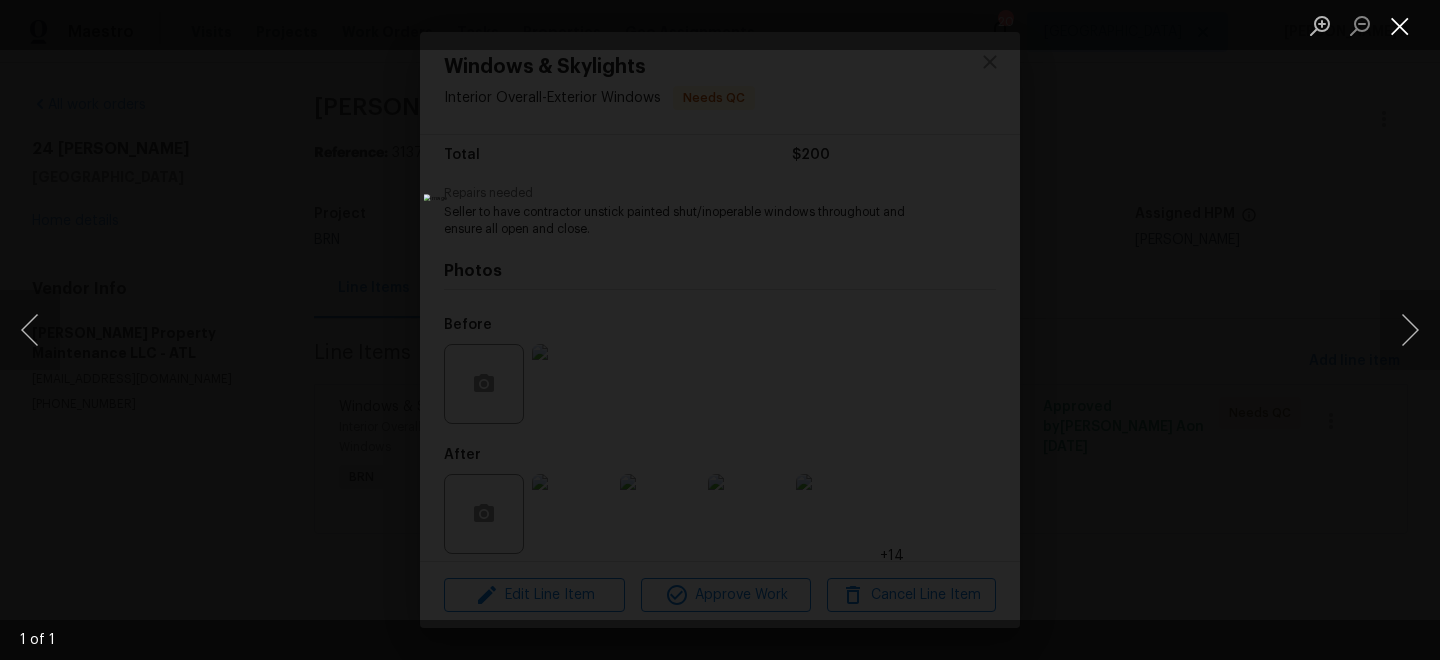 click at bounding box center [1400, 25] 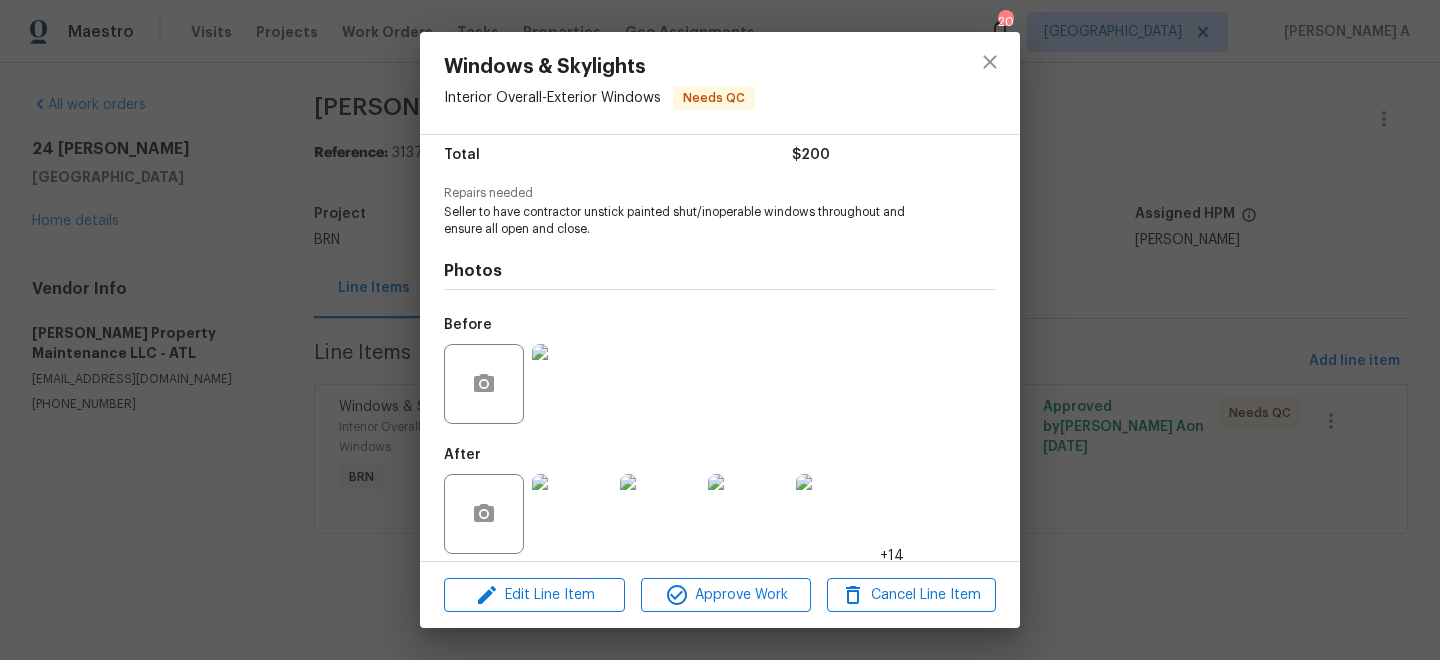 click at bounding box center (572, 514) 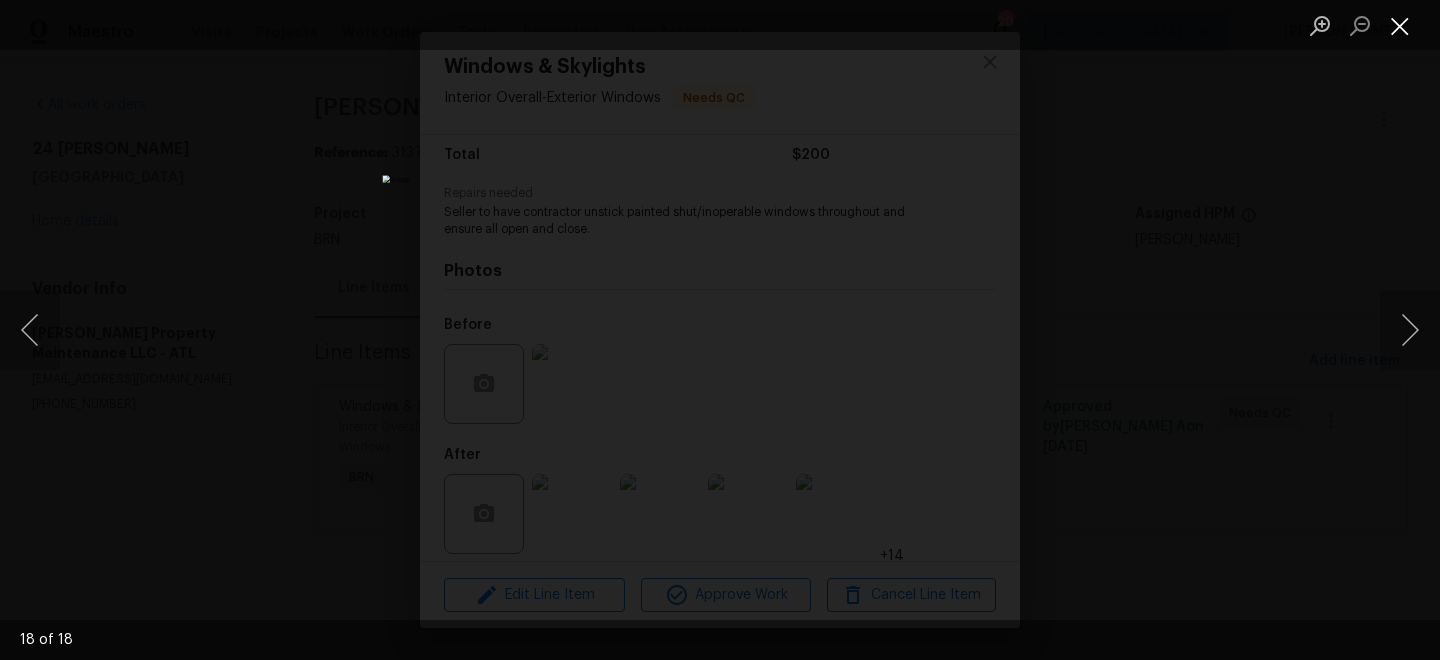 click at bounding box center (1400, 25) 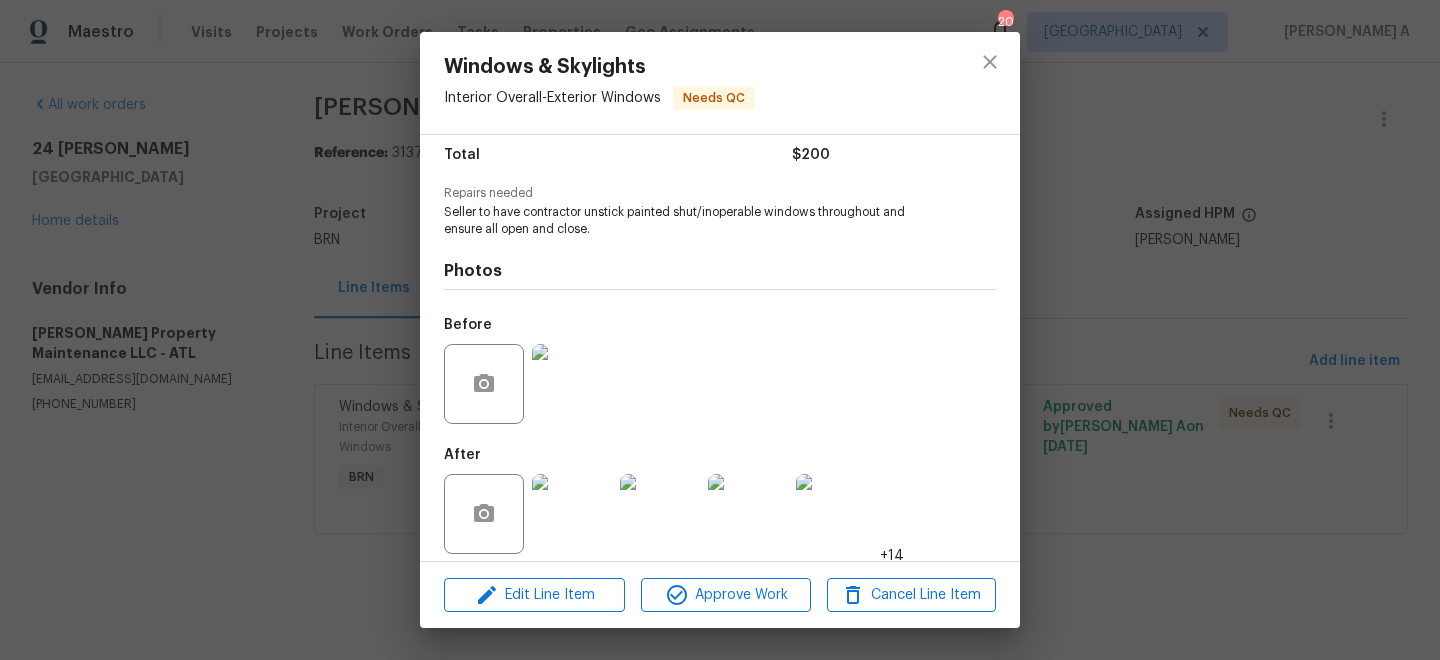 click at bounding box center (572, 514) 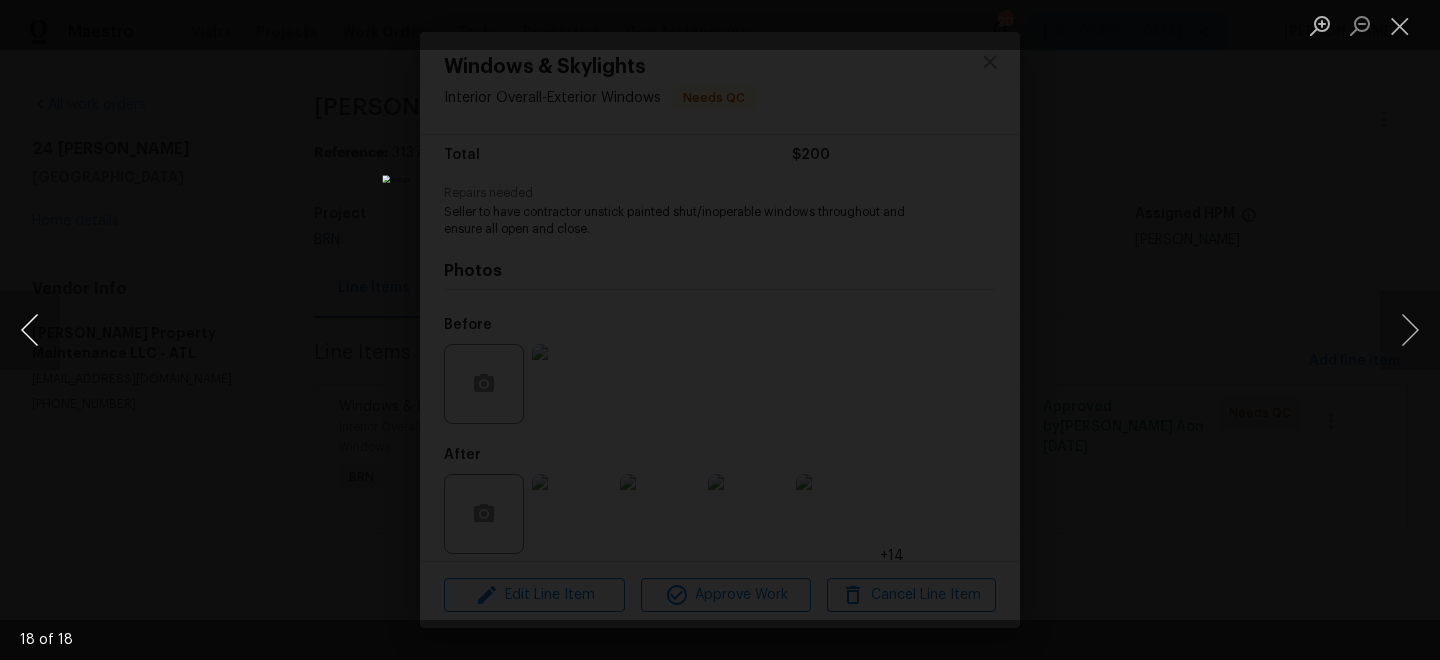 click at bounding box center [30, 330] 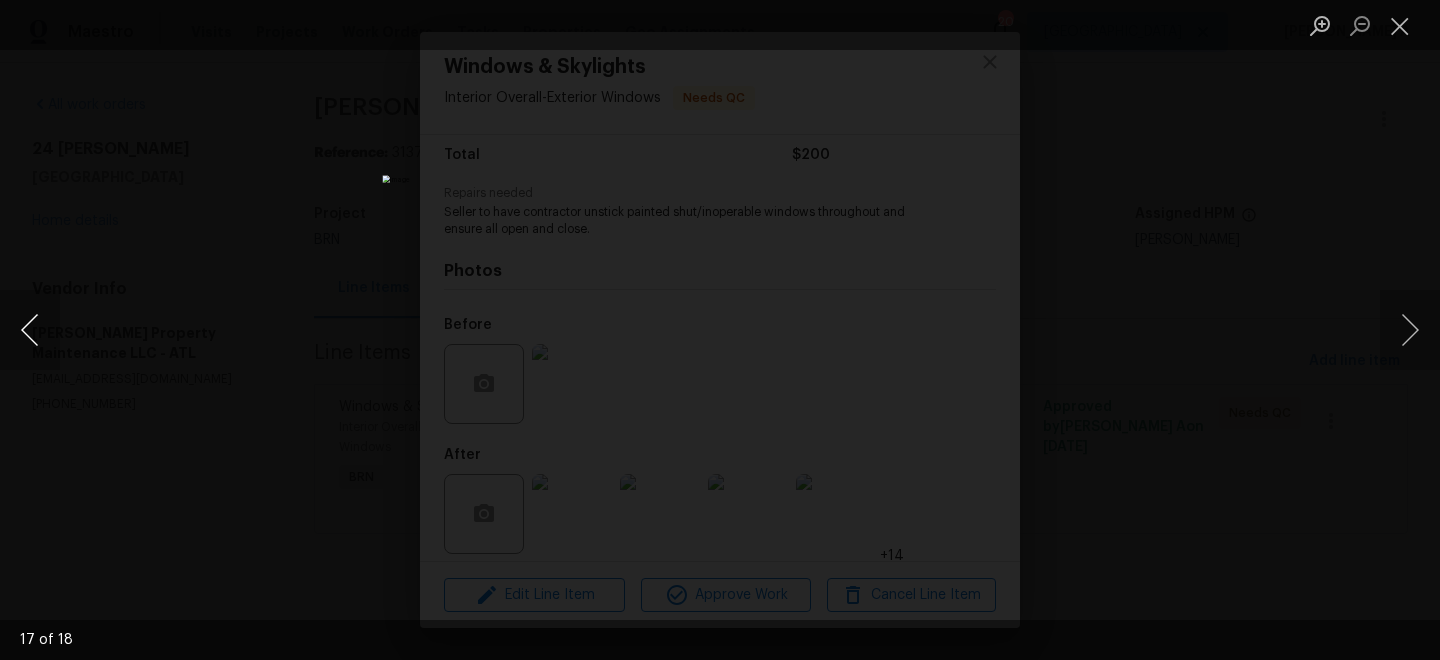 click at bounding box center [30, 330] 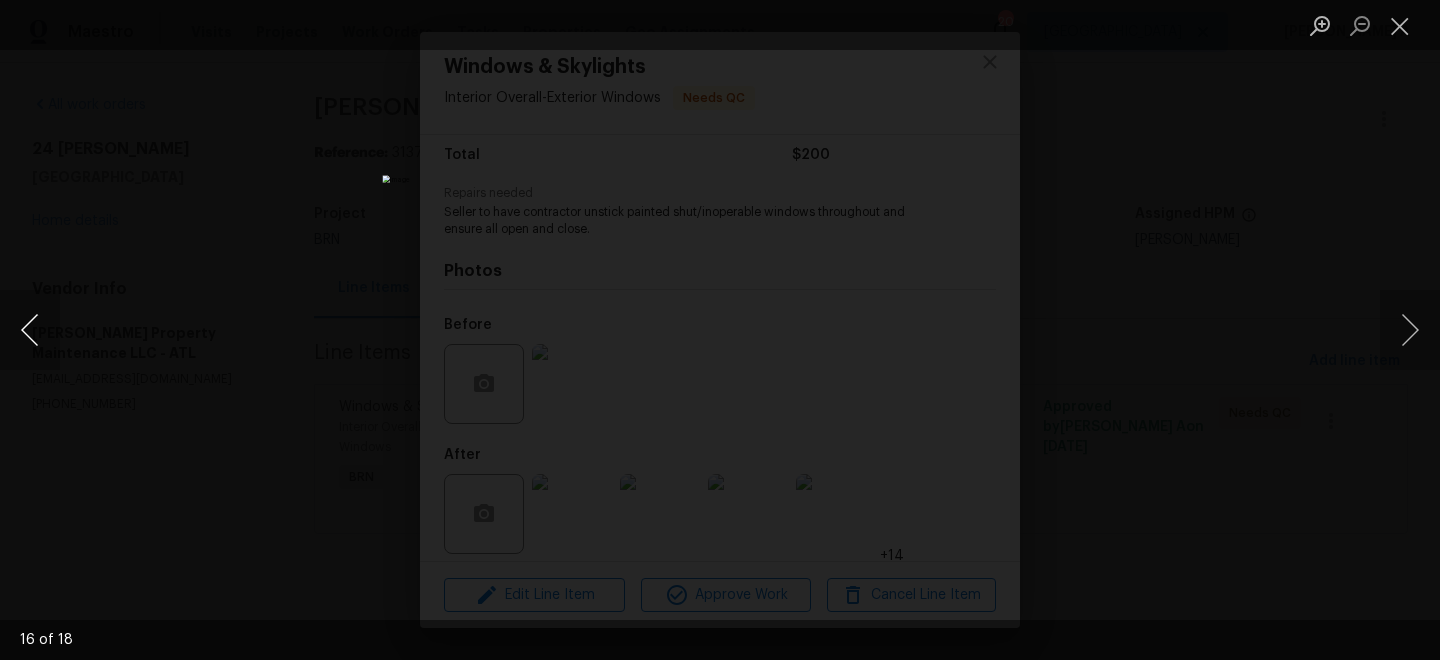 click at bounding box center (30, 330) 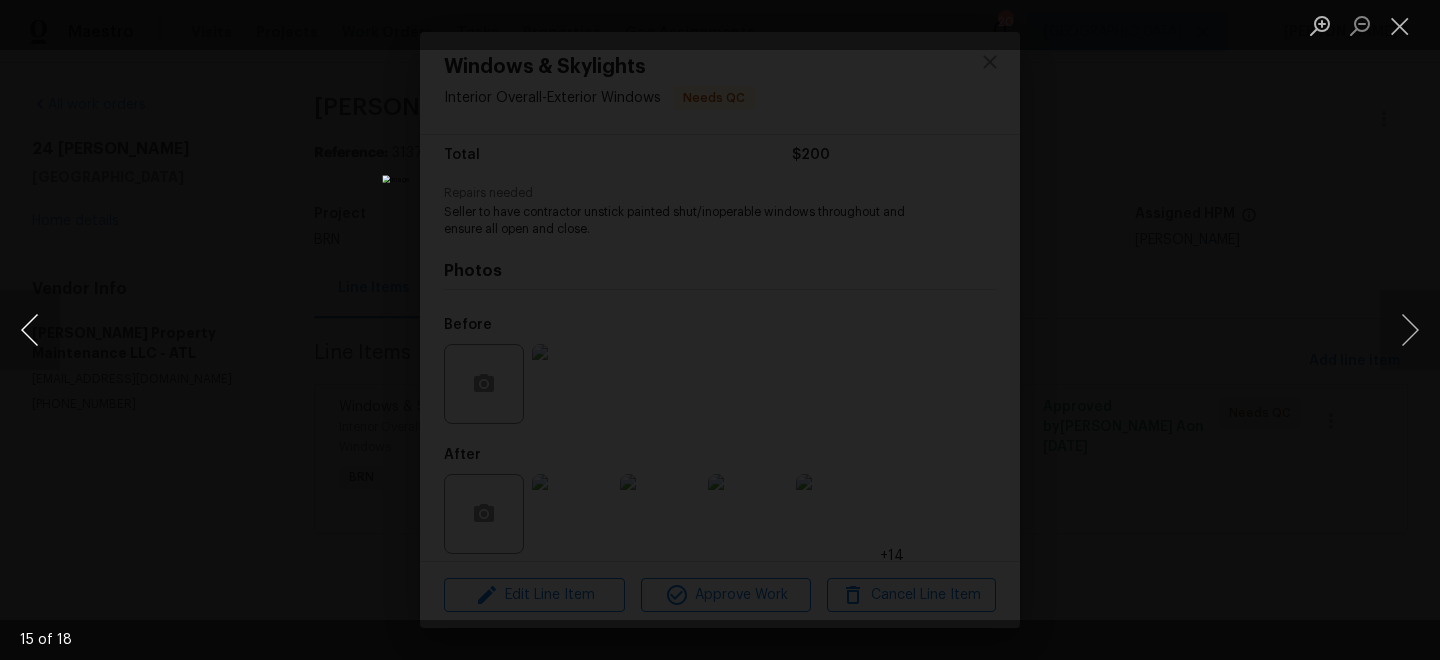 click at bounding box center [30, 330] 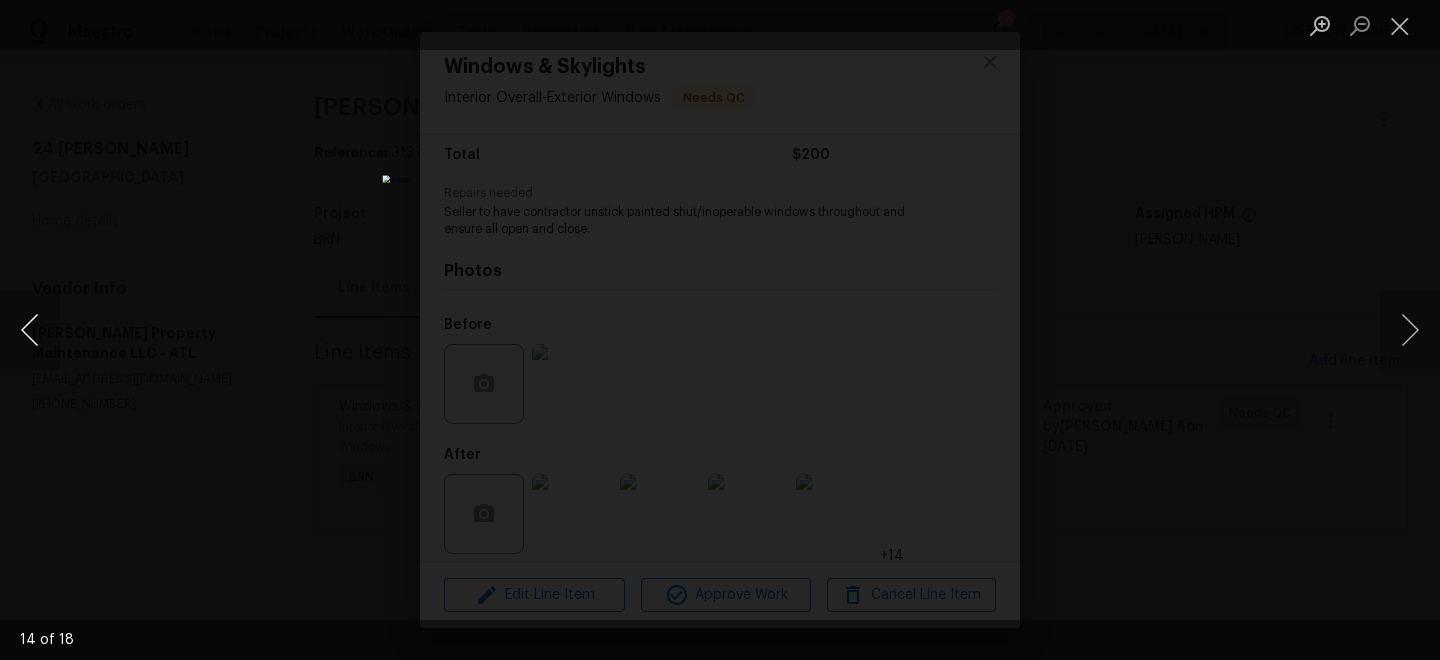 click at bounding box center [30, 330] 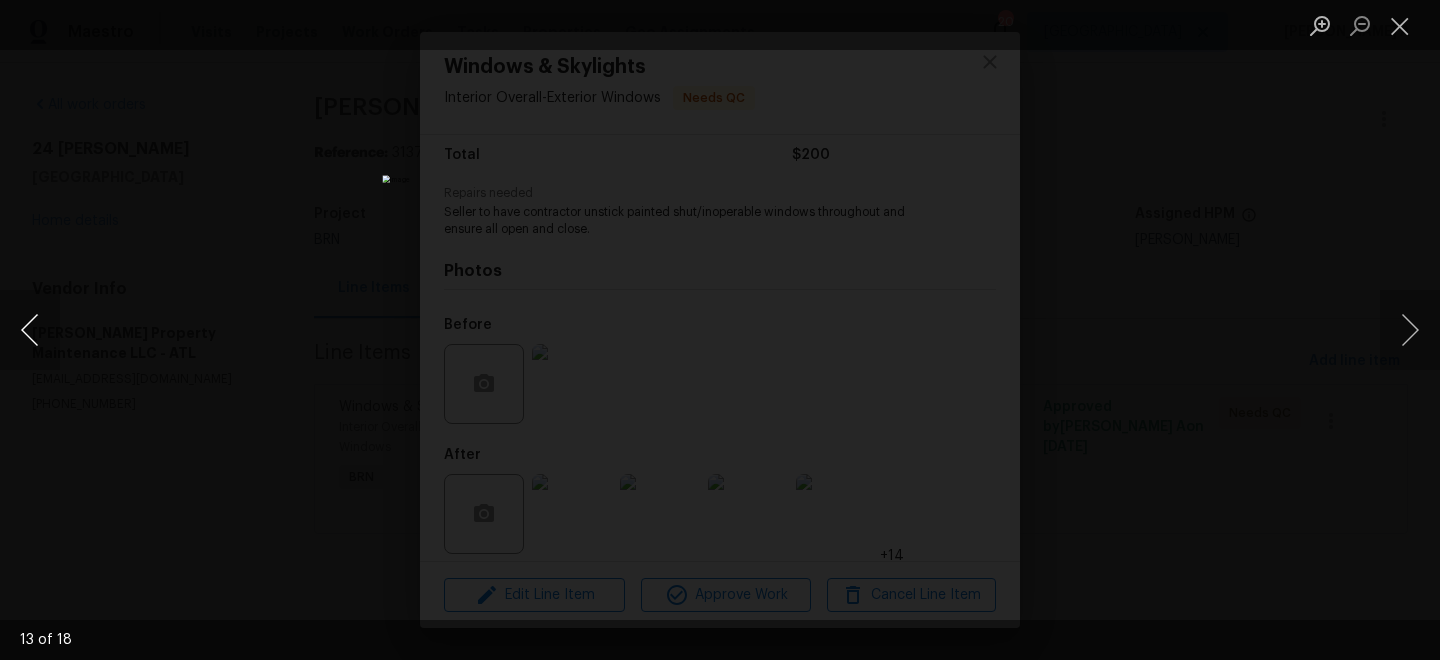 click at bounding box center (30, 330) 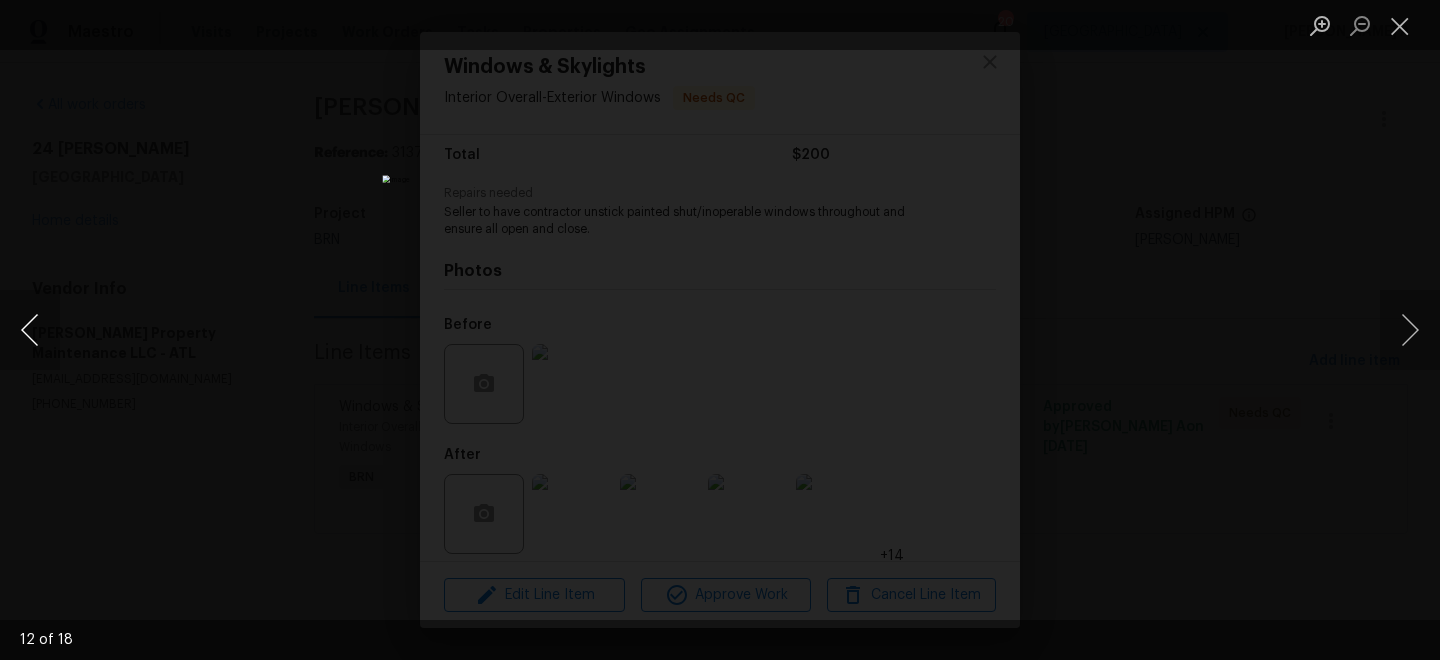 click at bounding box center [30, 330] 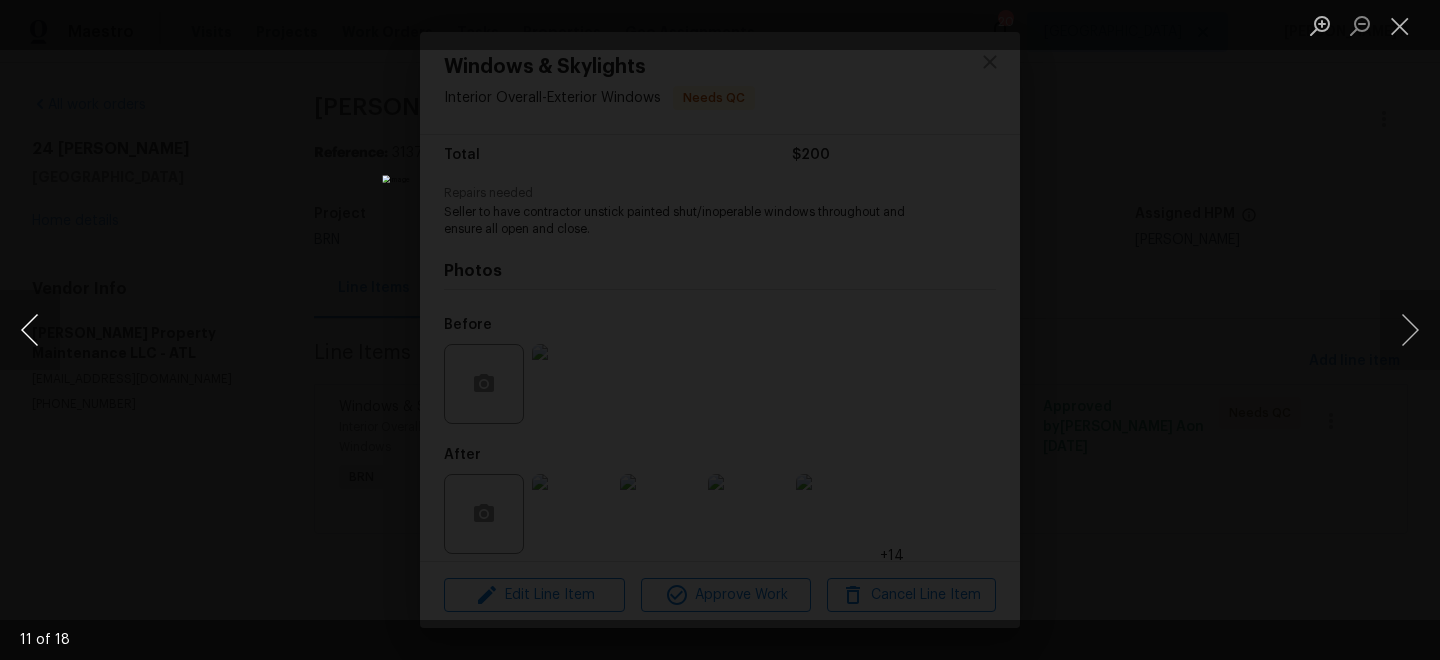 click at bounding box center [30, 330] 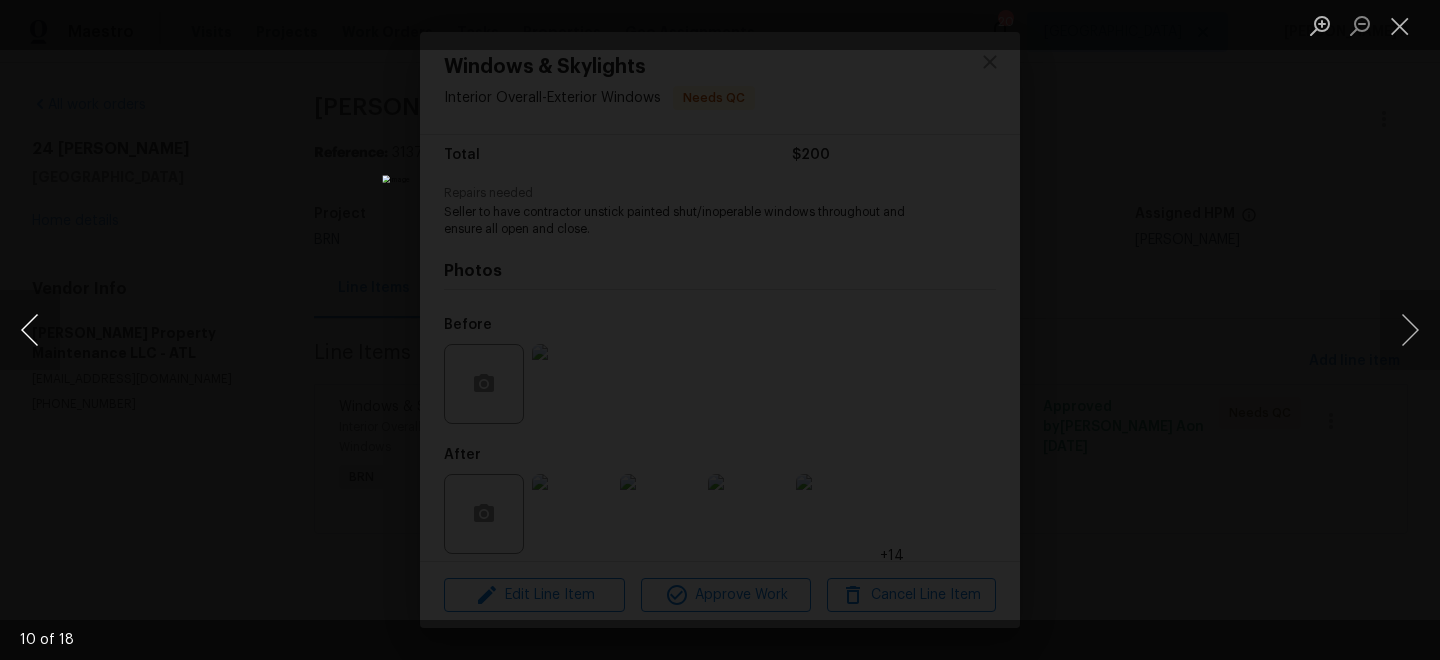 click at bounding box center (30, 330) 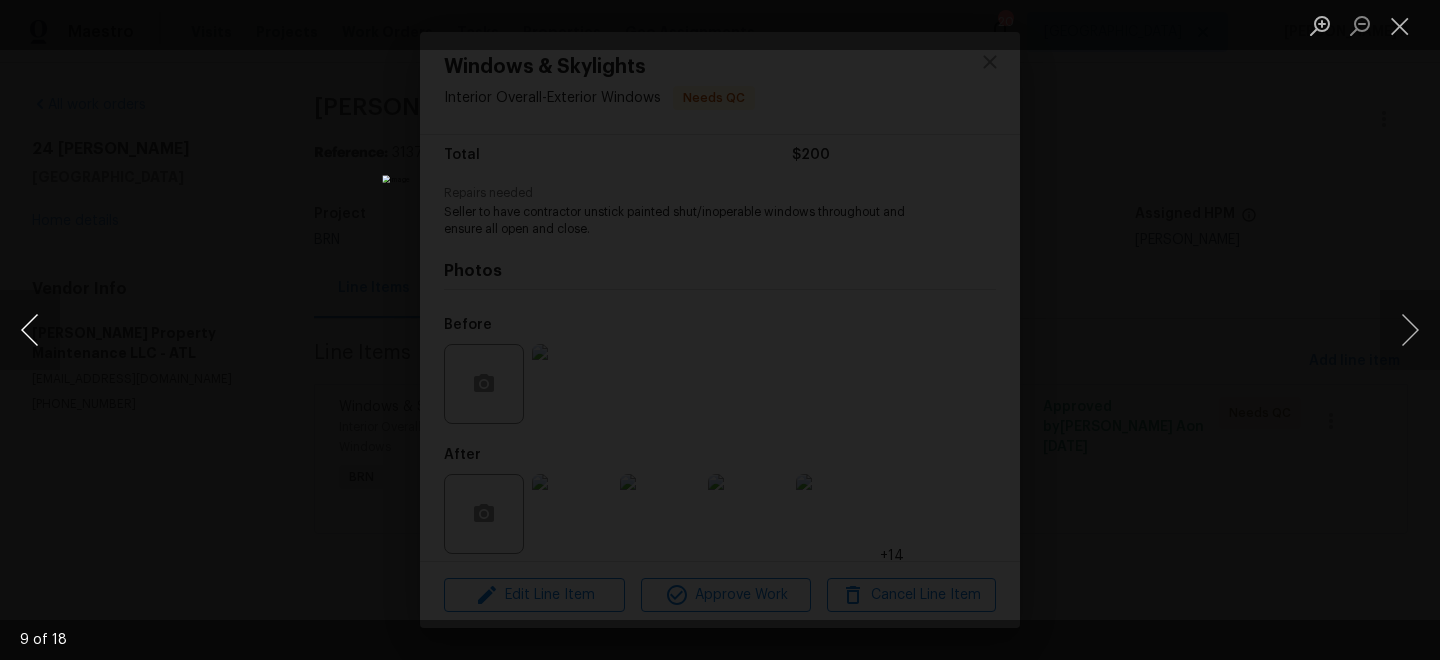 click at bounding box center [30, 330] 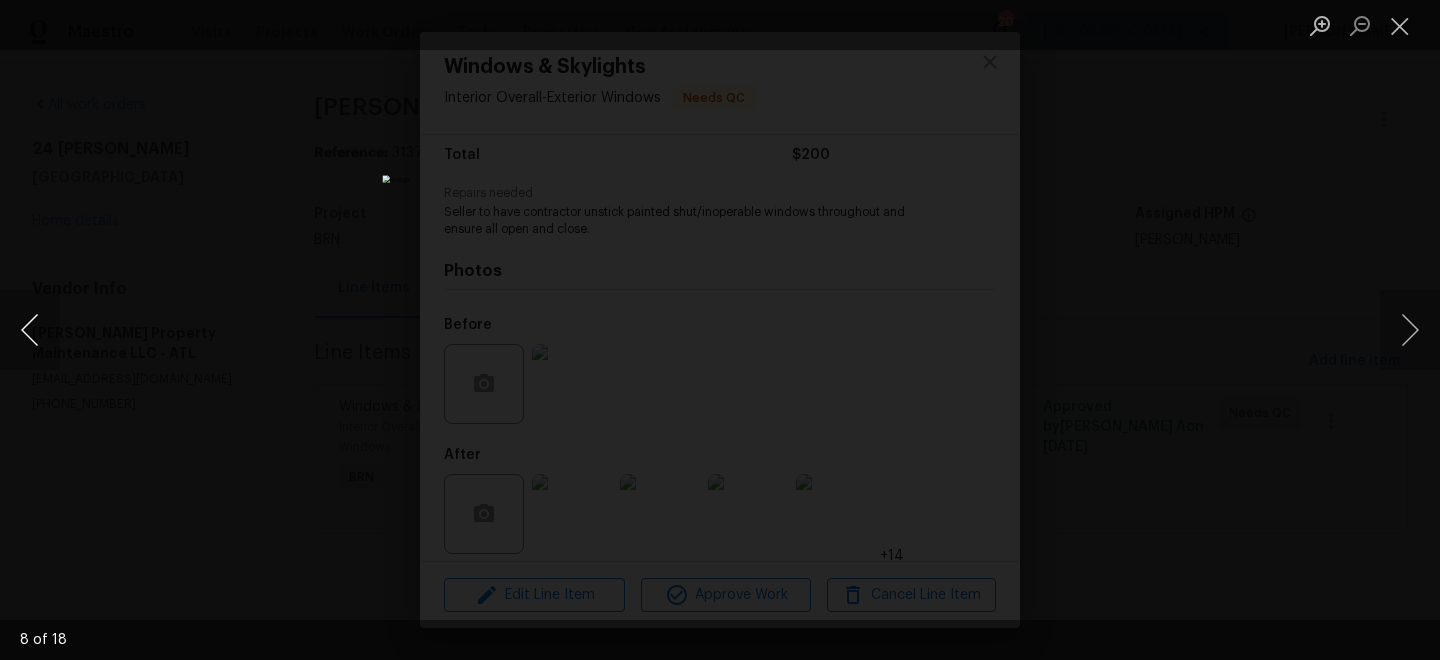 click at bounding box center [30, 330] 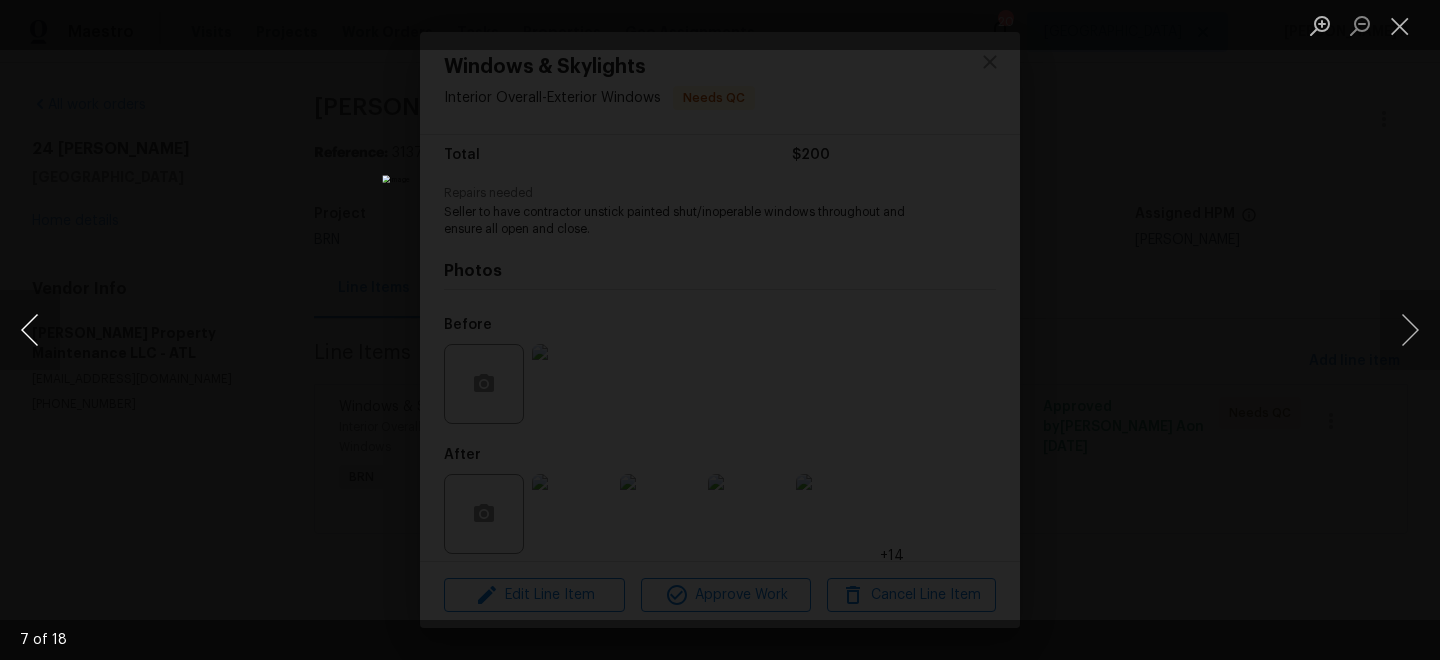 click at bounding box center [30, 330] 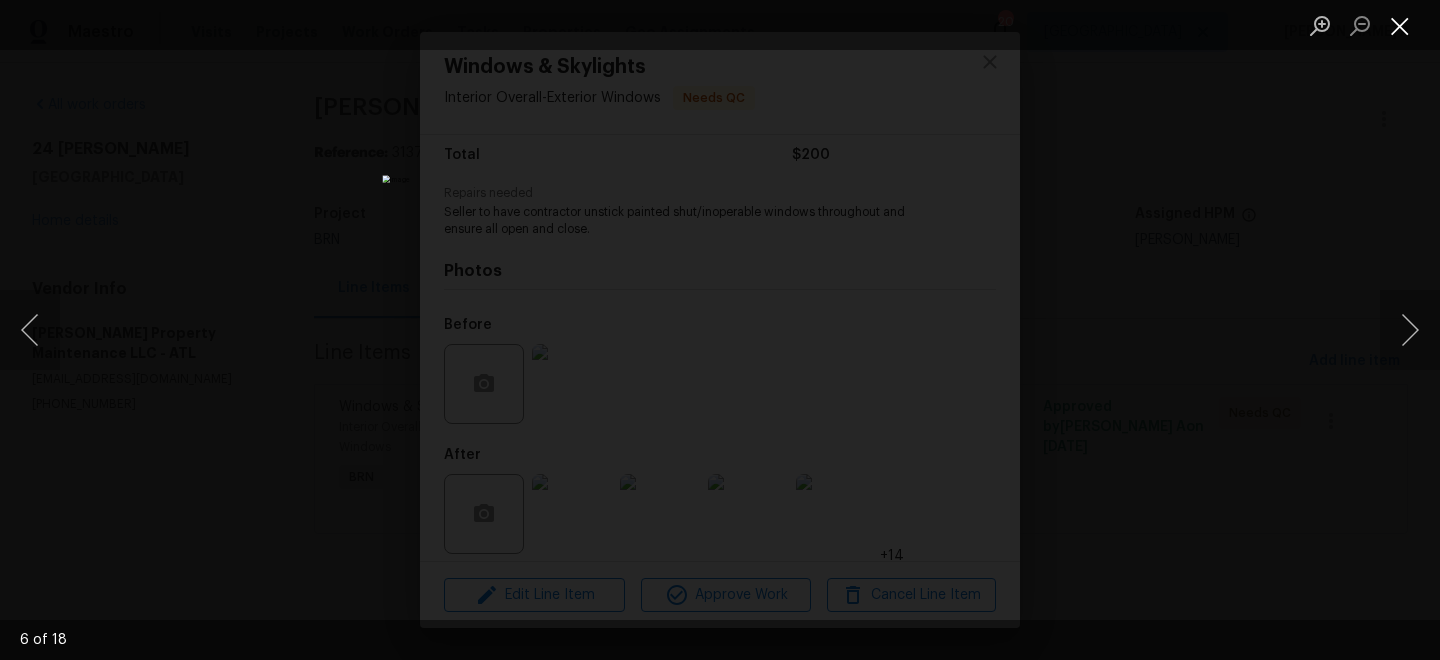 click at bounding box center [1400, 25] 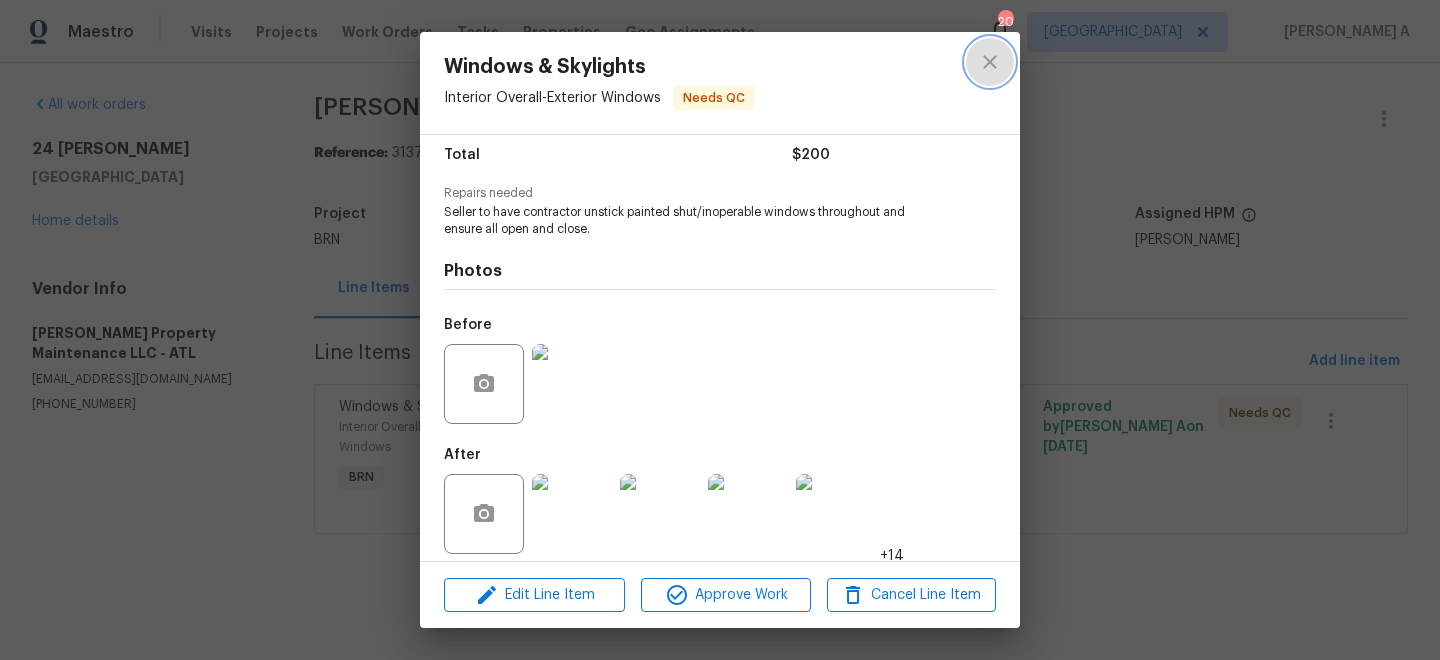 click 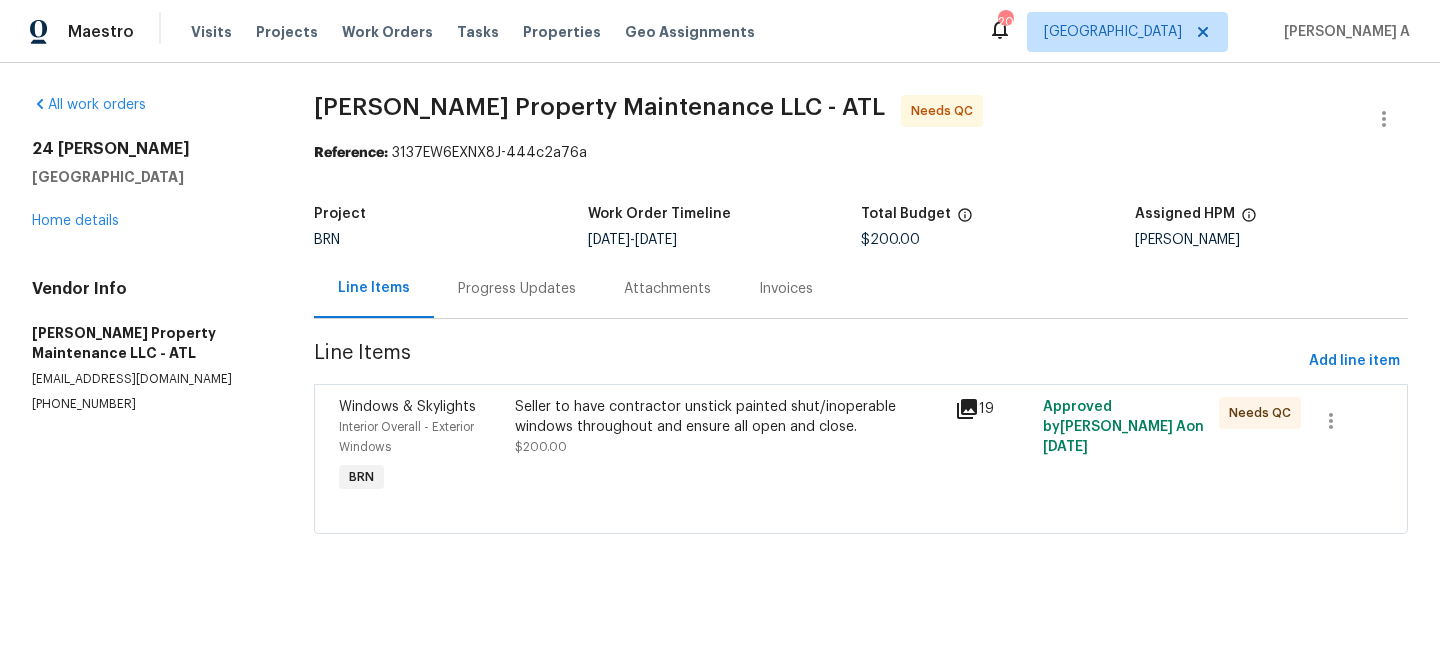 click on "Seller to have contractor unstick painted shut/inoperable windows throughout and ensure all open and close." at bounding box center (729, 417) 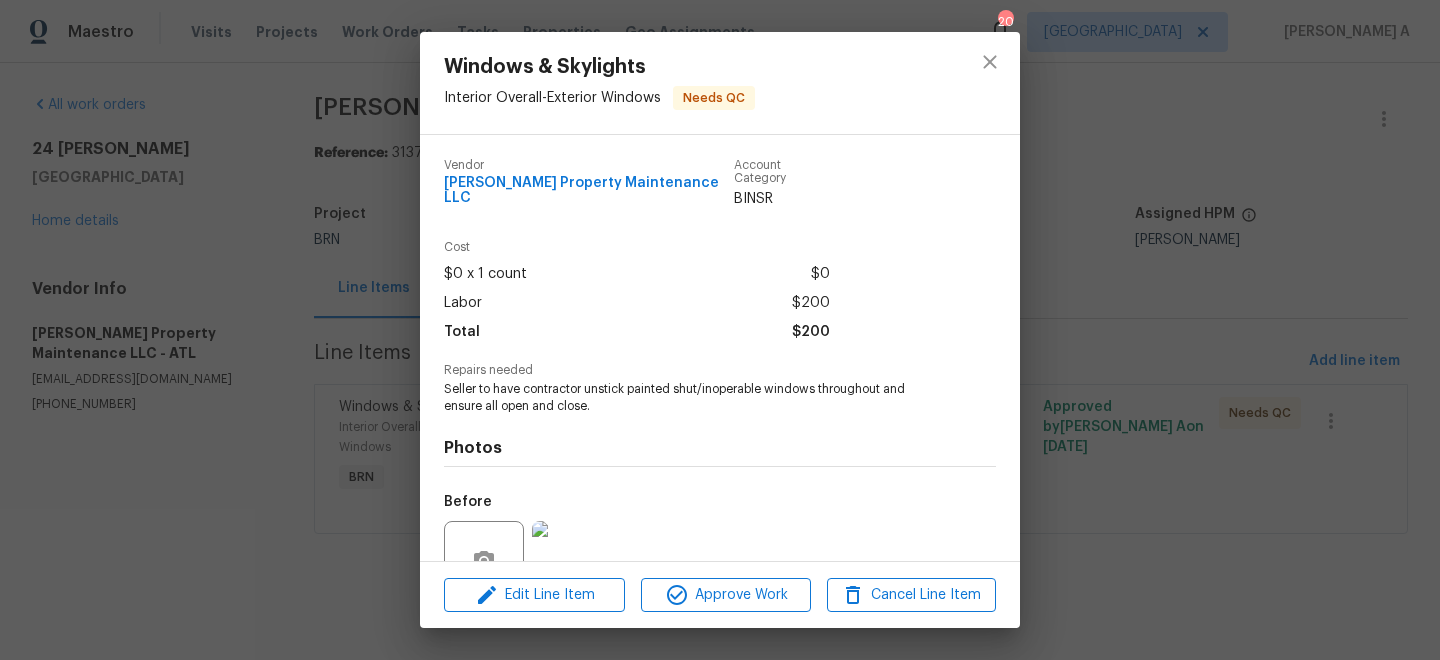 scroll, scrollTop: 177, scrollLeft: 0, axis: vertical 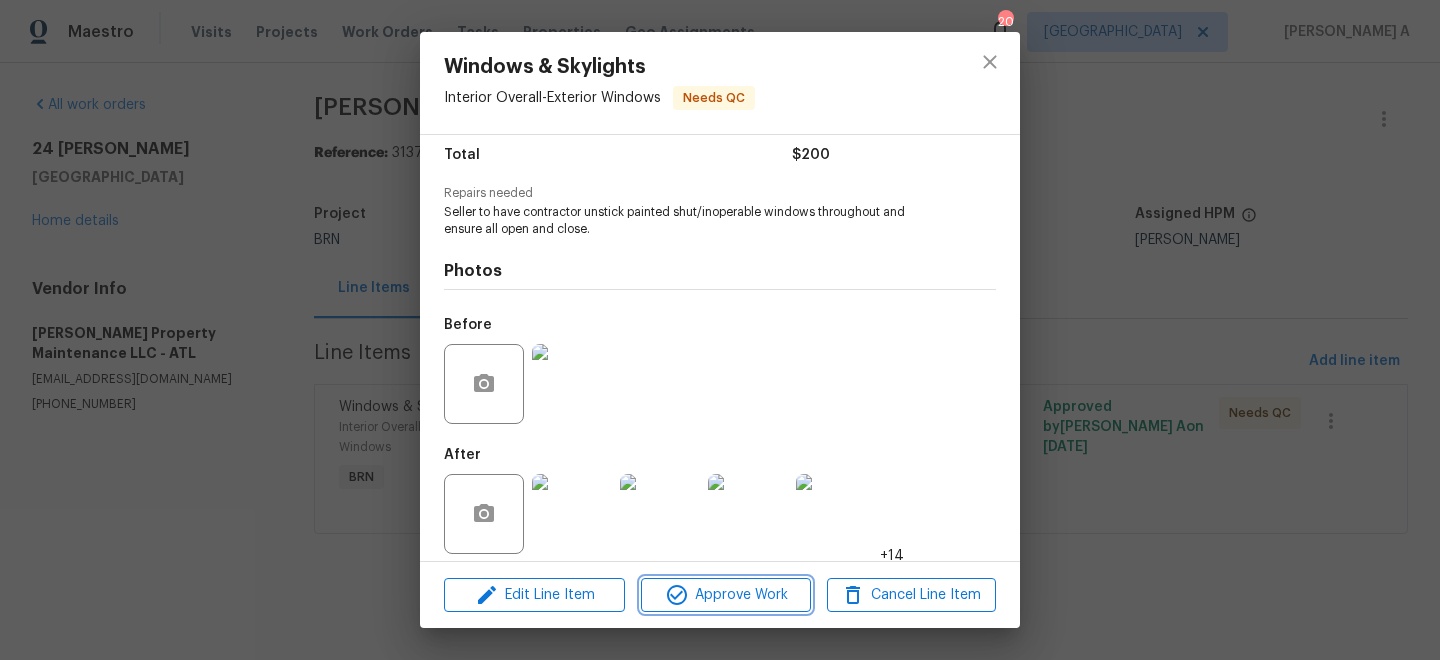 click on "Approve Work" at bounding box center (725, 595) 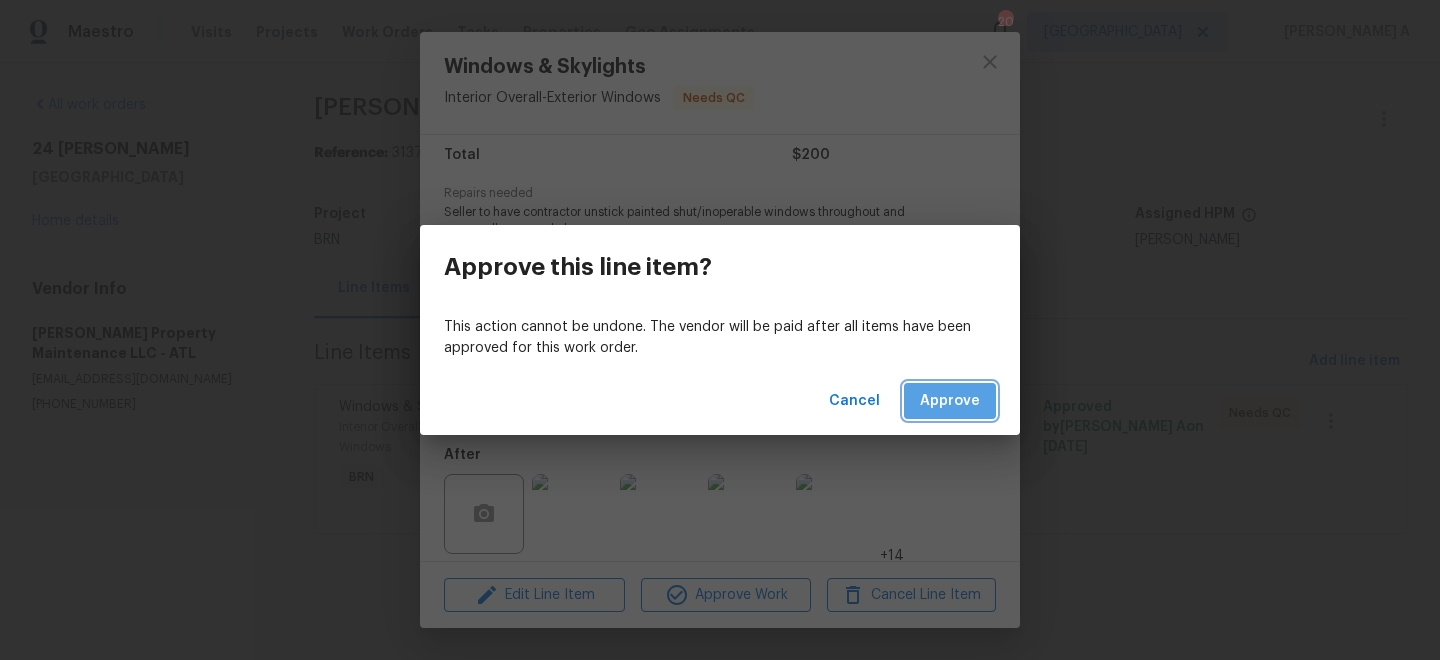 click on "Approve" at bounding box center (950, 401) 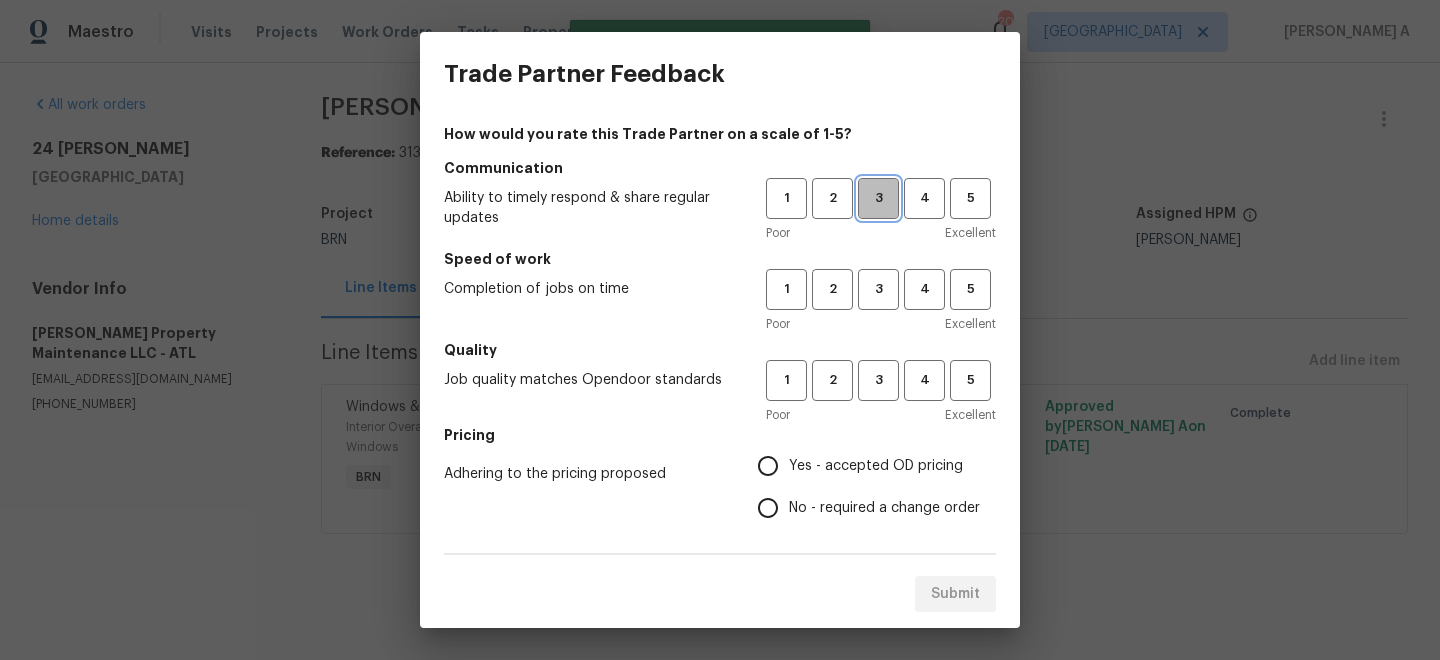 click on "3" at bounding box center [878, 198] 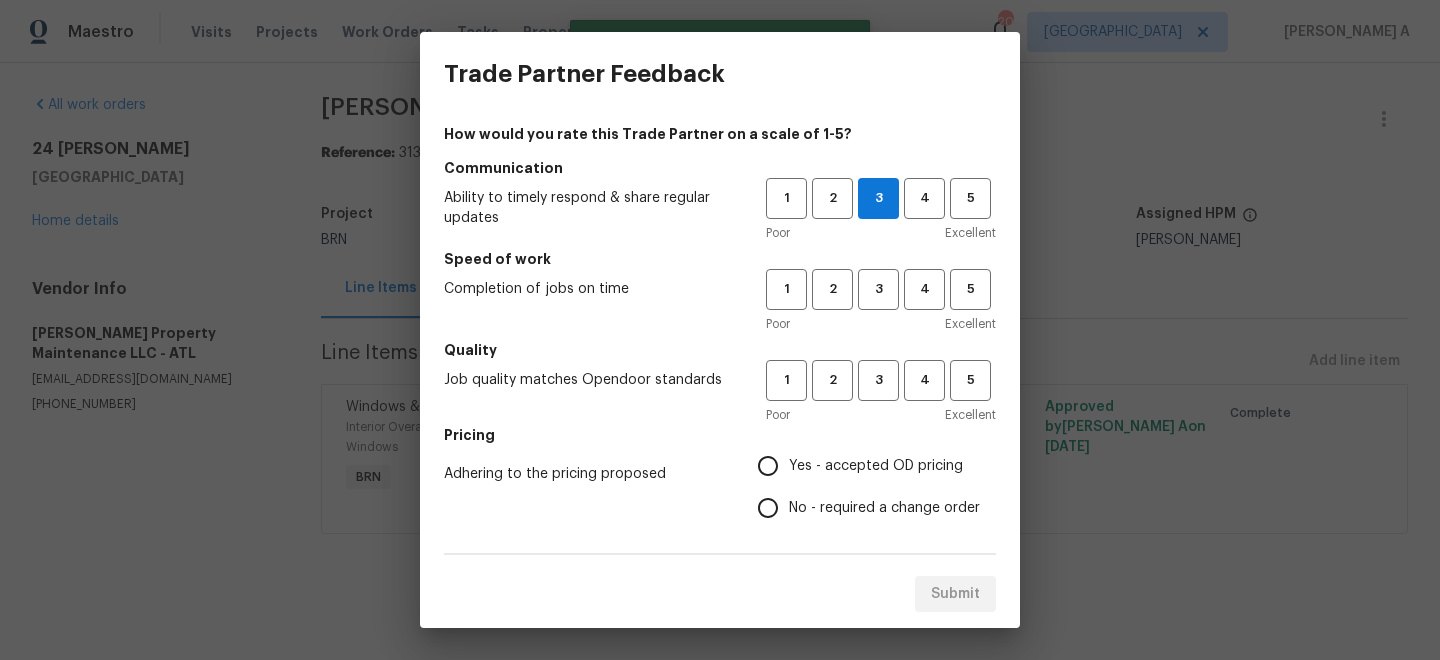 click on "Speed of work" at bounding box center (720, 259) 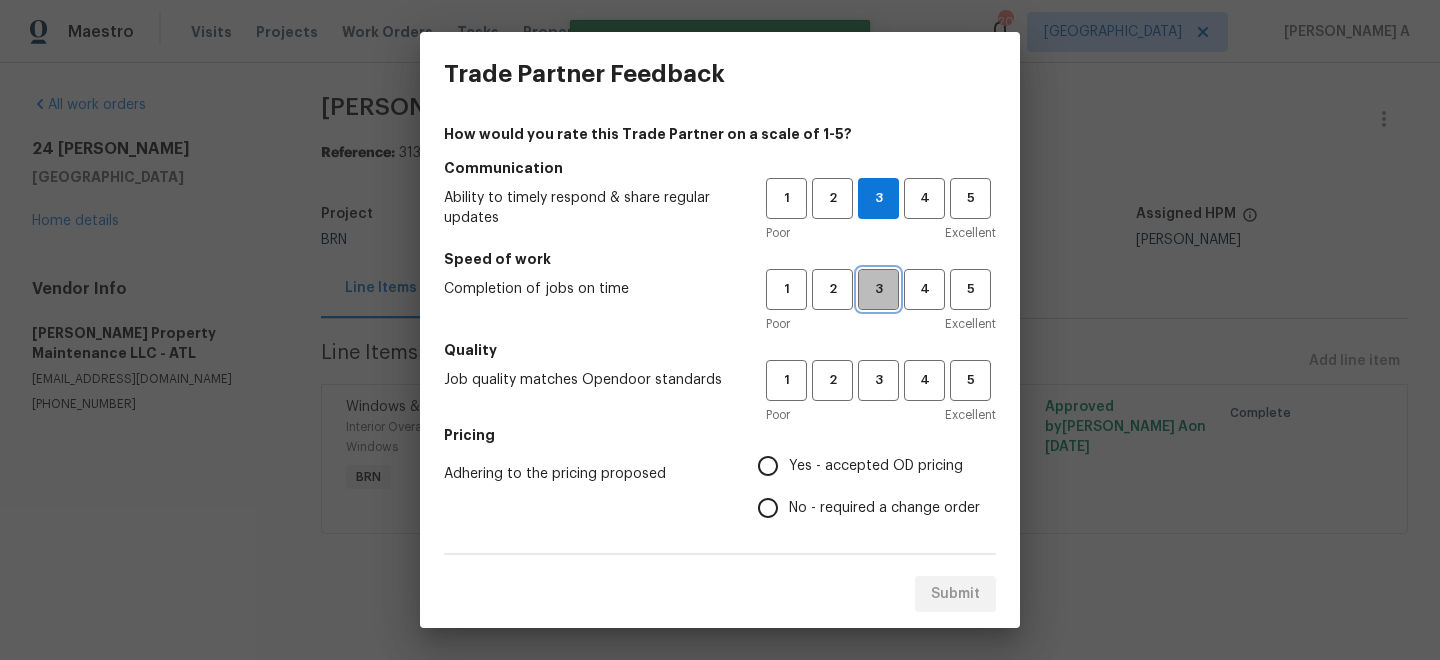click on "3" at bounding box center [878, 289] 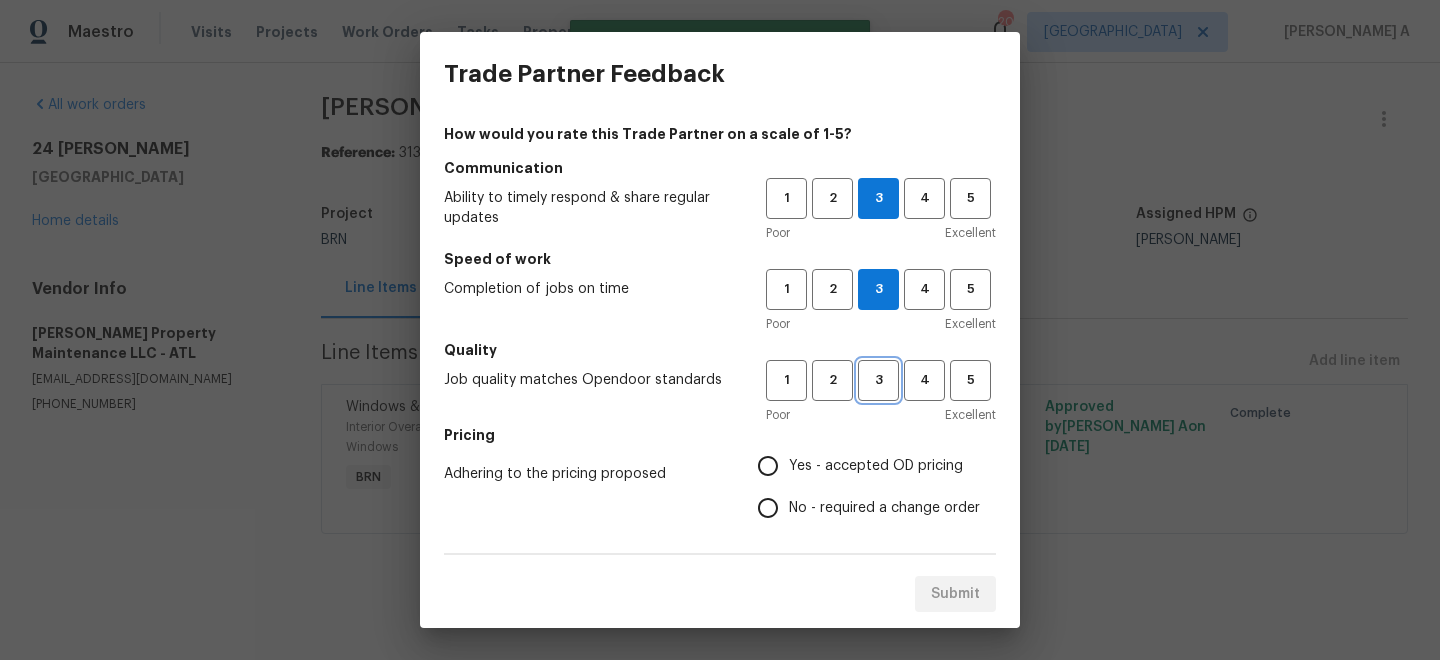 click on "3" at bounding box center [878, 380] 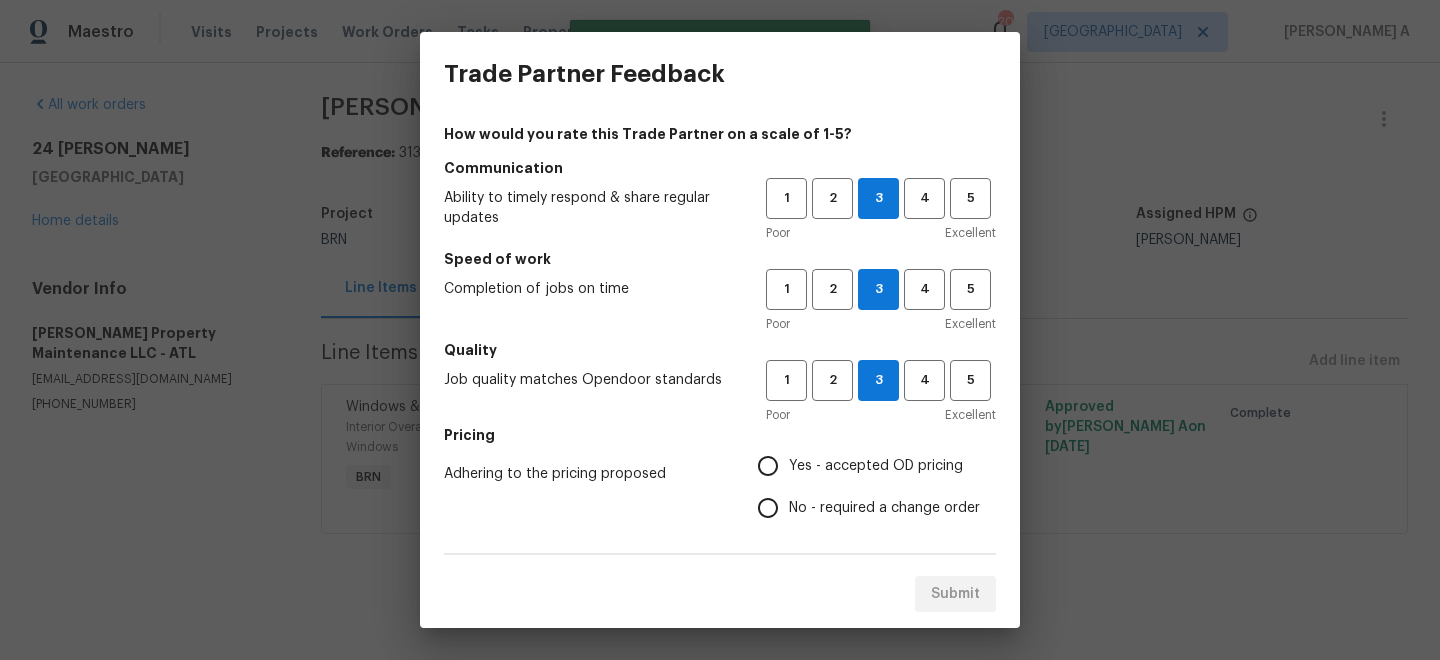 click on "Yes - accepted OD pricing" at bounding box center [876, 466] 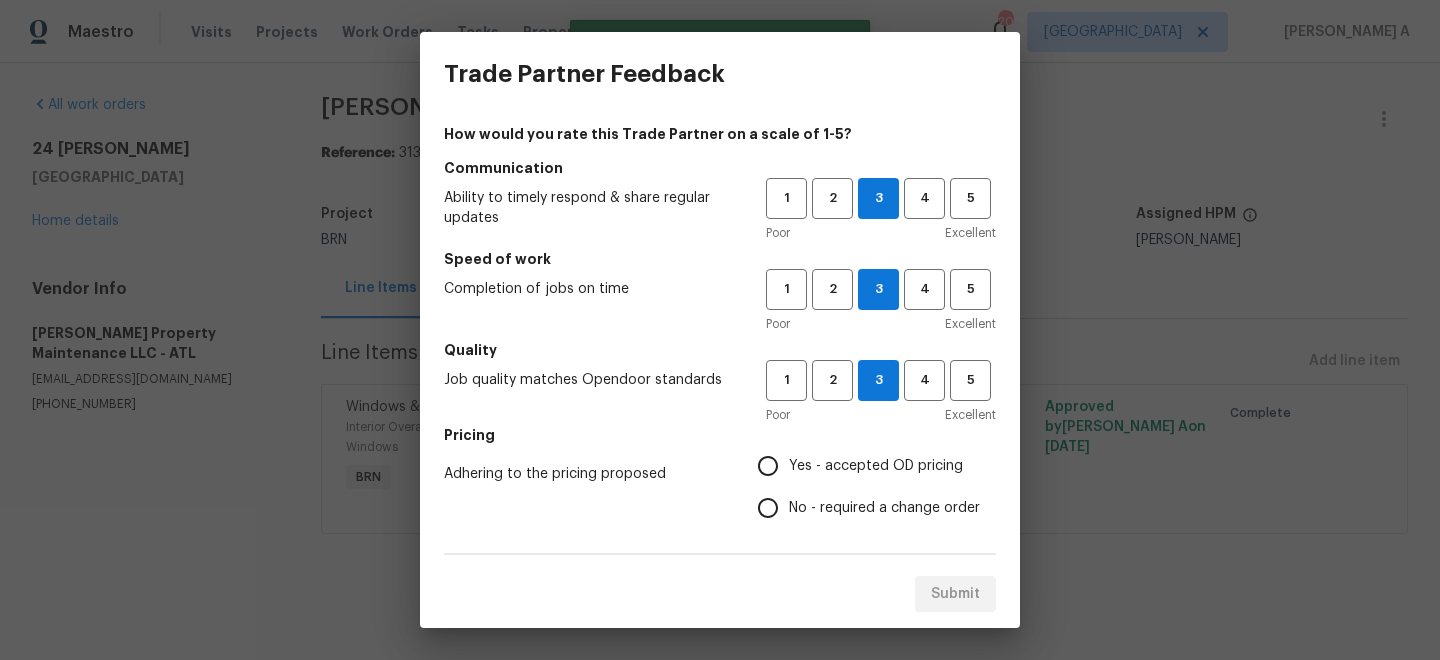 click on "Yes - accepted OD pricing" at bounding box center [768, 466] 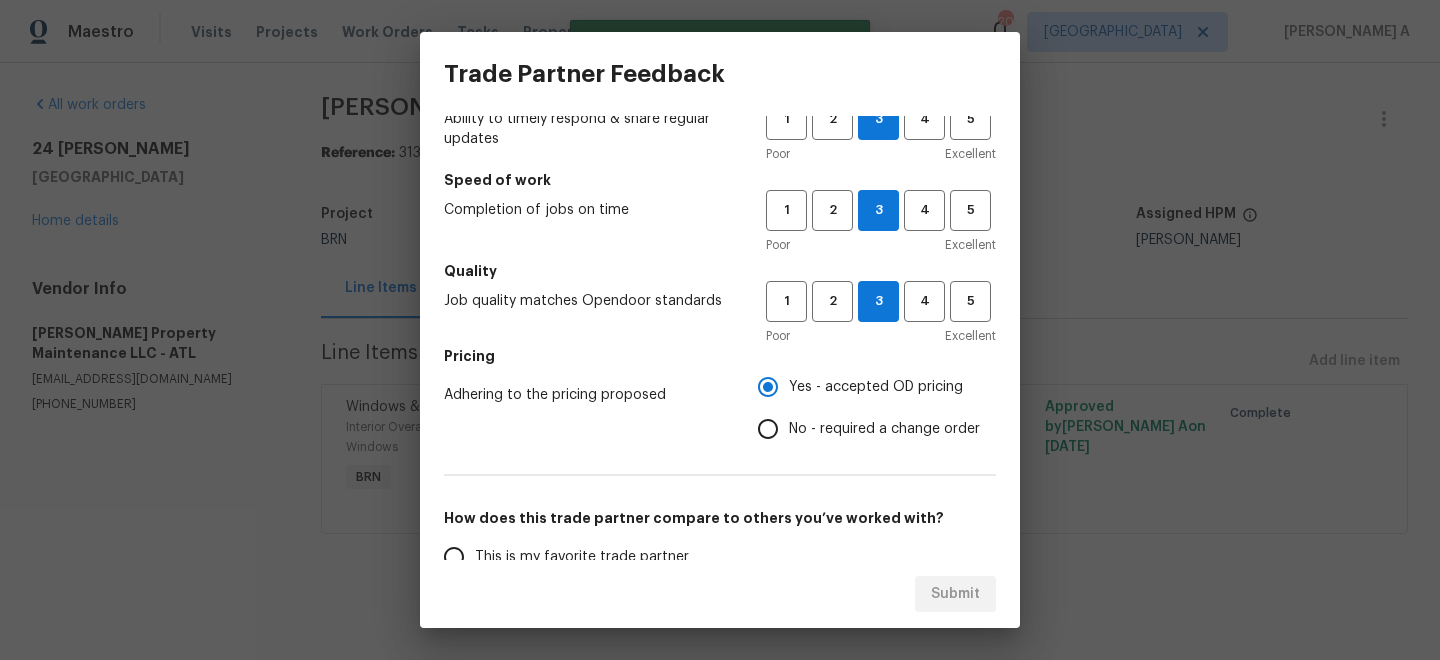 scroll, scrollTop: 165, scrollLeft: 0, axis: vertical 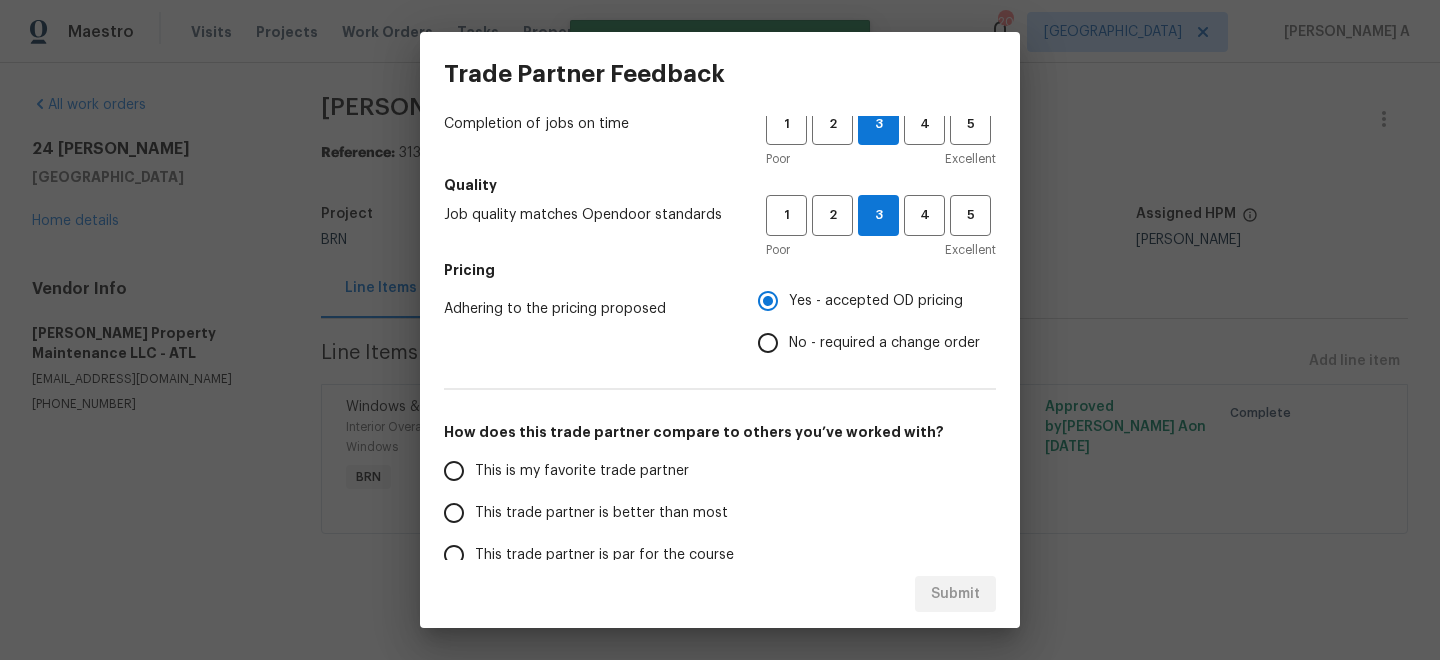 click on "This is my favorite trade partner" at bounding box center (582, 471) 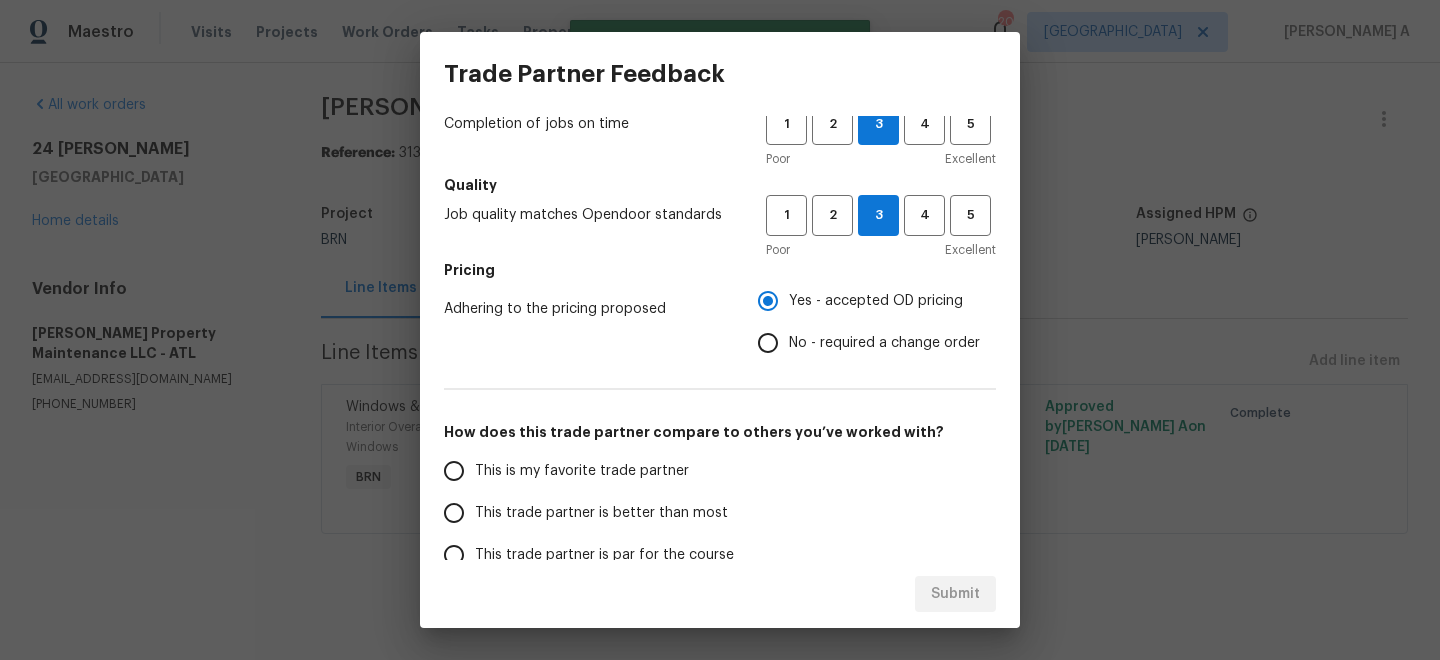 click on "This is my favorite trade partner" at bounding box center [454, 471] 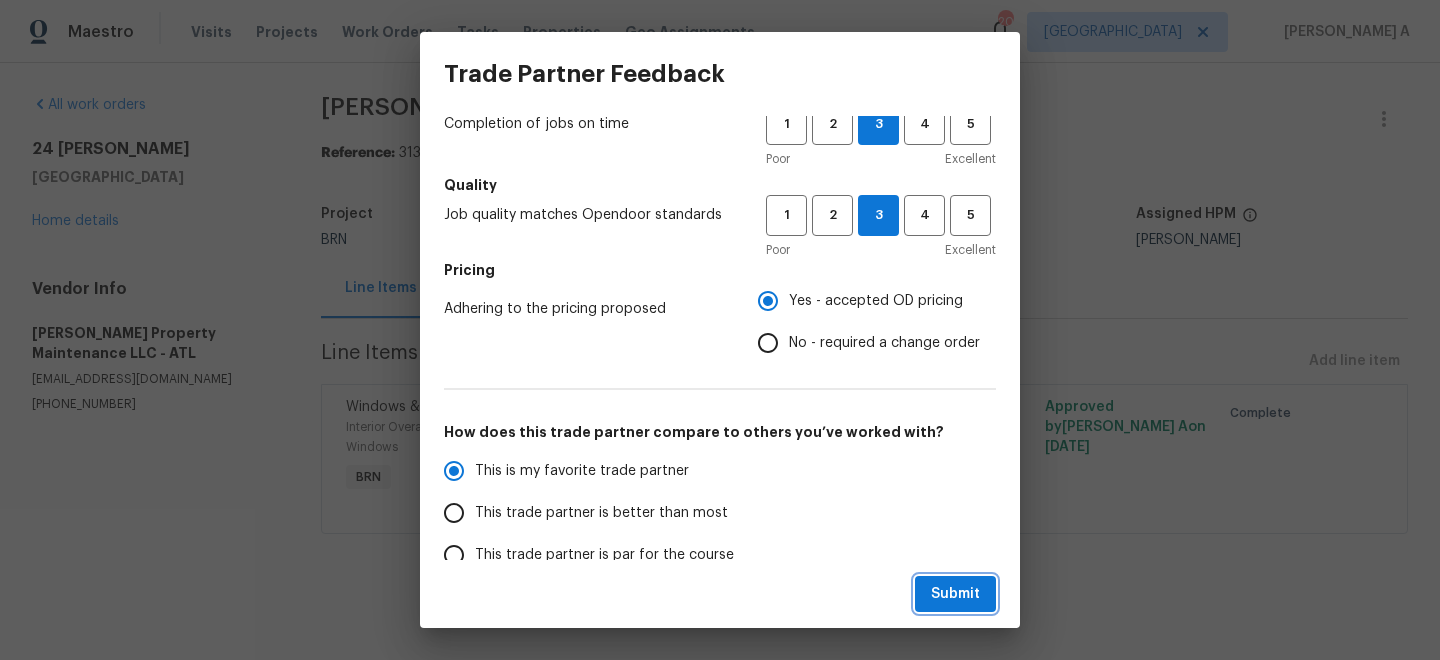 click on "Submit" at bounding box center [955, 594] 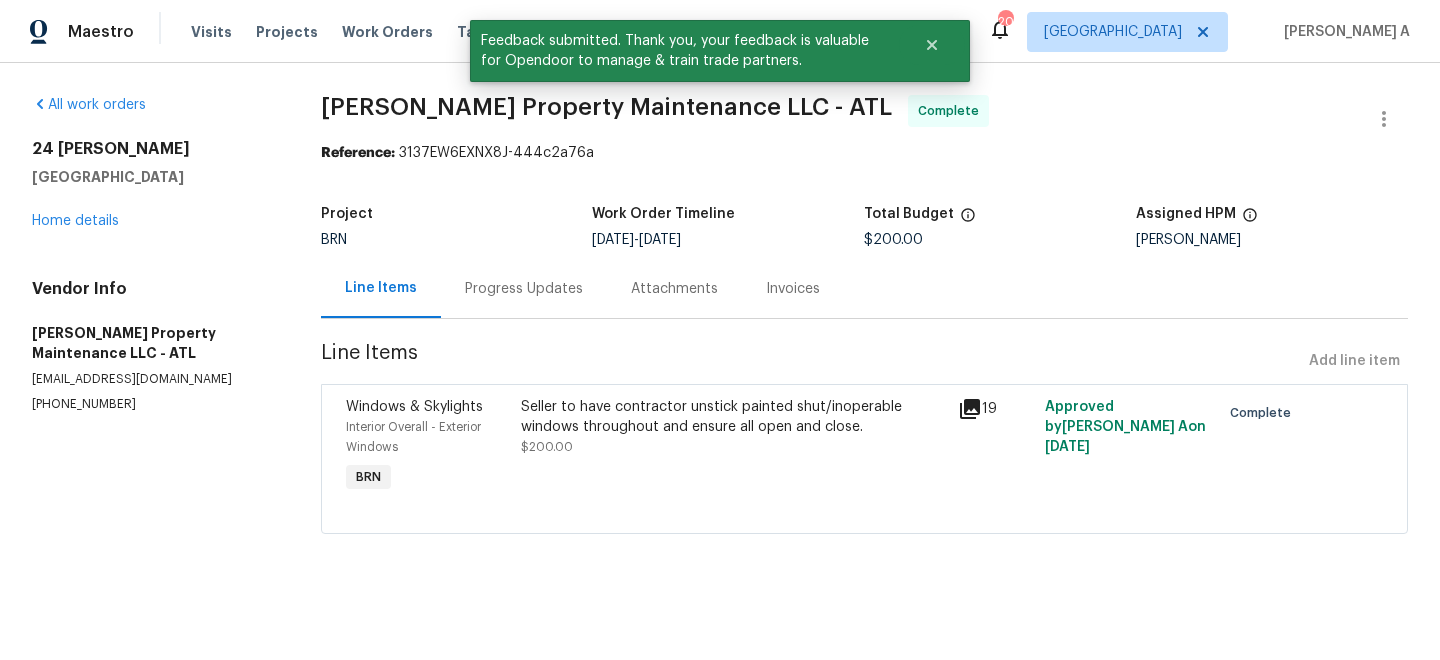 click on "Invoices" at bounding box center (793, 288) 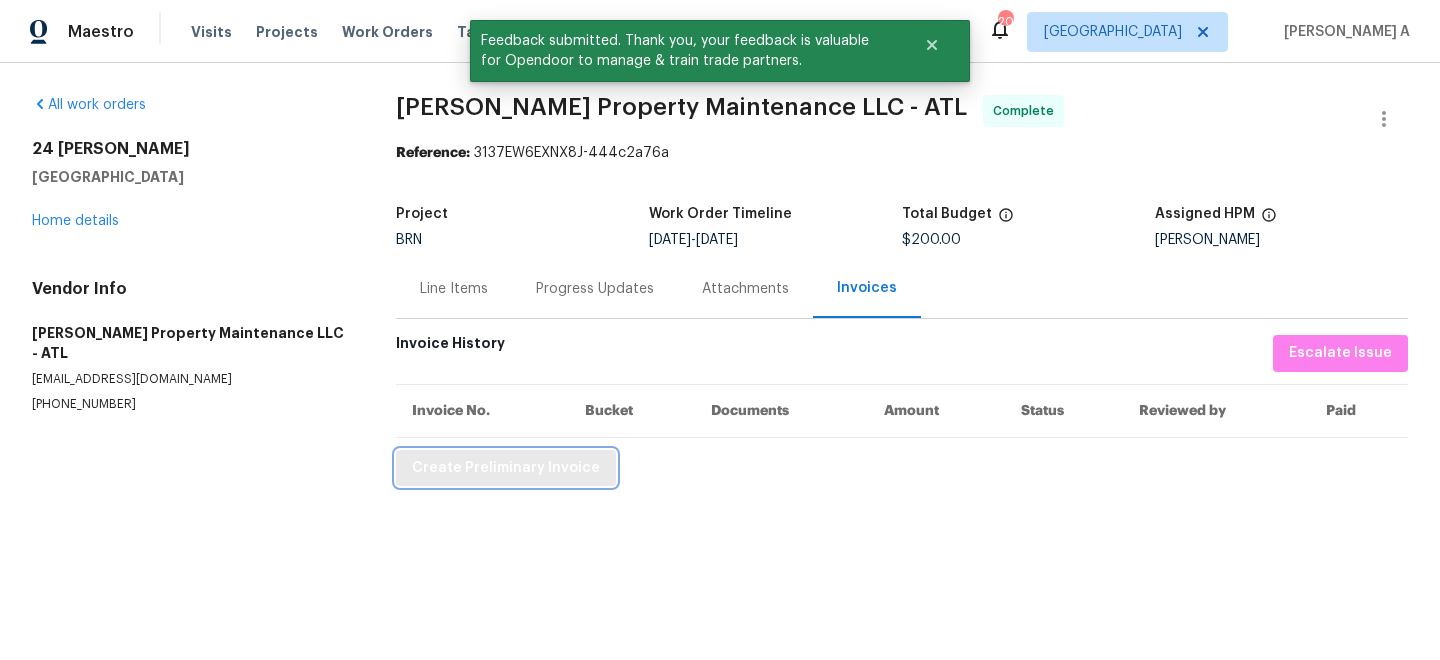 click on "Create Preliminary Invoice" at bounding box center (506, 468) 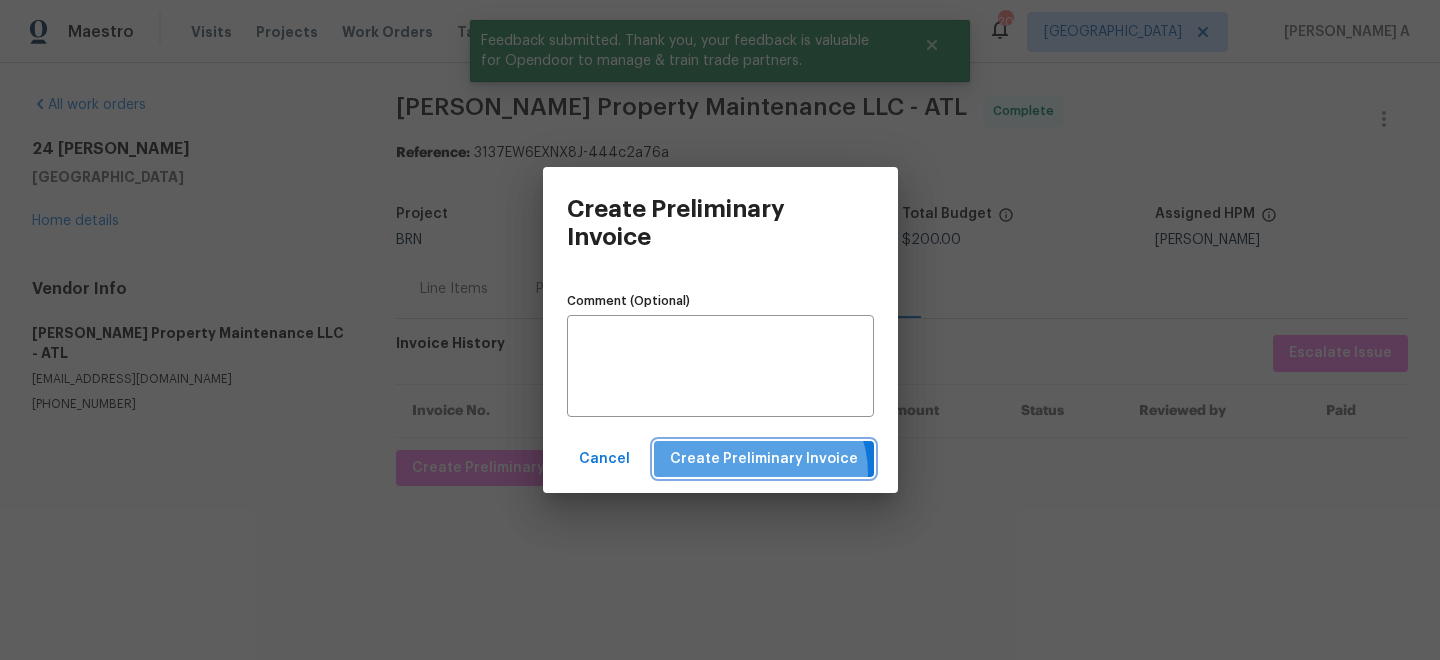 click on "Create Preliminary Invoice" at bounding box center [764, 459] 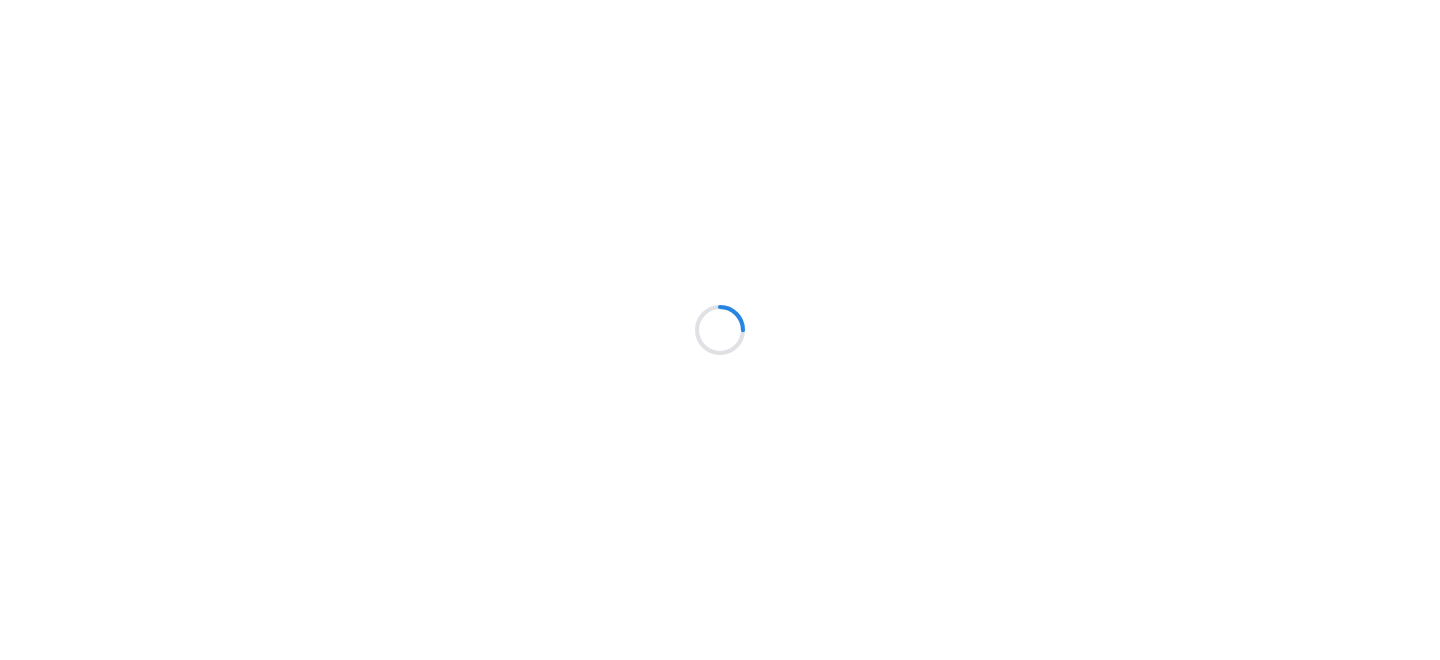 scroll, scrollTop: 0, scrollLeft: 0, axis: both 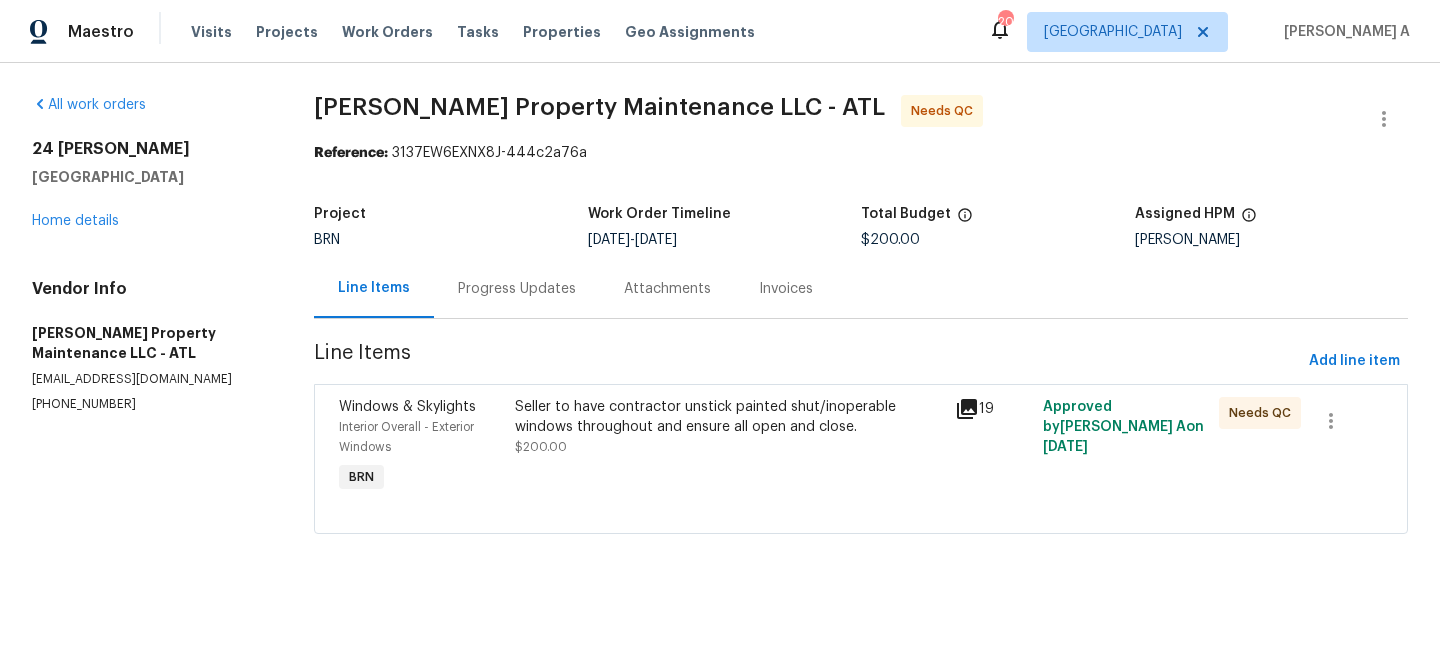 click on "Seller to have contractor unstick painted shut/inoperable windows throughout and ensure all open and close." at bounding box center [729, 417] 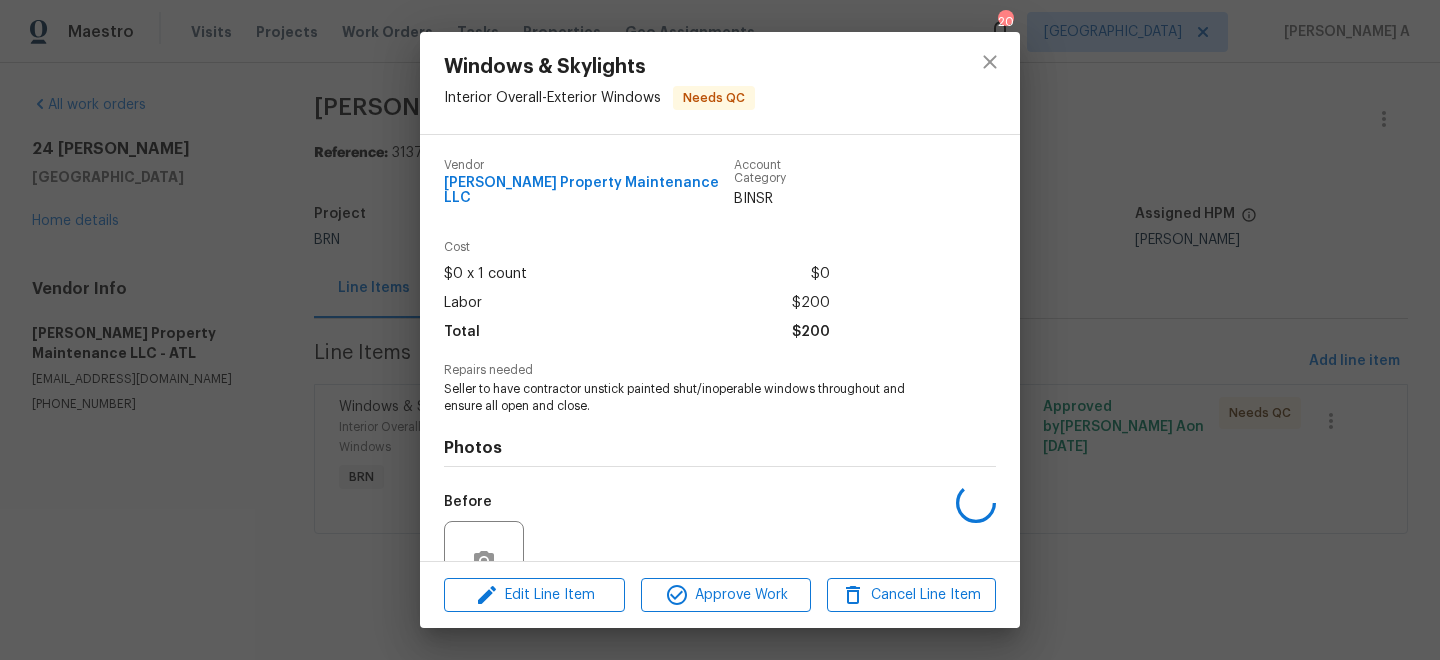 scroll, scrollTop: 177, scrollLeft: 0, axis: vertical 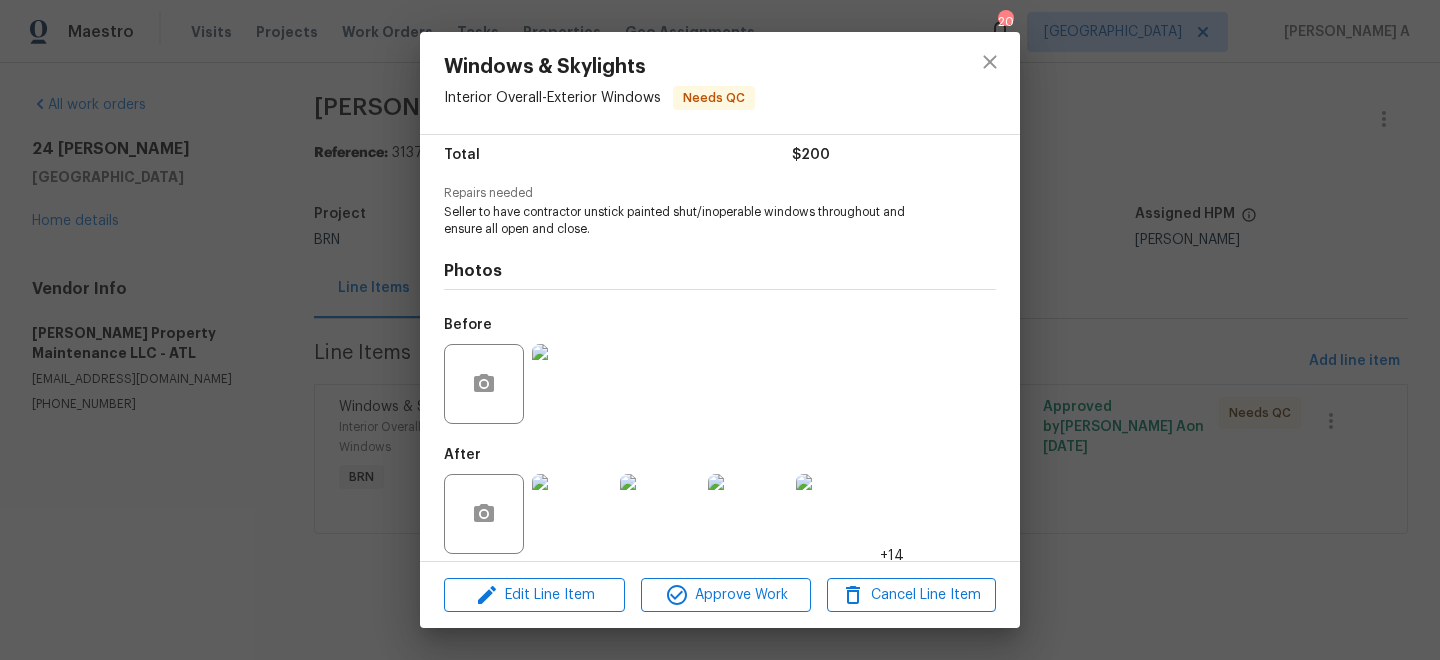 click at bounding box center [572, 514] 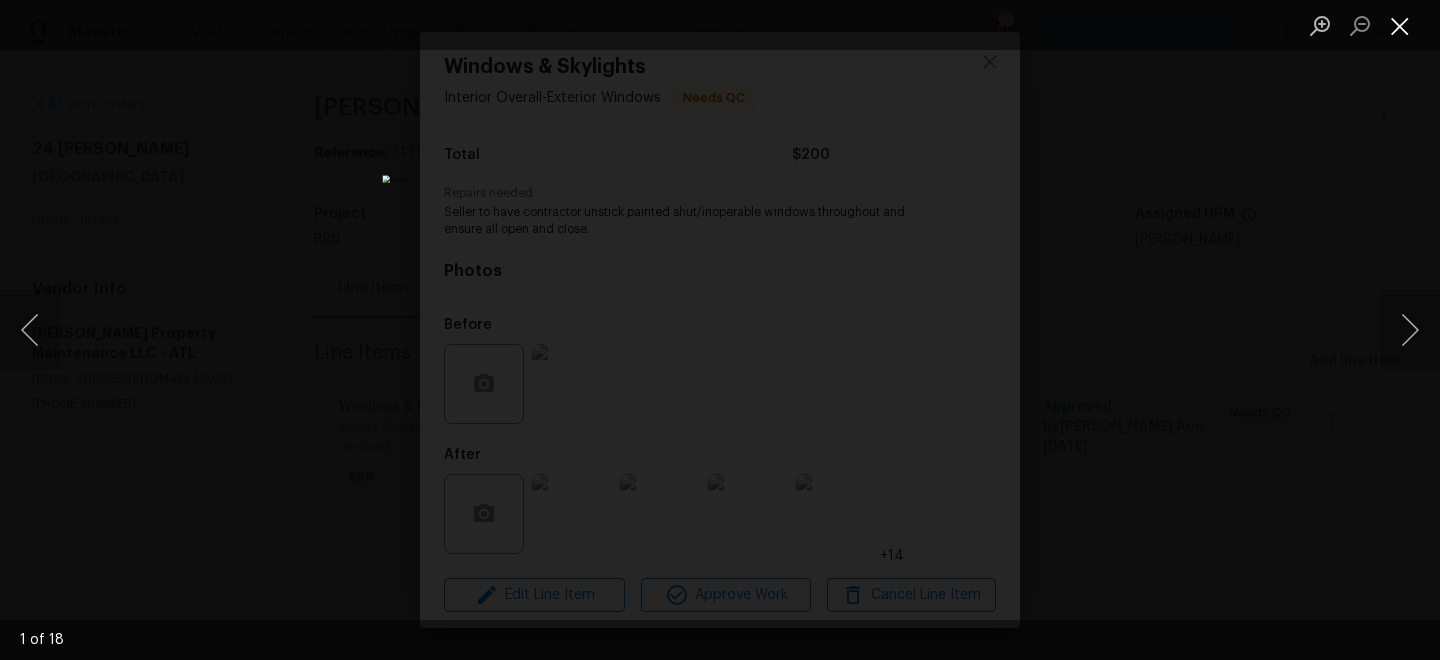 click at bounding box center (1400, 25) 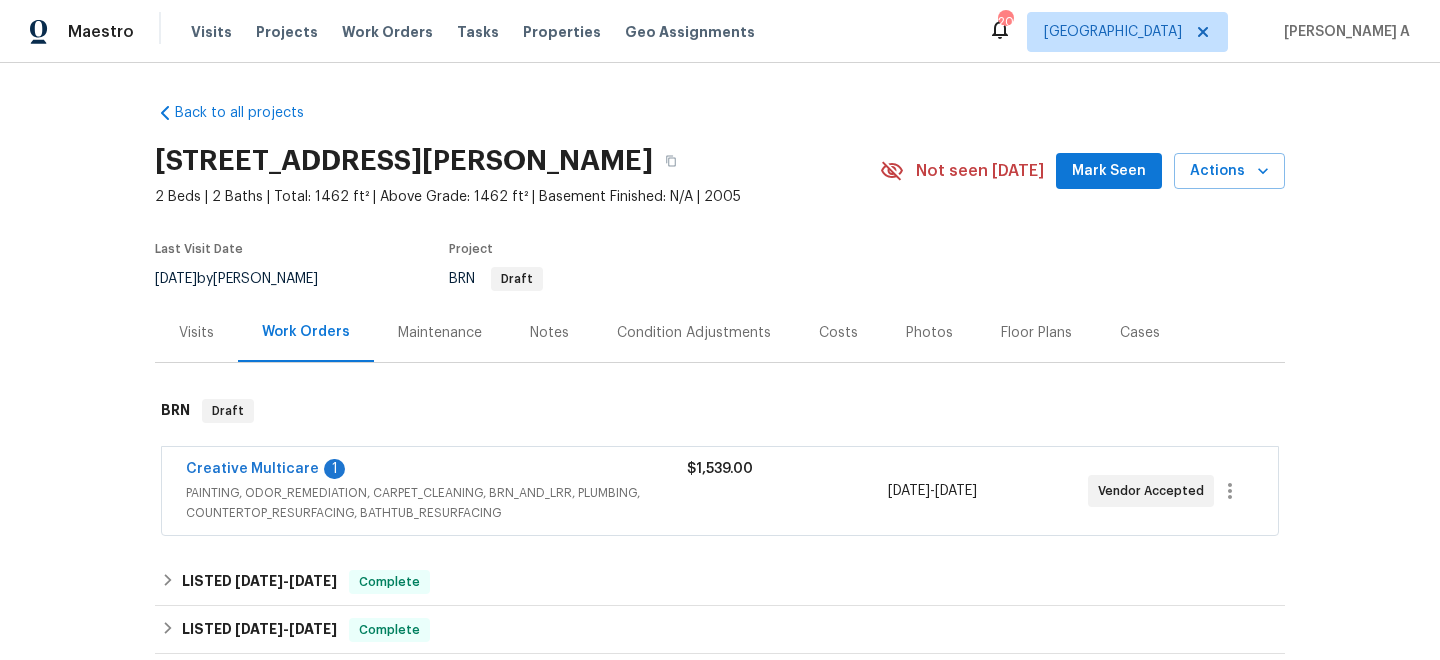 scroll, scrollTop: 0, scrollLeft: 0, axis: both 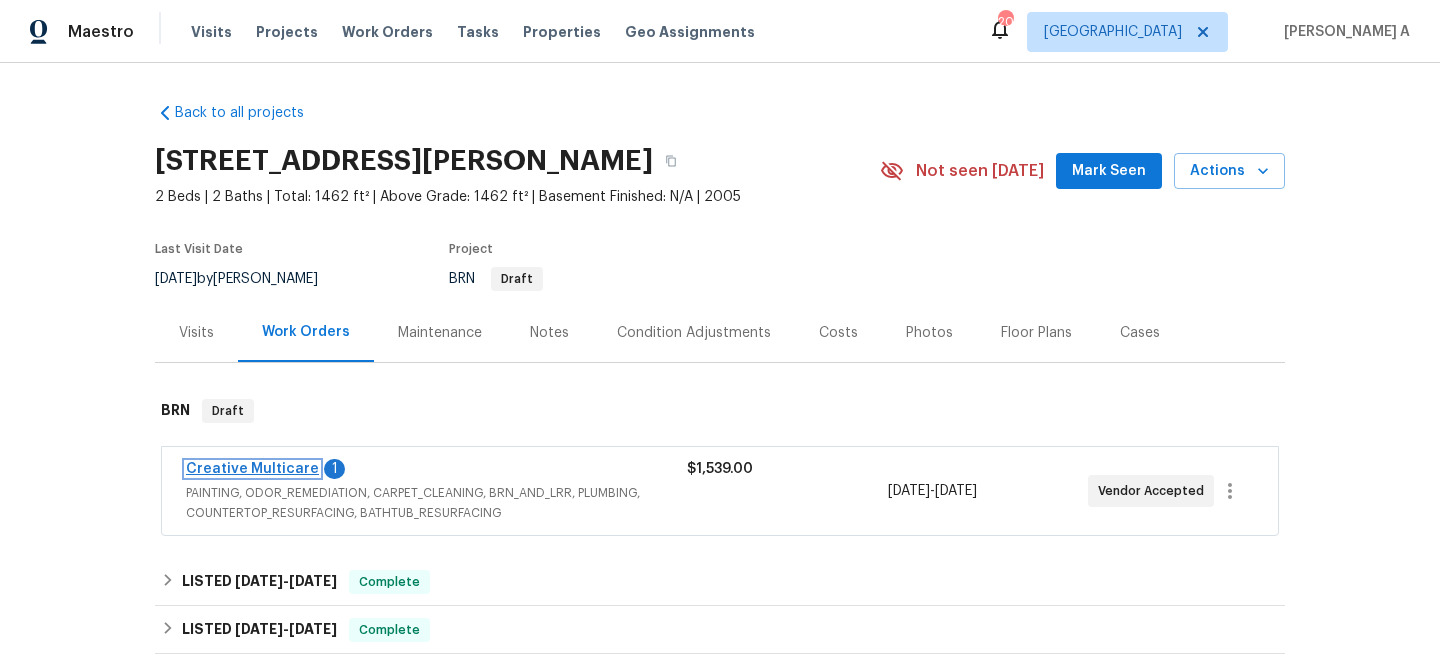 click on "Creative Multicare" at bounding box center [252, 469] 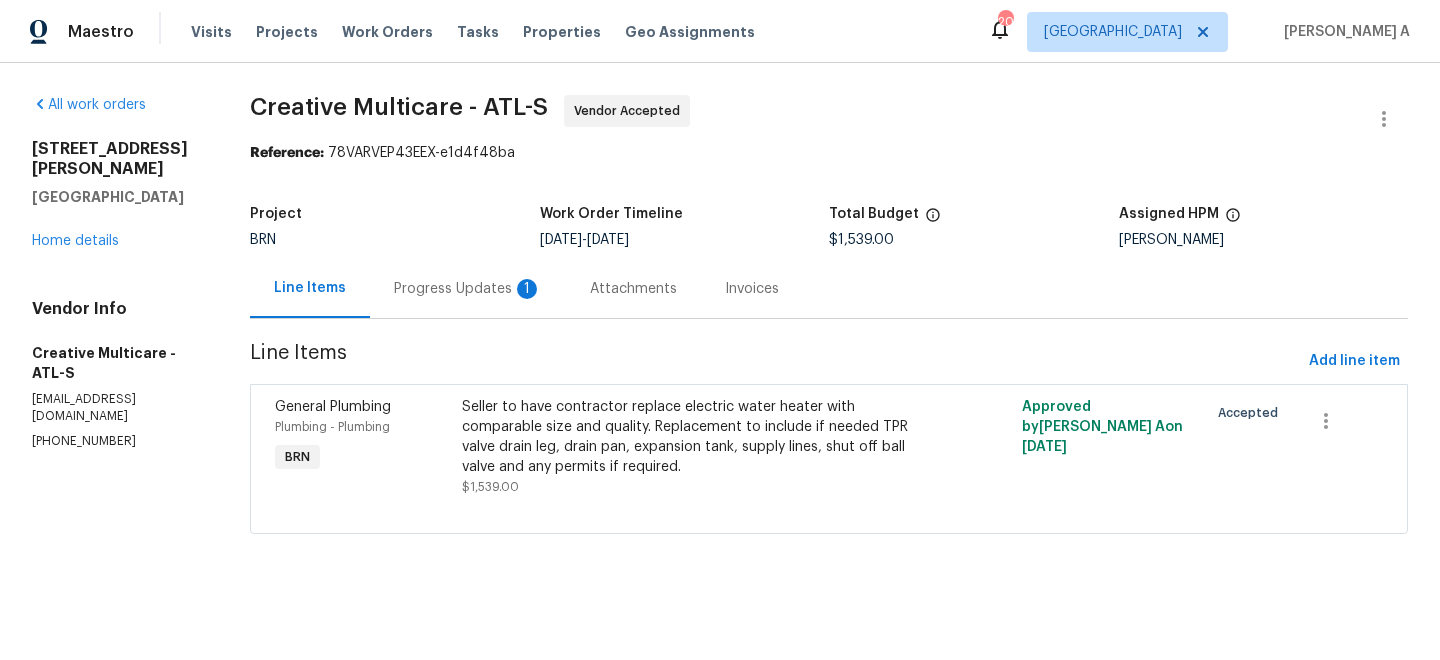click on "Progress Updates 1" at bounding box center (468, 289) 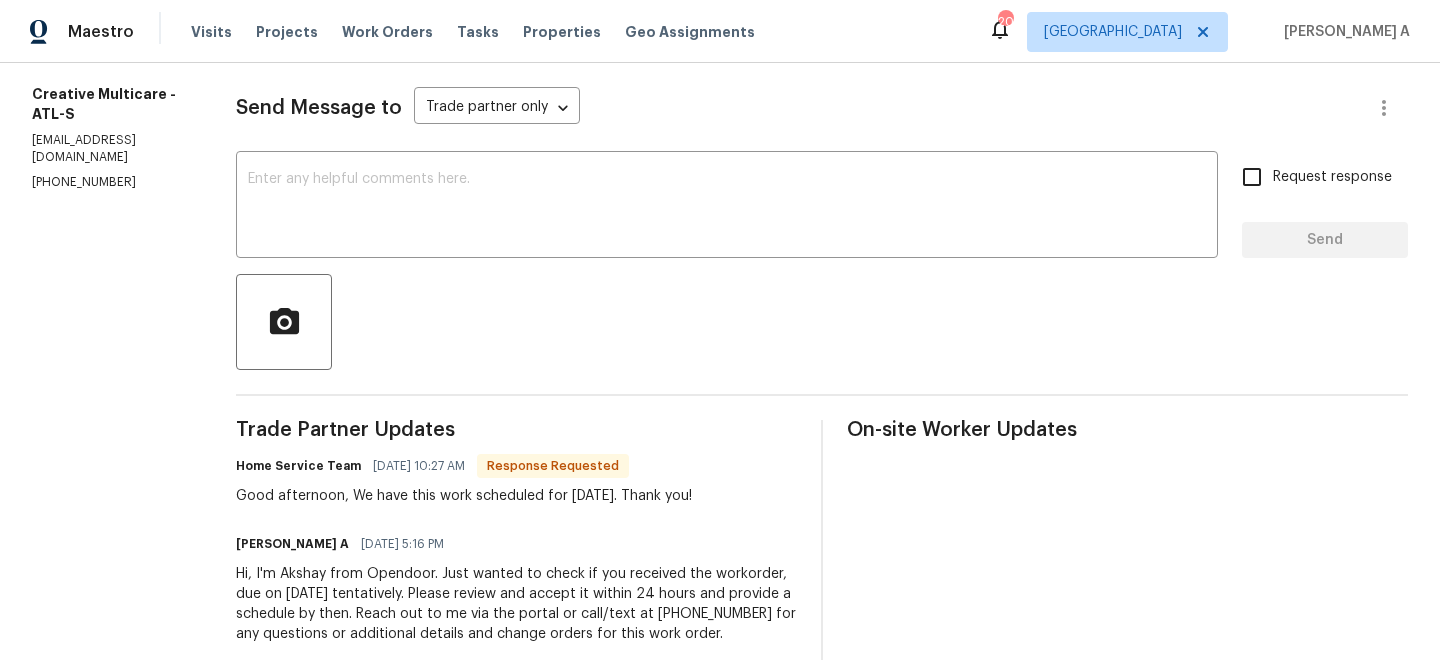 scroll, scrollTop: 294, scrollLeft: 0, axis: vertical 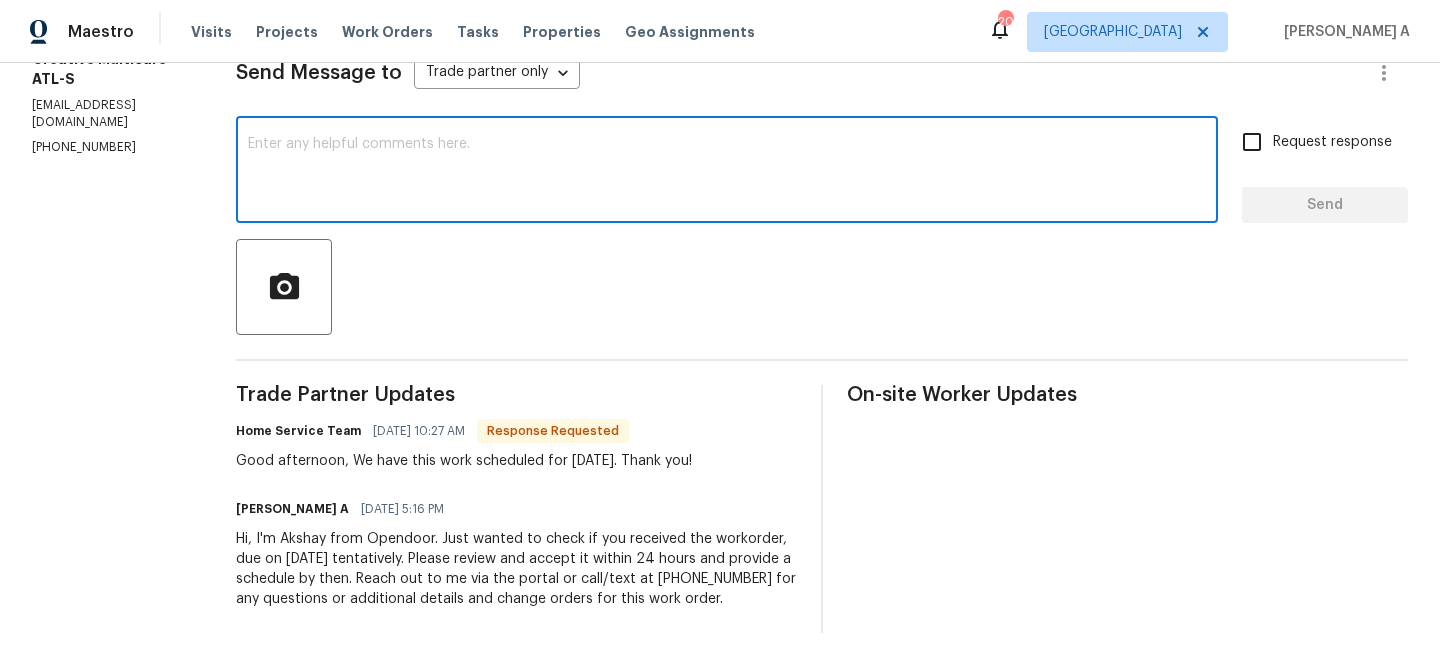 click at bounding box center [727, 172] 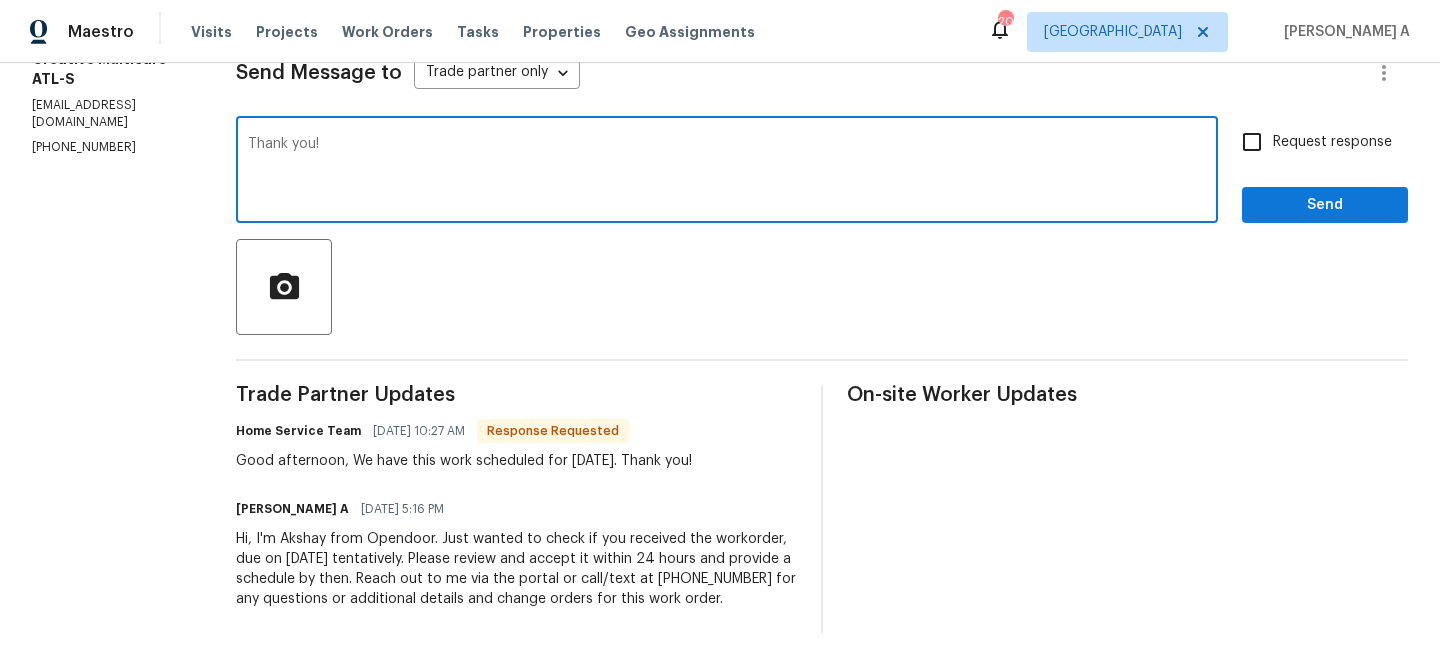 type on "Thank you!" 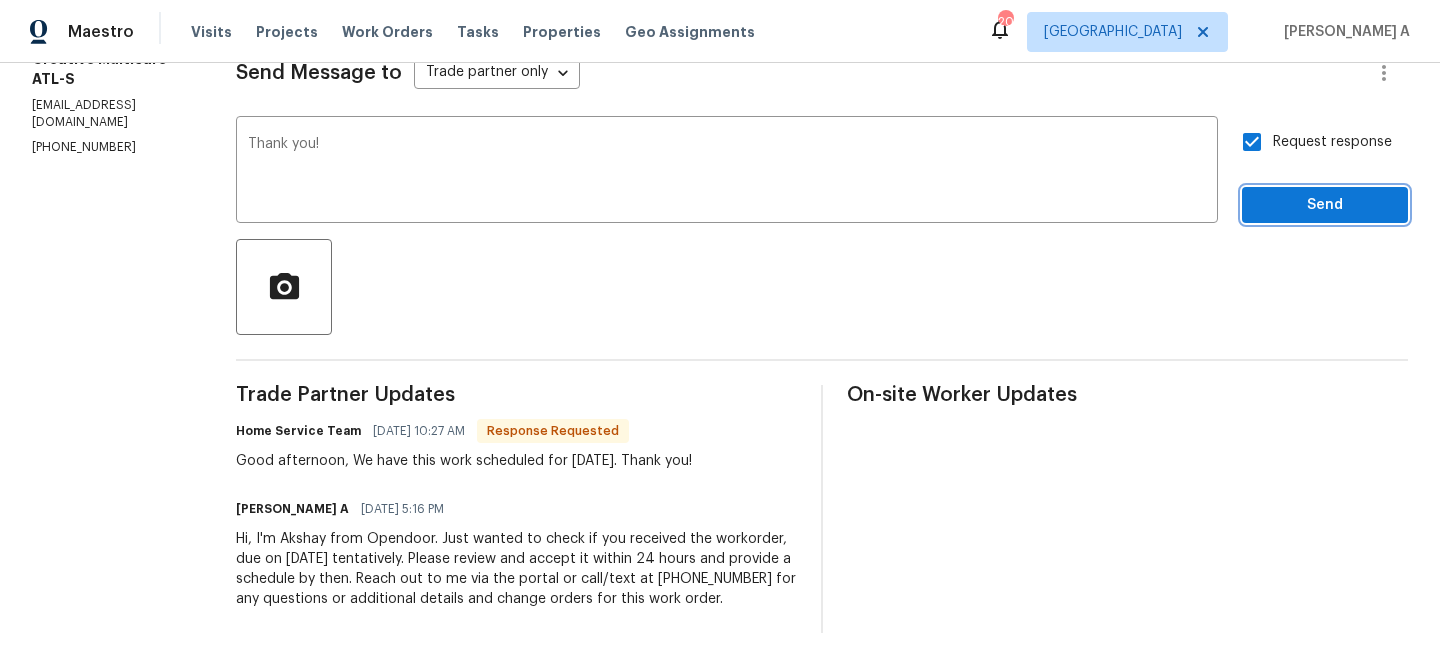 click on "Send" at bounding box center (1325, 205) 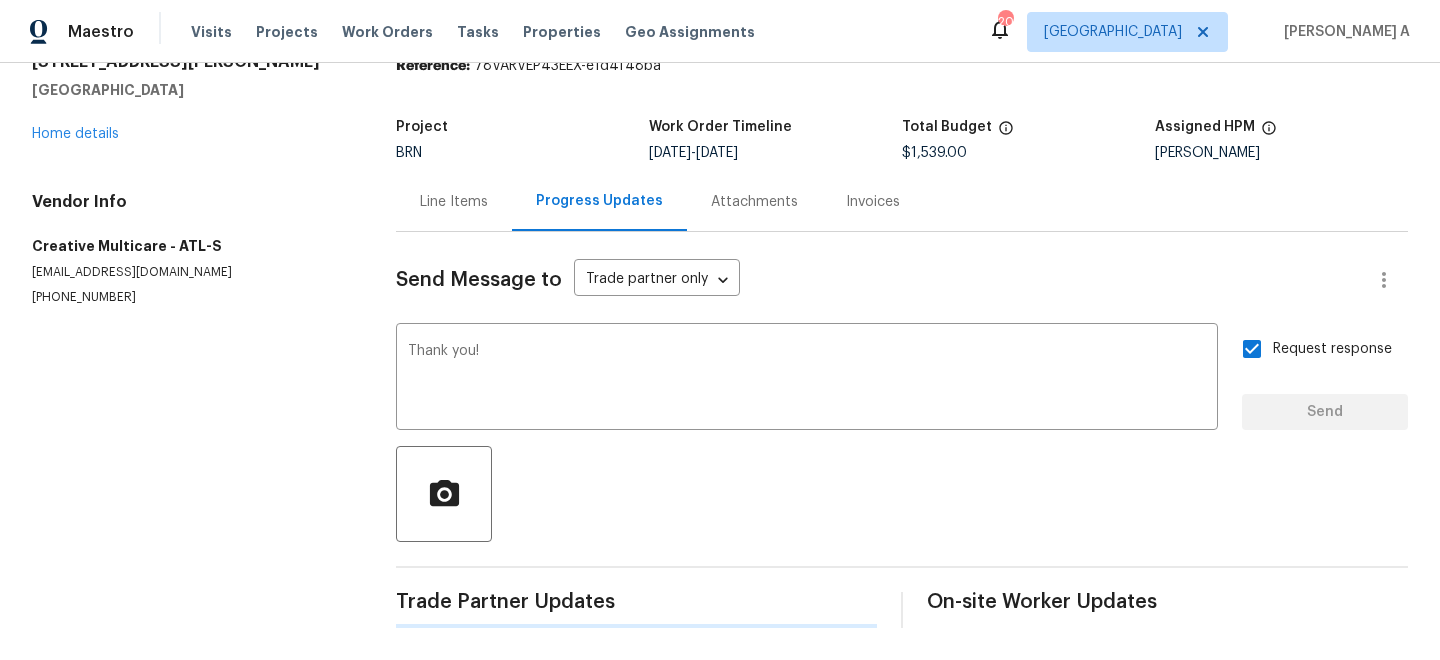 scroll, scrollTop: 87, scrollLeft: 0, axis: vertical 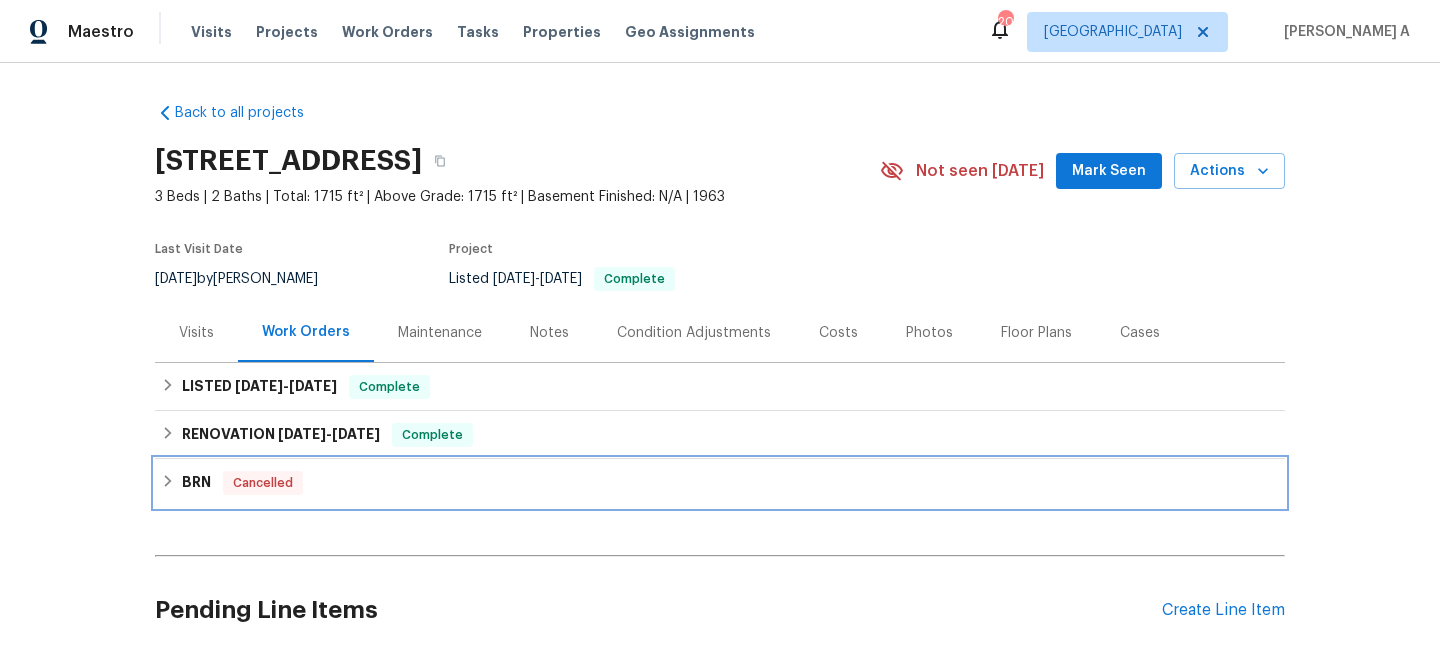 click on "BRN   Cancelled" at bounding box center [720, 483] 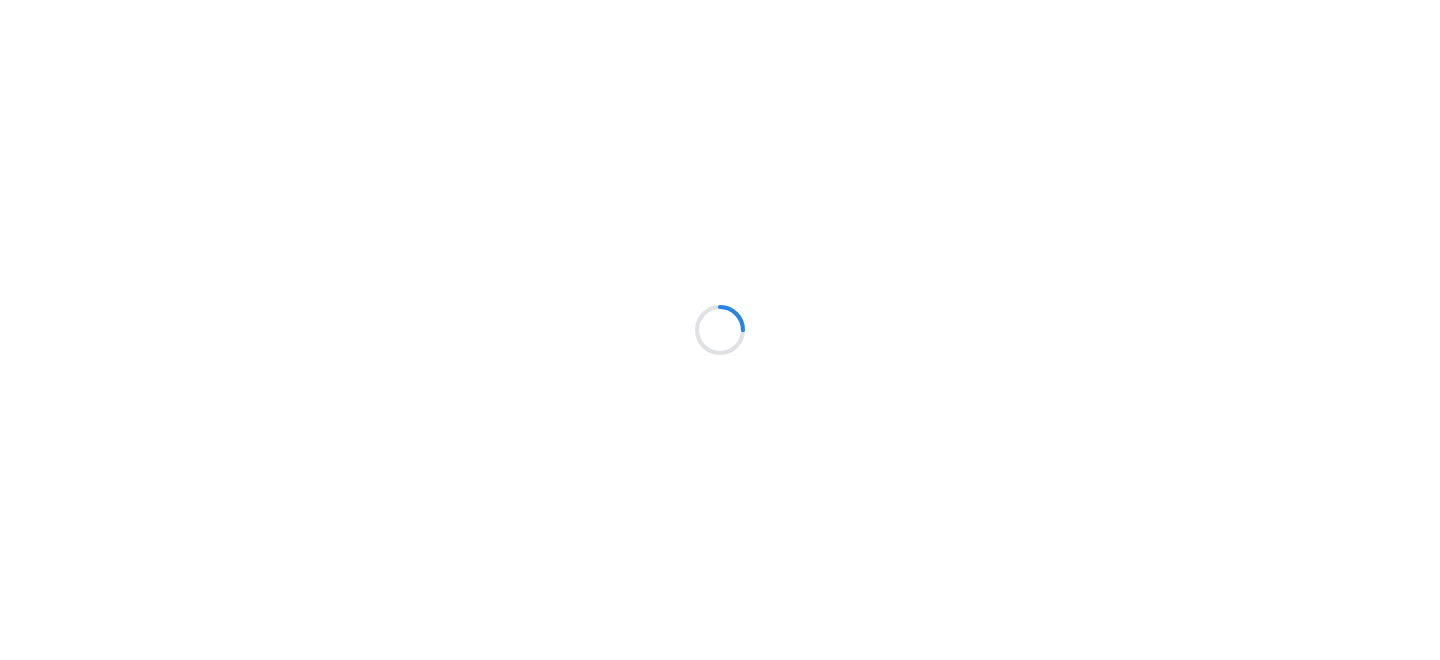 scroll, scrollTop: 0, scrollLeft: 0, axis: both 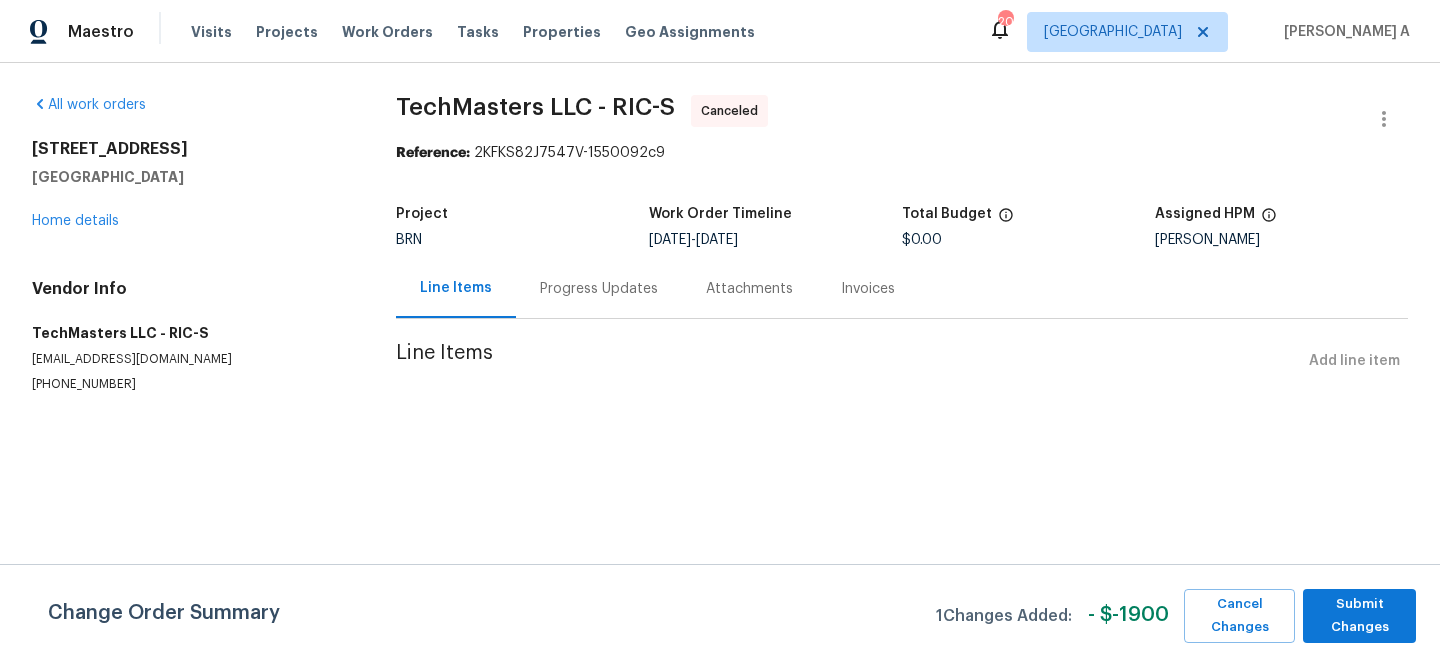 click on "Progress Updates" at bounding box center [599, 289] 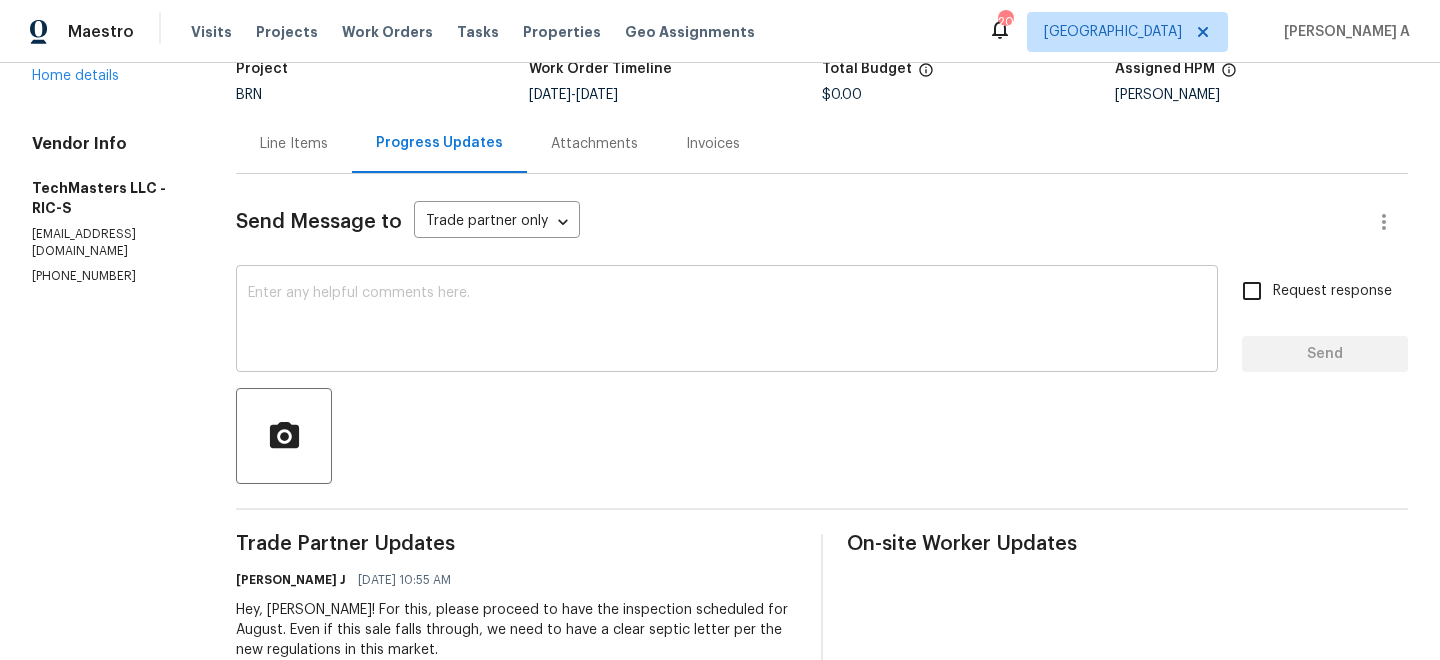 scroll, scrollTop: 125, scrollLeft: 0, axis: vertical 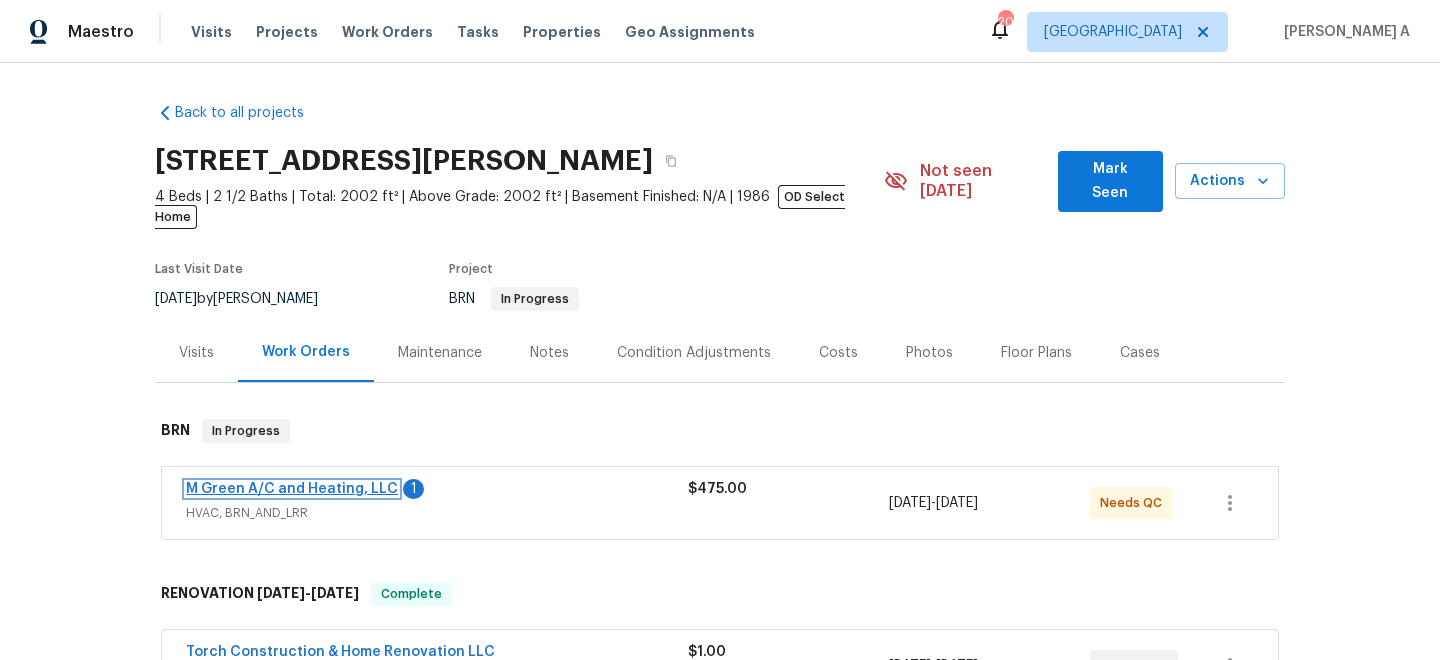 click on "M Green A/C and Heating, LLC" at bounding box center [292, 489] 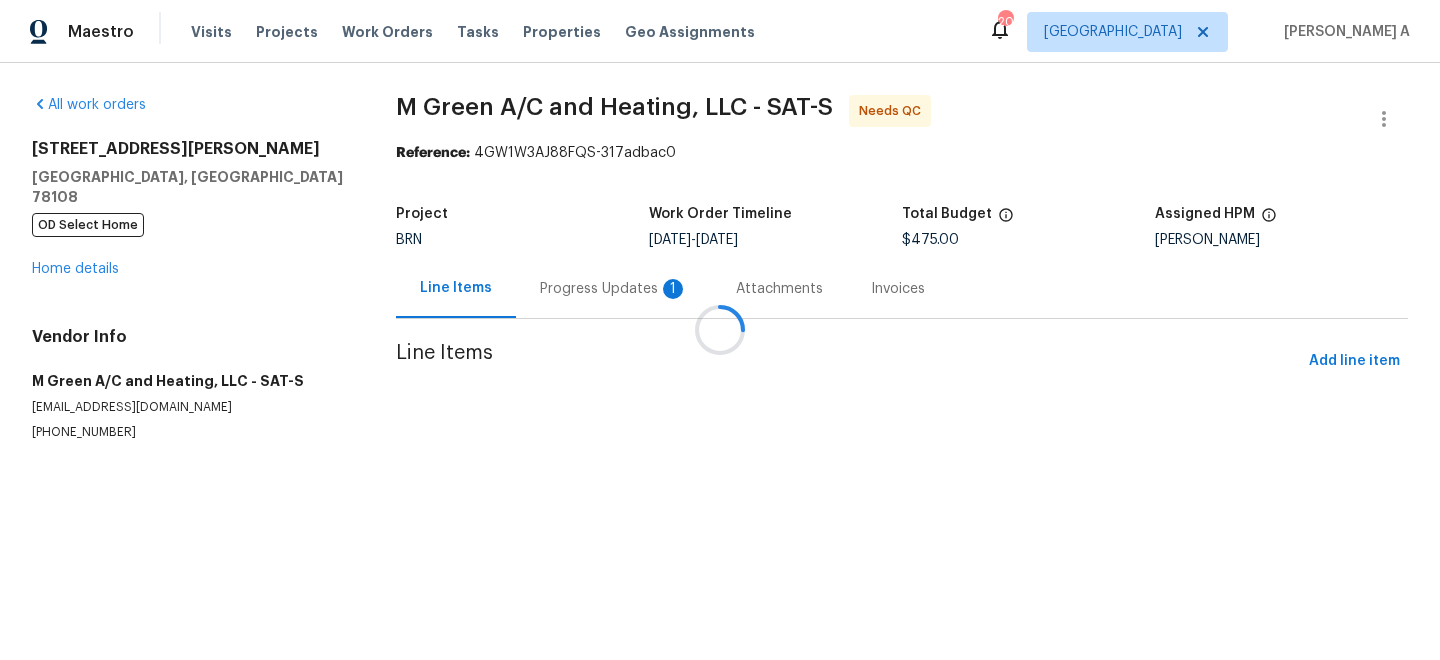 click at bounding box center [720, 330] 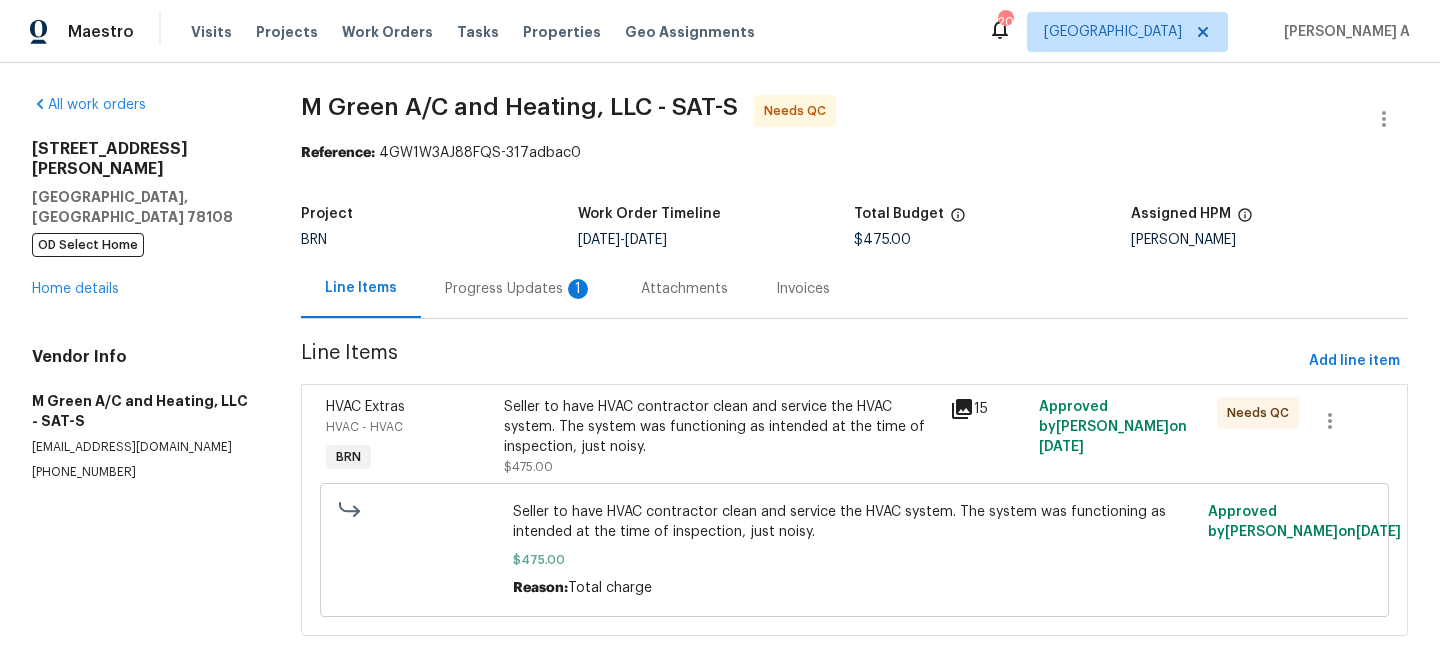 click on "Progress Updates 1" at bounding box center [519, 288] 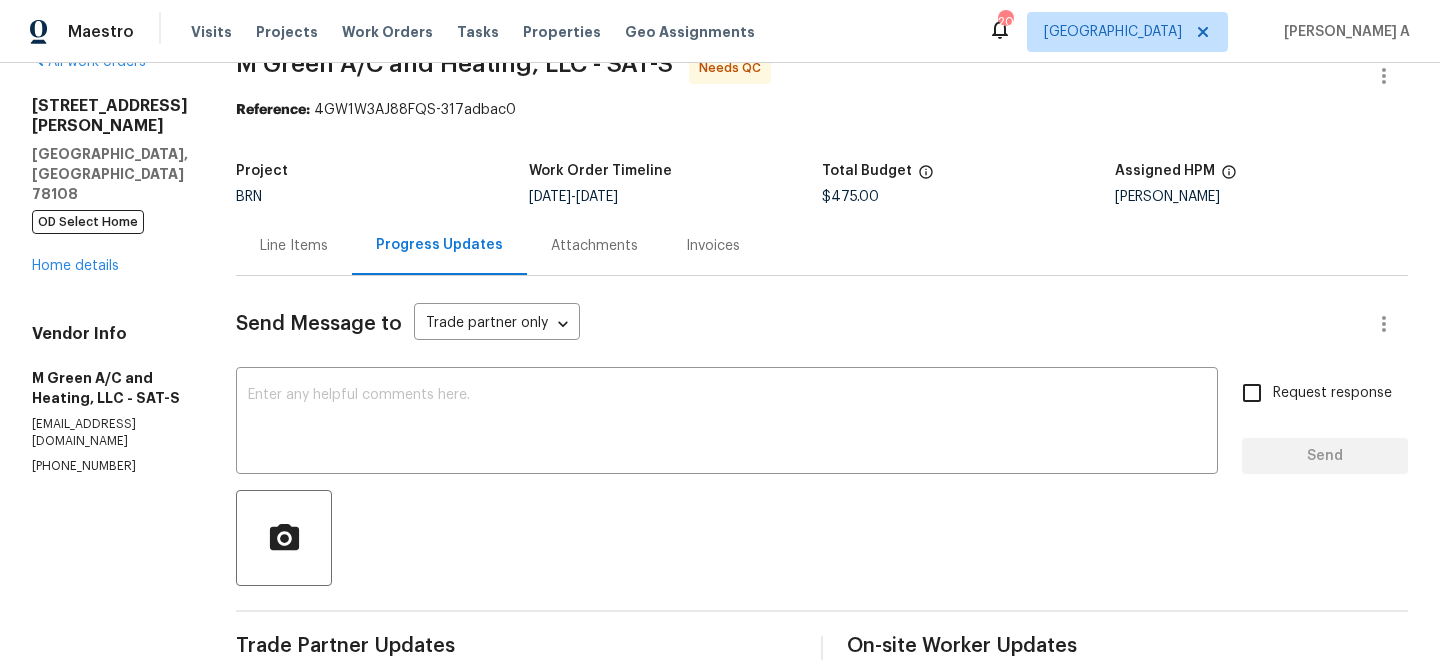 scroll, scrollTop: 15, scrollLeft: 0, axis: vertical 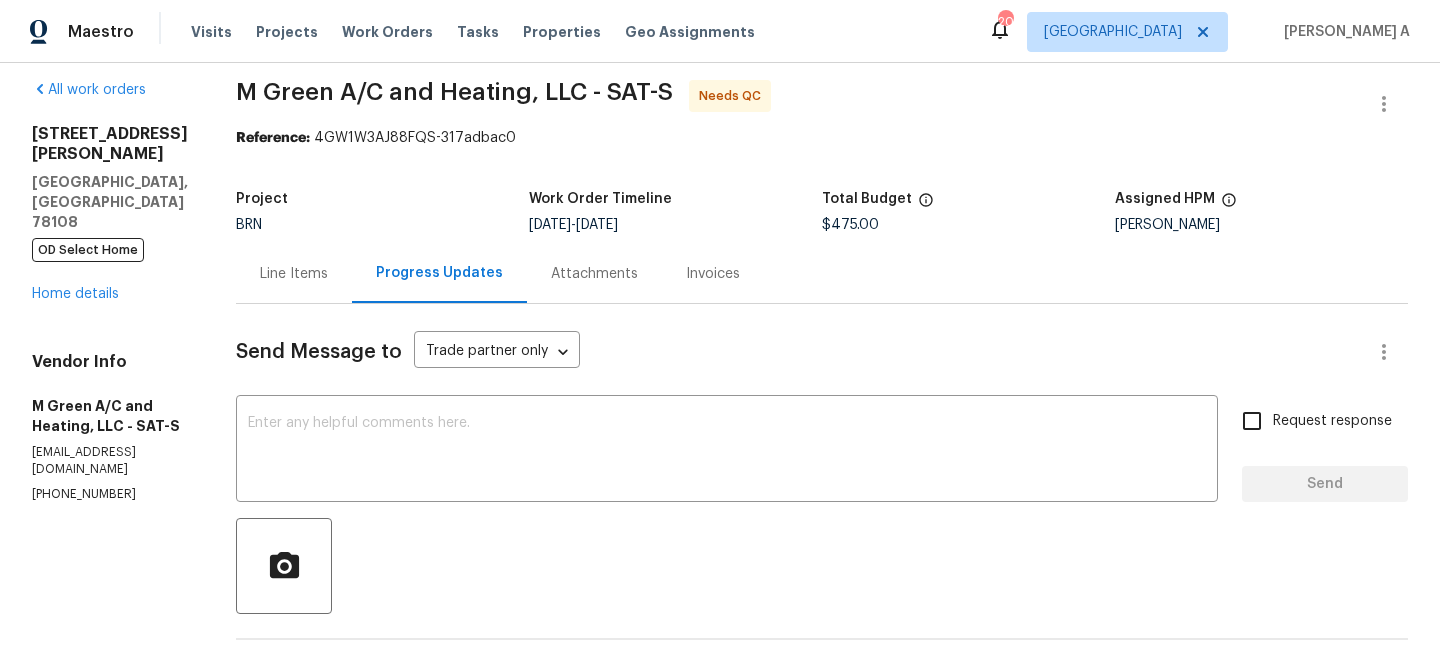 click on "Line Items" at bounding box center [294, 274] 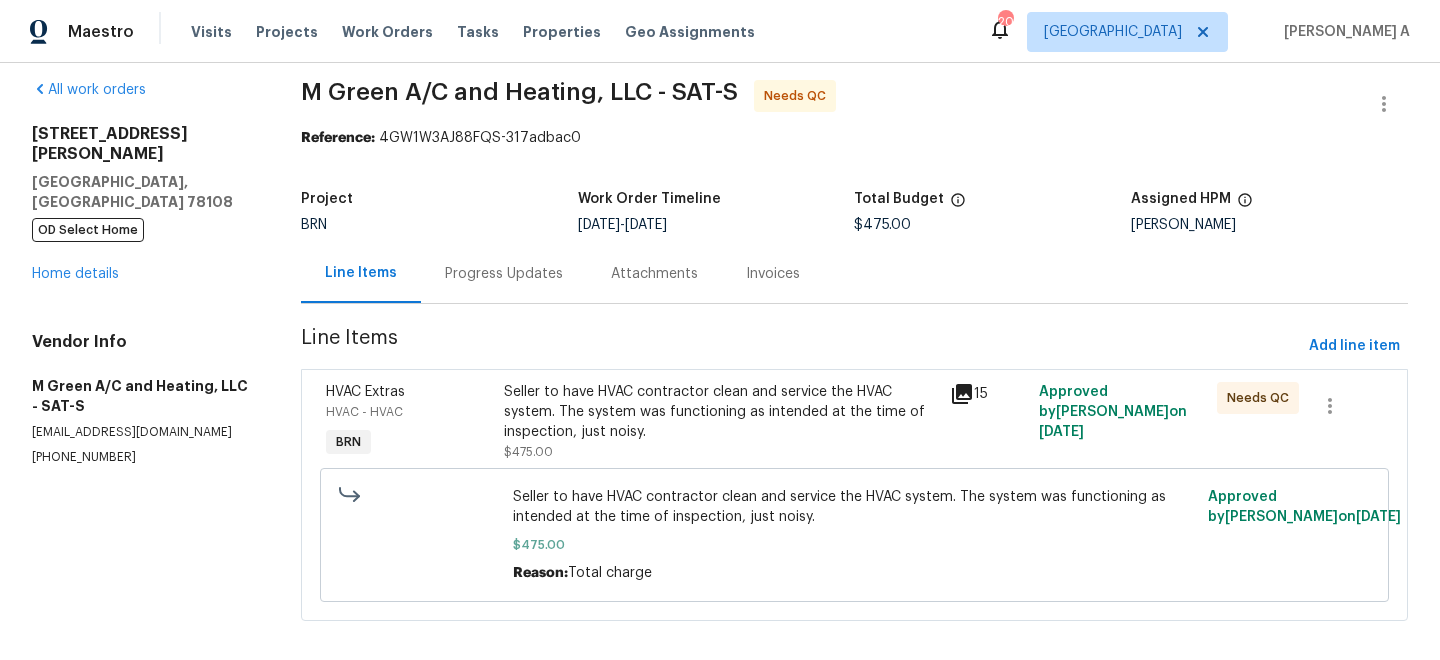 click on "Seller to have HVAC contractor clean and service the HVAC system.  The system was functioning as intended at the time of inspection, just noisy." at bounding box center (720, 412) 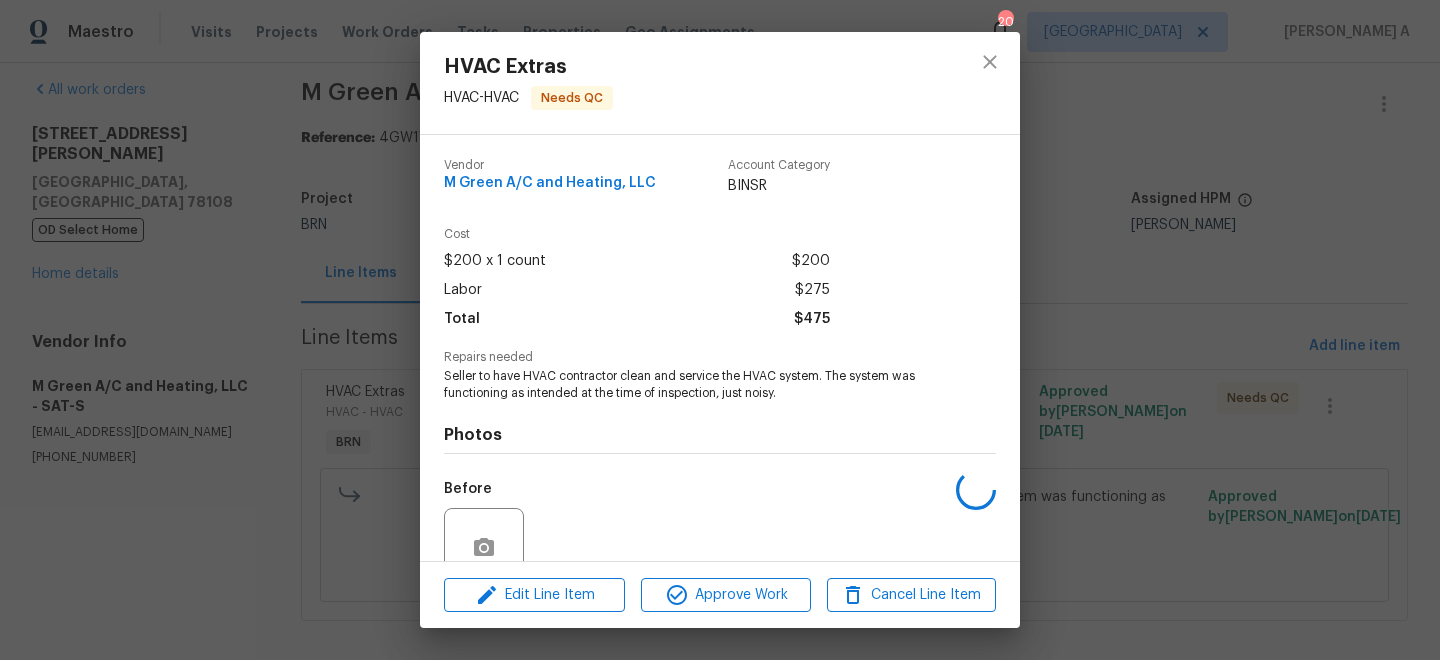 scroll, scrollTop: 177, scrollLeft: 0, axis: vertical 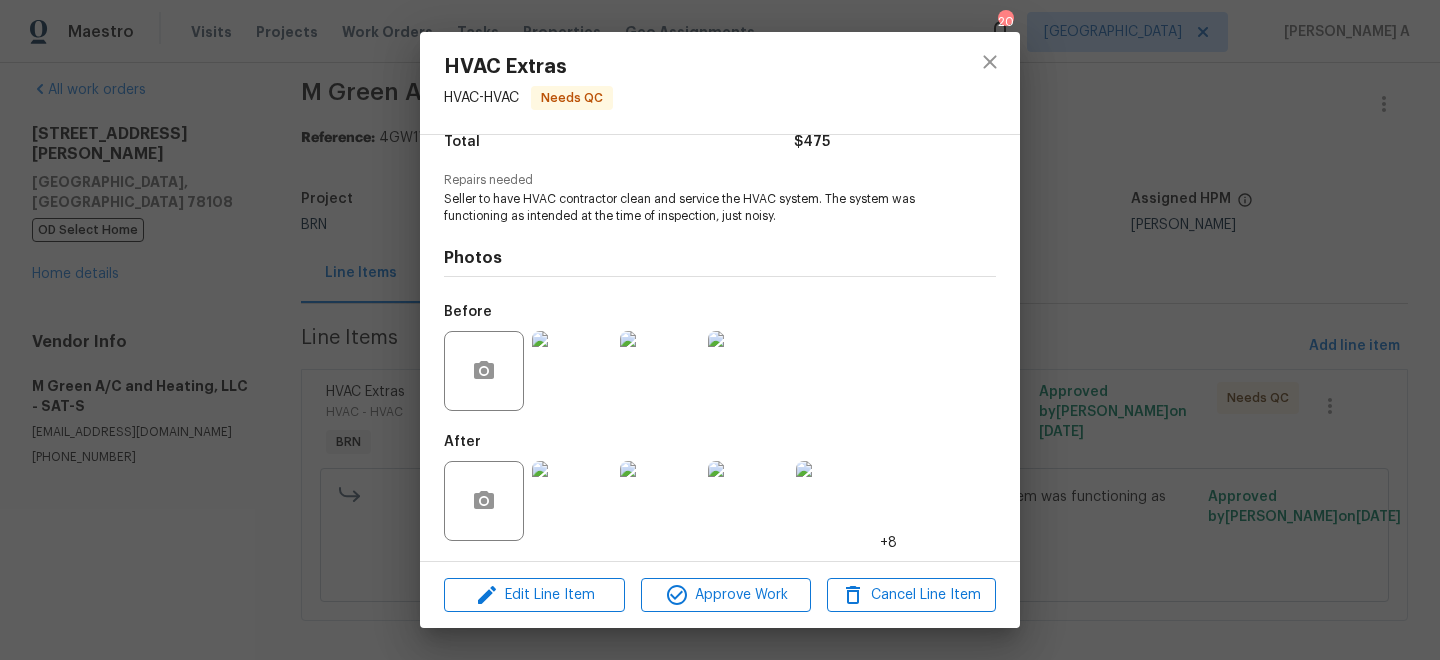 click at bounding box center [572, 501] 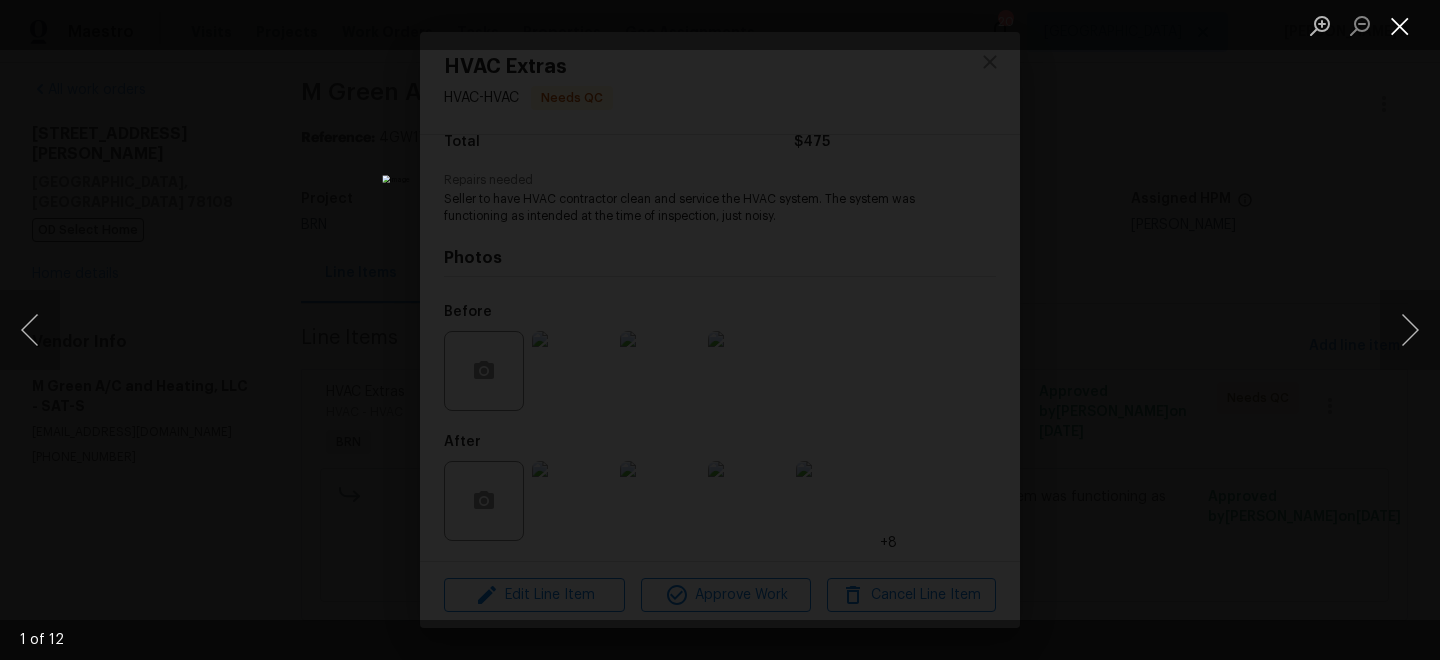 click at bounding box center [1400, 25] 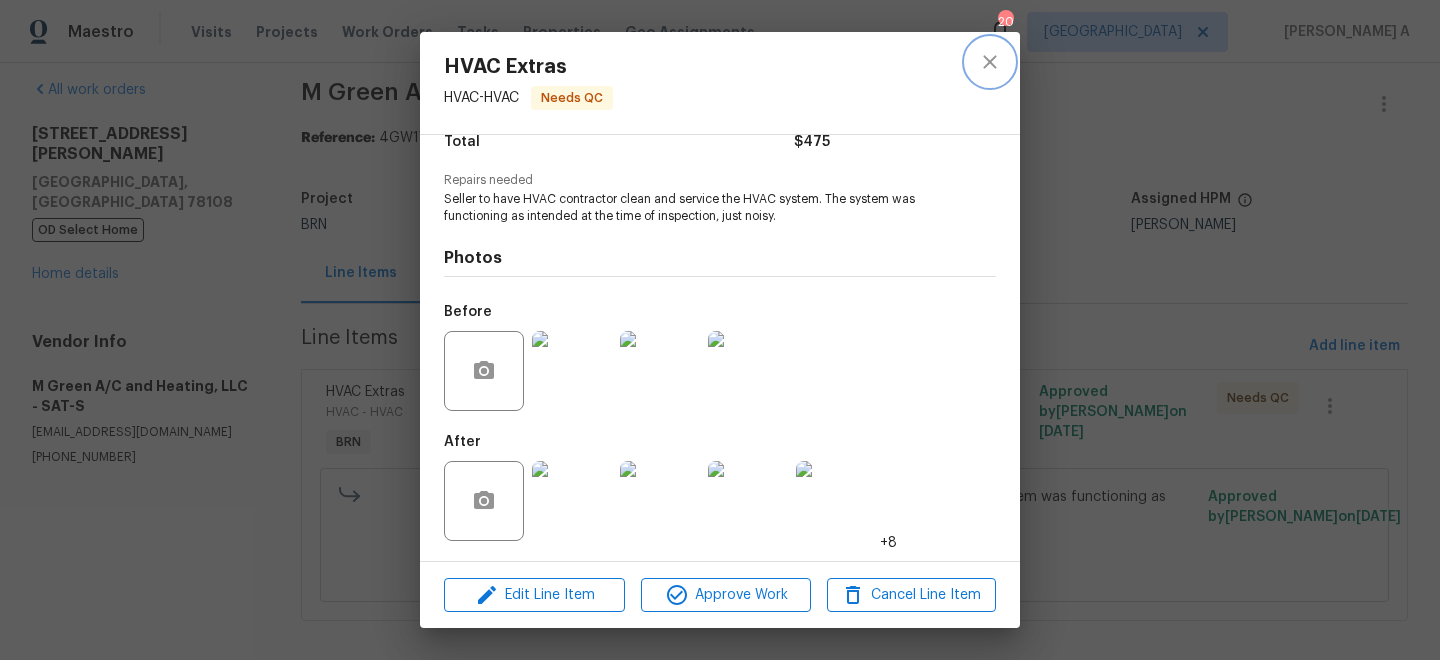 click 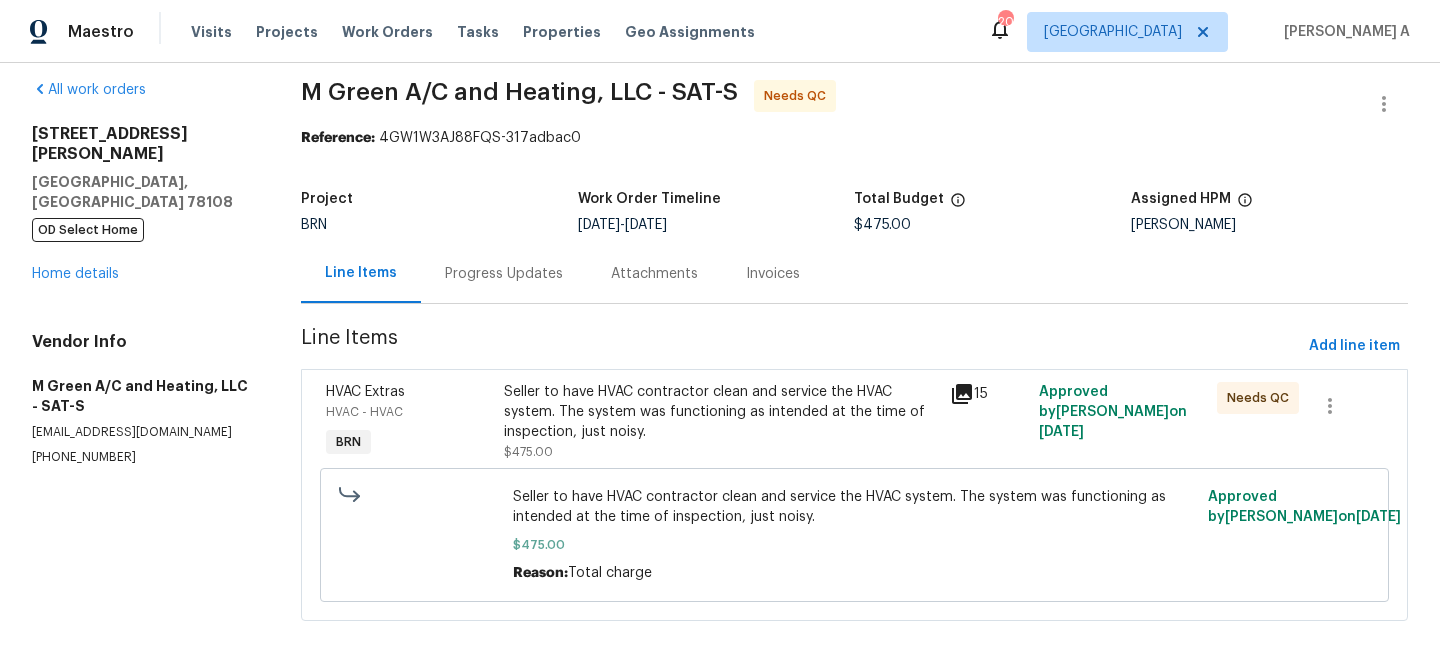 click on "Progress Updates" at bounding box center [504, 274] 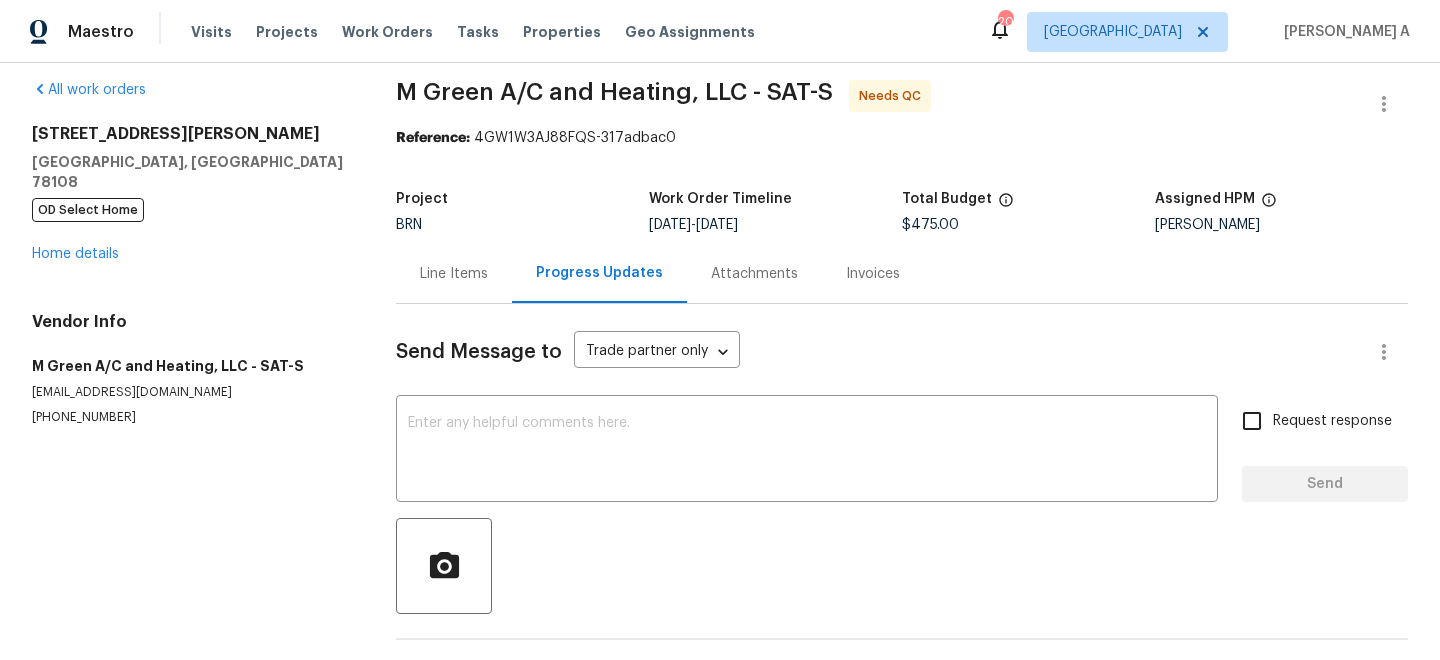 scroll, scrollTop: 87, scrollLeft: 0, axis: vertical 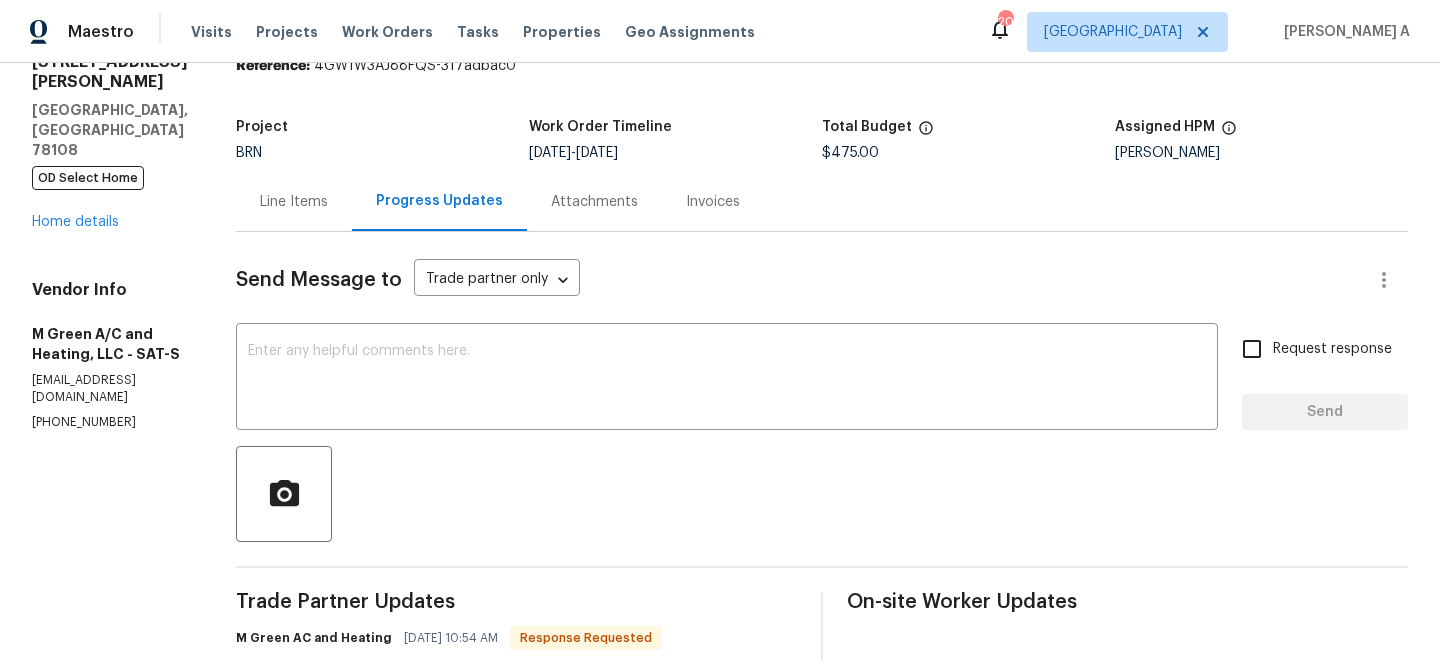 click on "Send Message to Trade partner only Trade partner only ​ x ​ Request response Send Trade Partner Updates M Green AC and Heating 07/11/2025 10:54 AM Response Requested heat temperature has been uploaded Akshay Ajaya Kumar A 07/10/2025 6:01 PM Please let us know as soon as you upload the temperature splits. Akshay Ajaya Kumar A 07/10/2025 12:16 PM Got it, thanks for the new contact info. M Green AC and Heating 07/10/2025 11:34 AM Please reach out to 972-415-3696 M Green AC and Heating 07/10/2025 11:34 AM They are returning today to collect the heater temp split today. Please do not call or text 214-500-1084. They no longer work for M. Green A/C and Heating. Akshay Ajaya Kumar A 07/09/2025 5:19 PM Could you please upload the high-level temp split reading as well? M Green AC and Heating 07/09/2025 12:35 PM Clean Tune and Service completed Total: $475 Akshay Ajaya Kumar A 07/09/2025 12:17 PM Hi, Could you please let me know if this was completed yesterday? Akshay Ajaya Kumar A 07/08/2025 7:15 PM Thank you!" at bounding box center [822, 936] 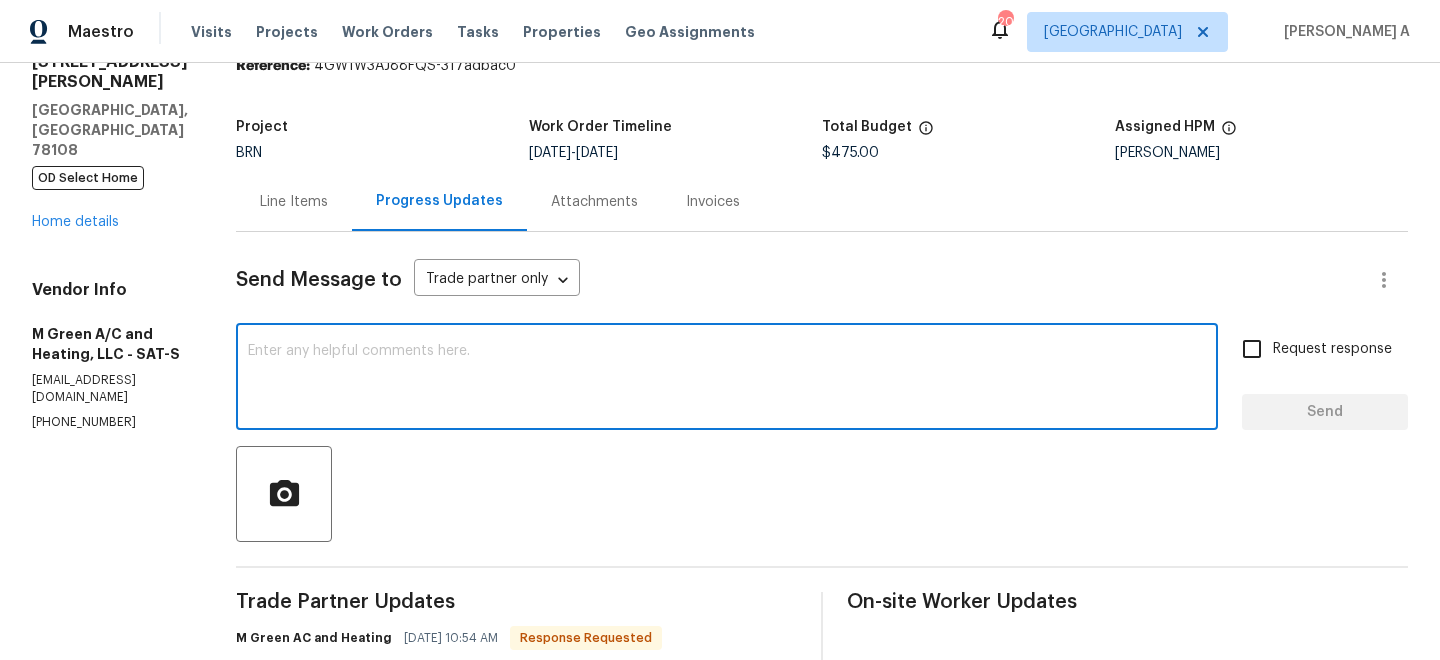 click at bounding box center [727, 379] 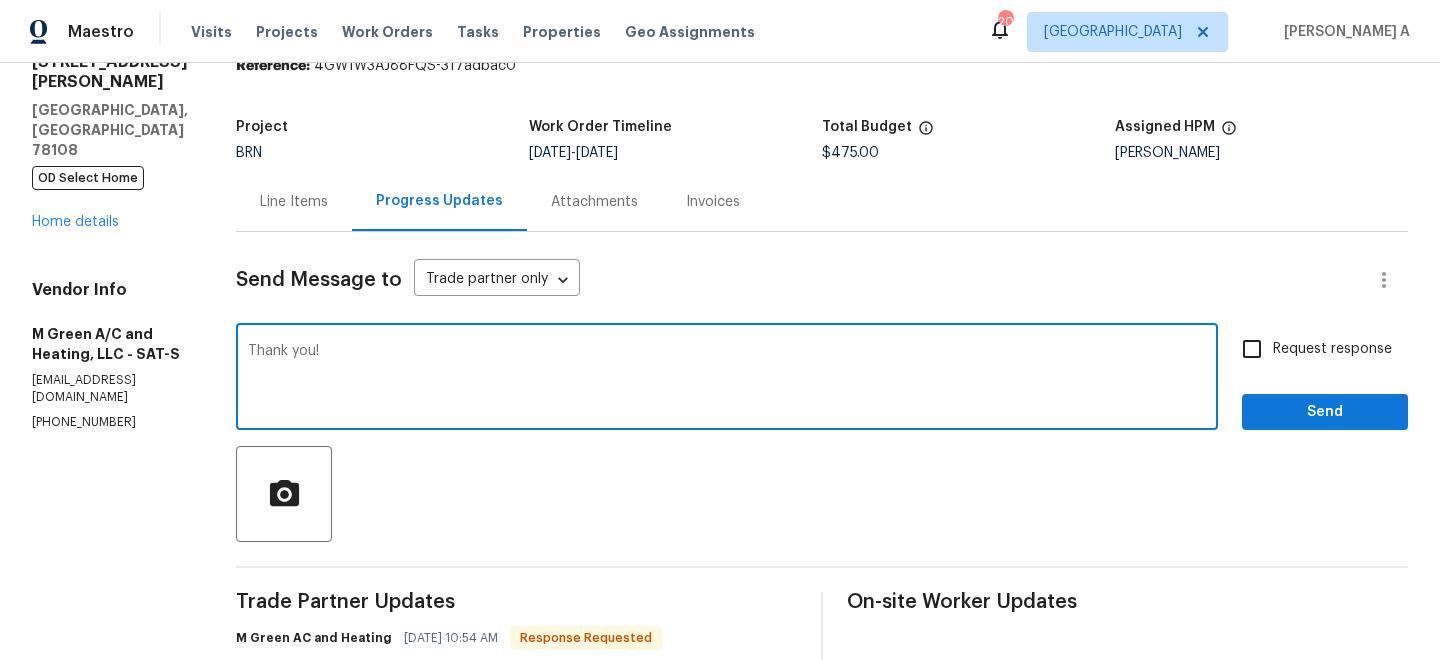 type on "Thank you!" 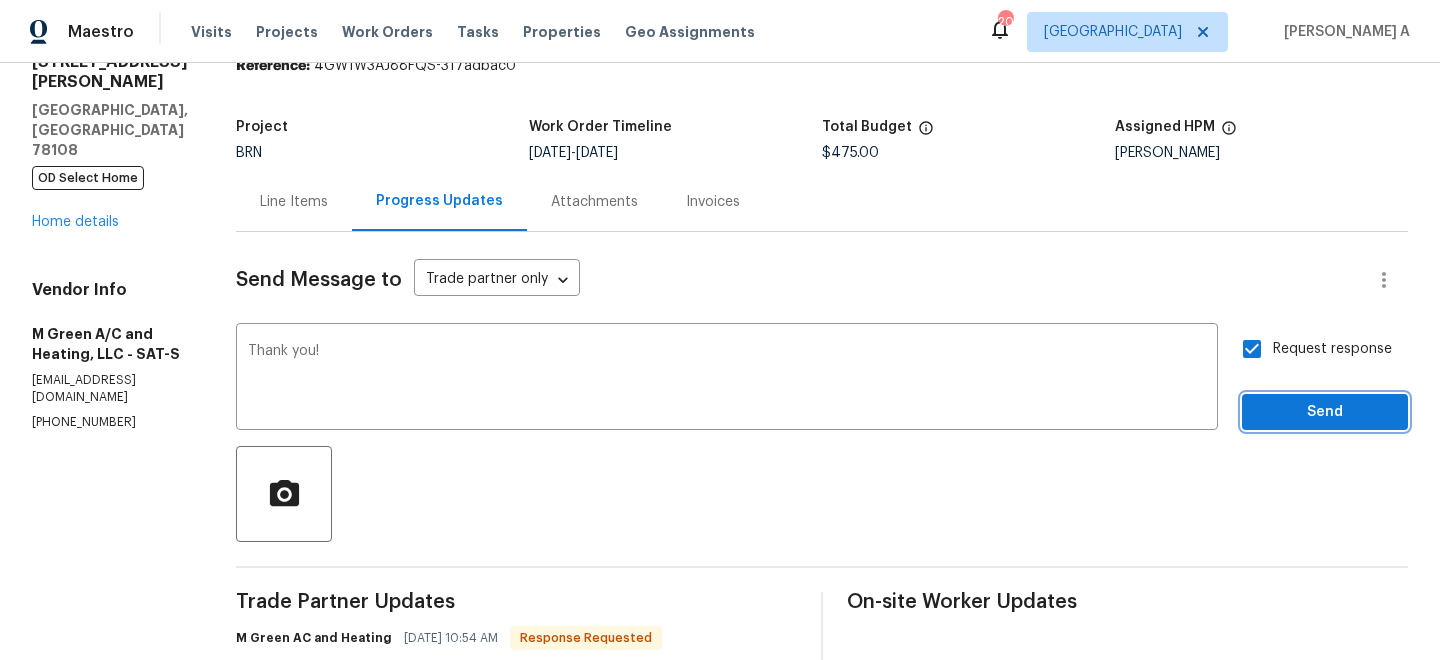 click on "Send" at bounding box center (1325, 412) 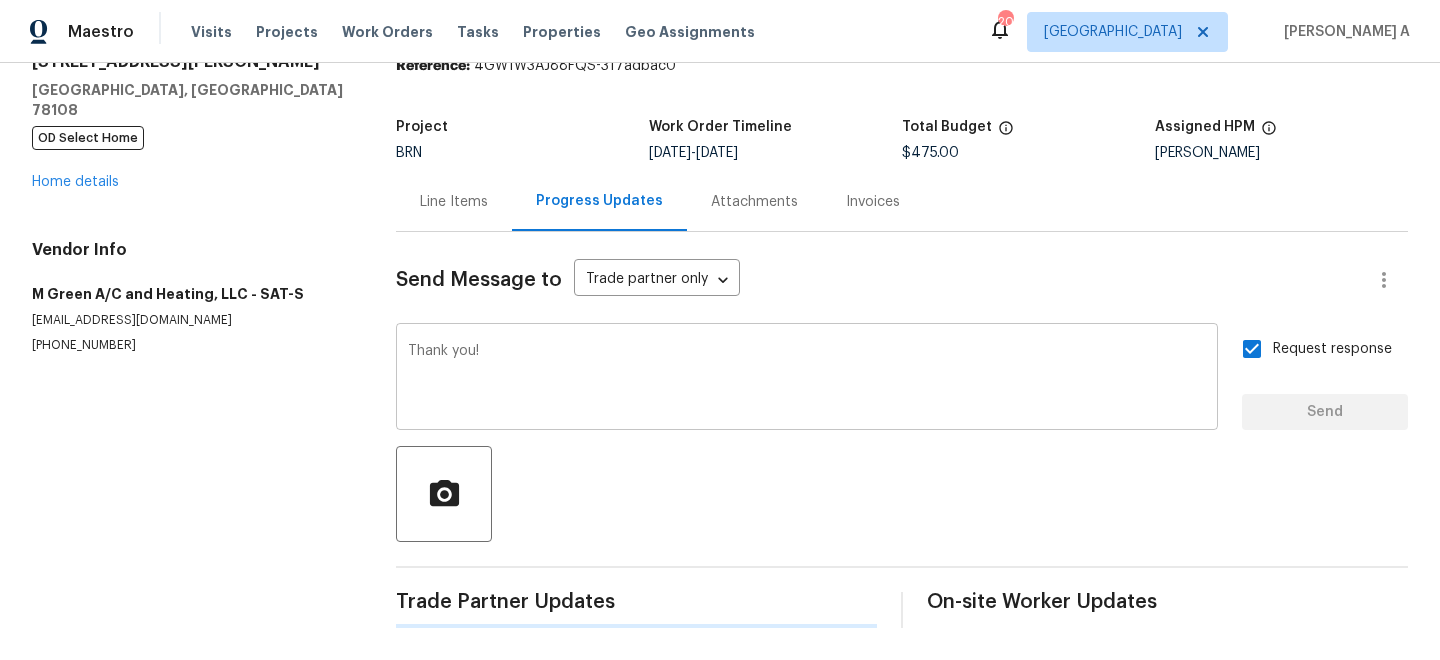 type 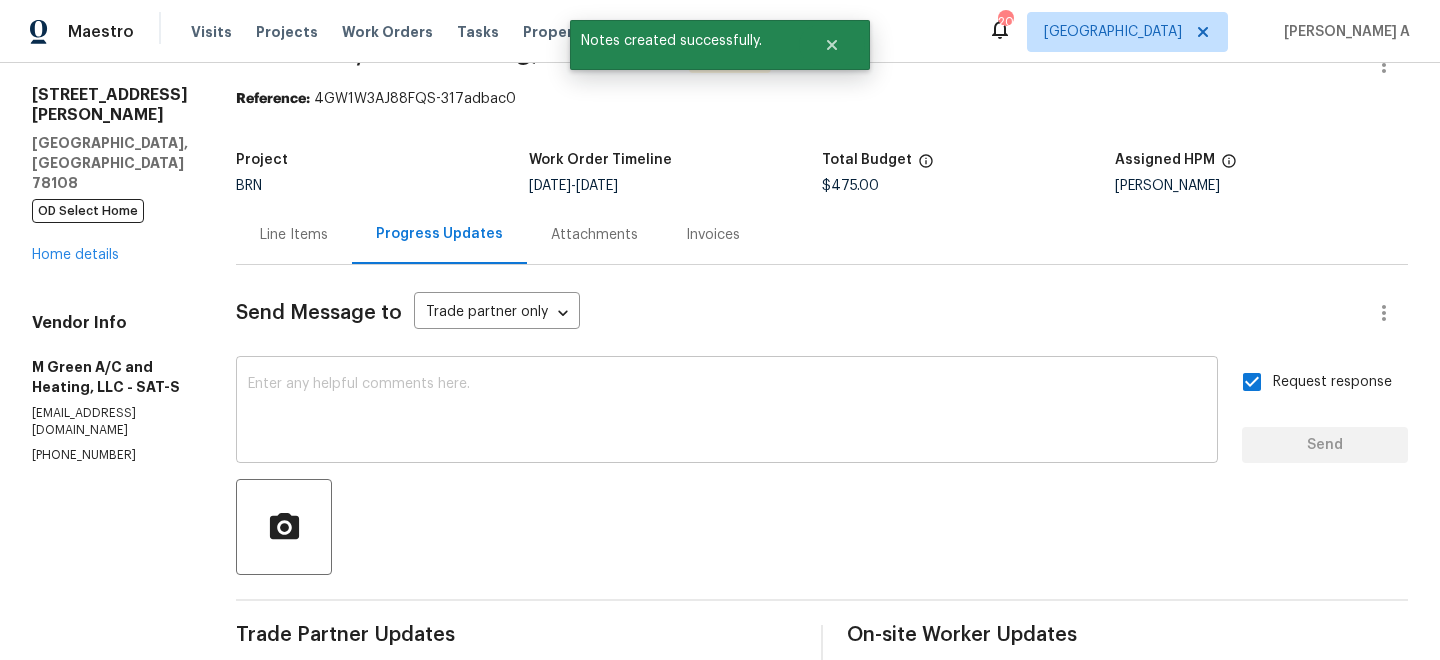 scroll, scrollTop: 0, scrollLeft: 0, axis: both 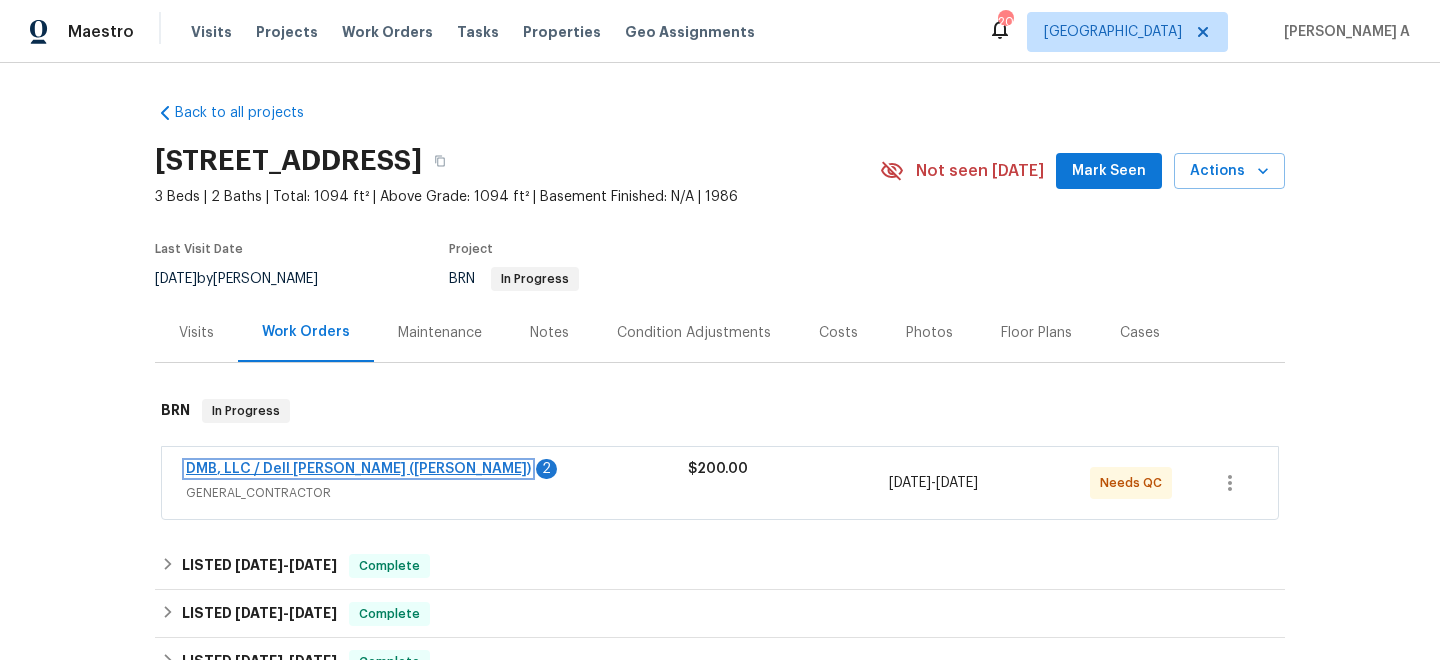 click on "DMB, LLC / Dell [PERSON_NAME] ([PERSON_NAME])" at bounding box center [358, 469] 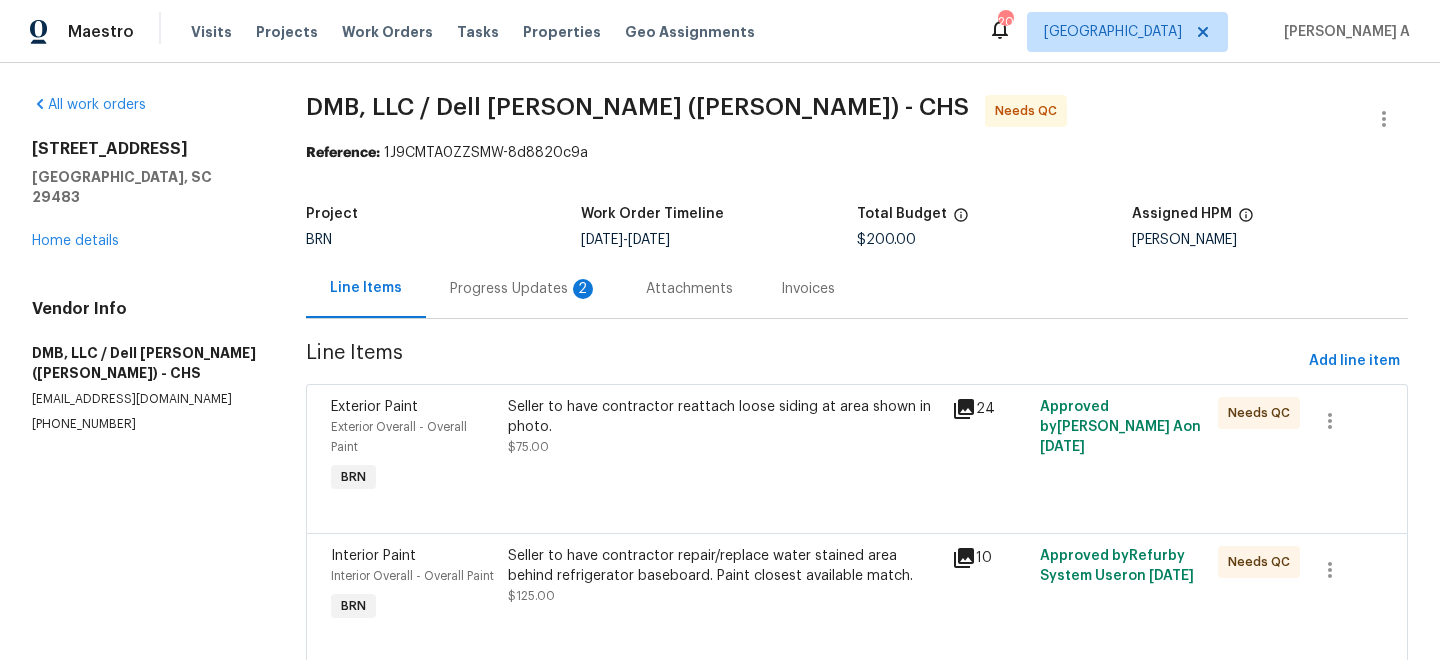 click on "Progress Updates 2" at bounding box center (524, 289) 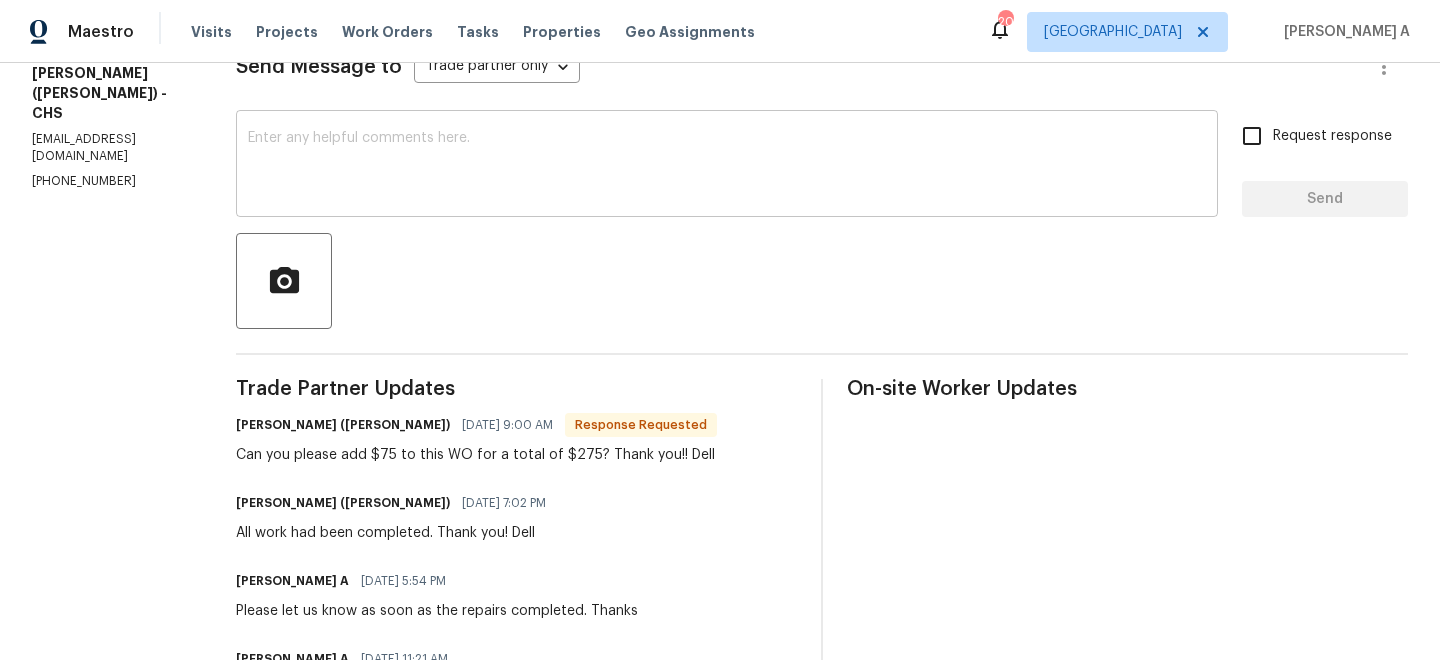 scroll, scrollTop: 315, scrollLeft: 0, axis: vertical 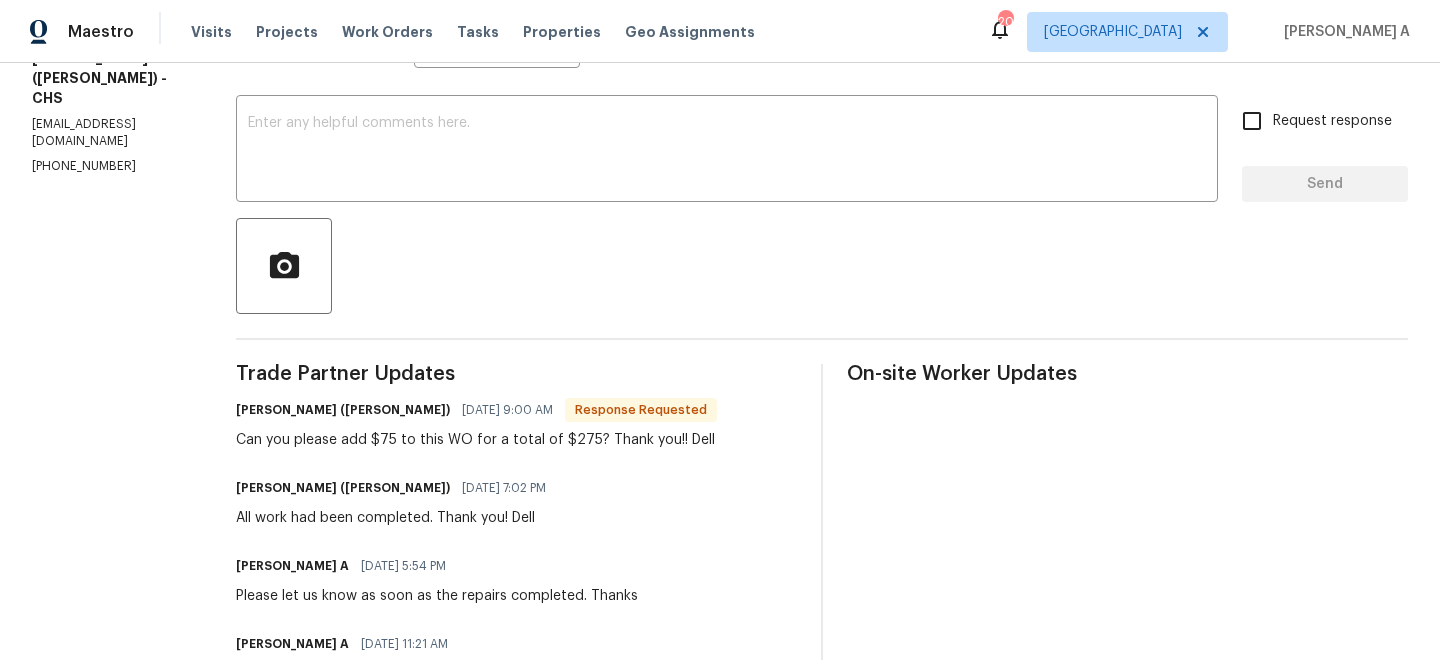 click on "Can you please add $75 to this WO for a total of $275? Thank you!! Dell" at bounding box center (476, 440) 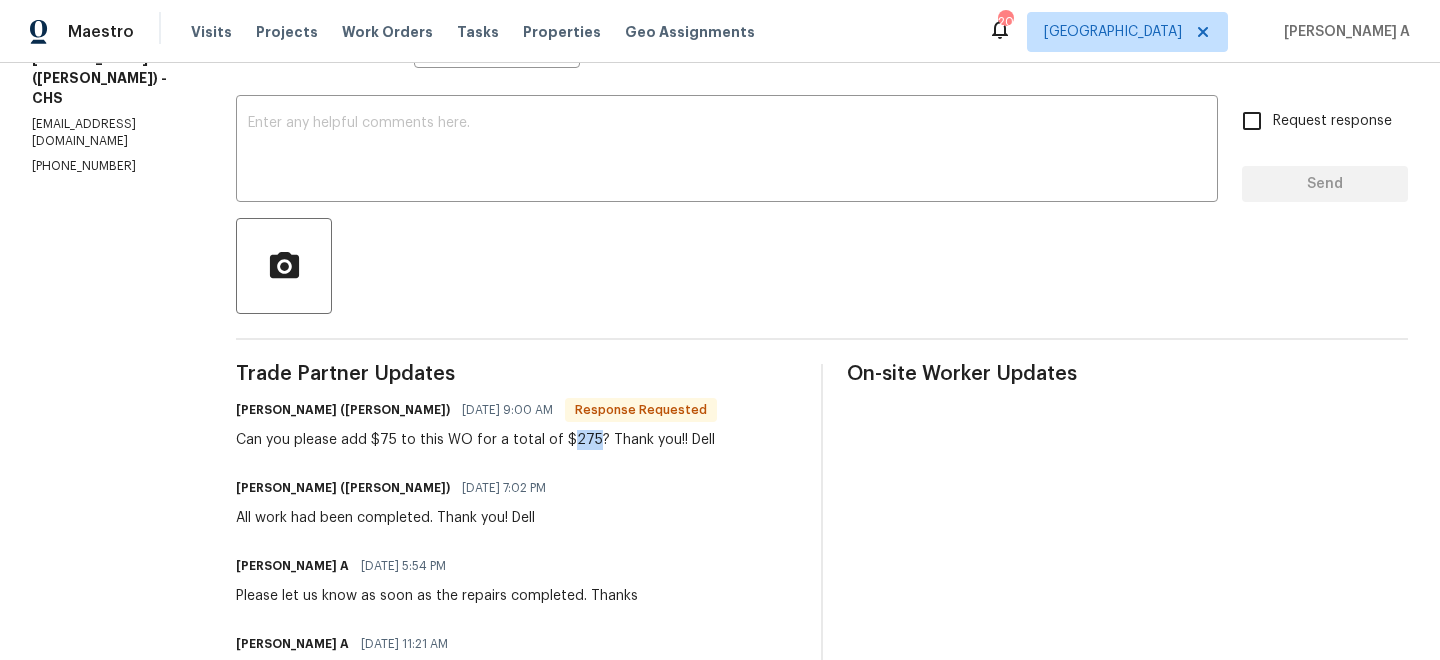 click on "Can you please add $75 to this WO for a total of $275? Thank you!! Dell" at bounding box center [476, 440] 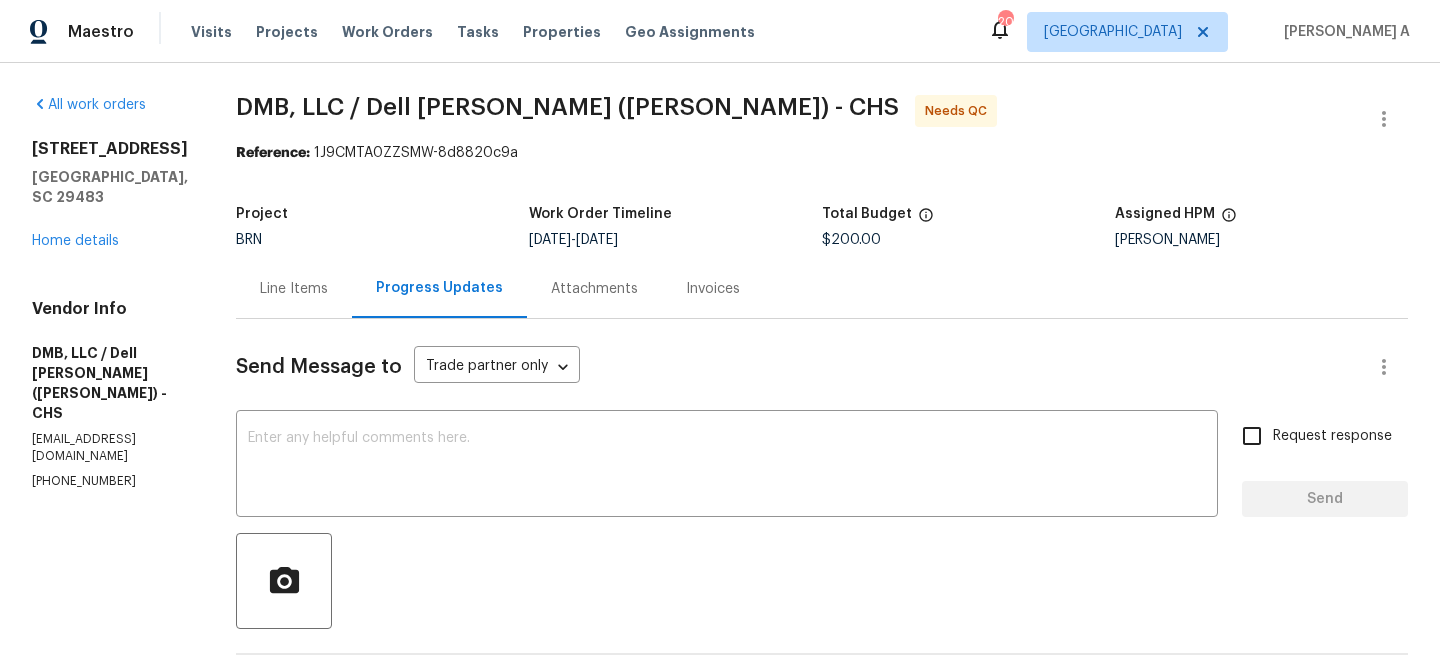 click on "Line Items" at bounding box center [294, 289] 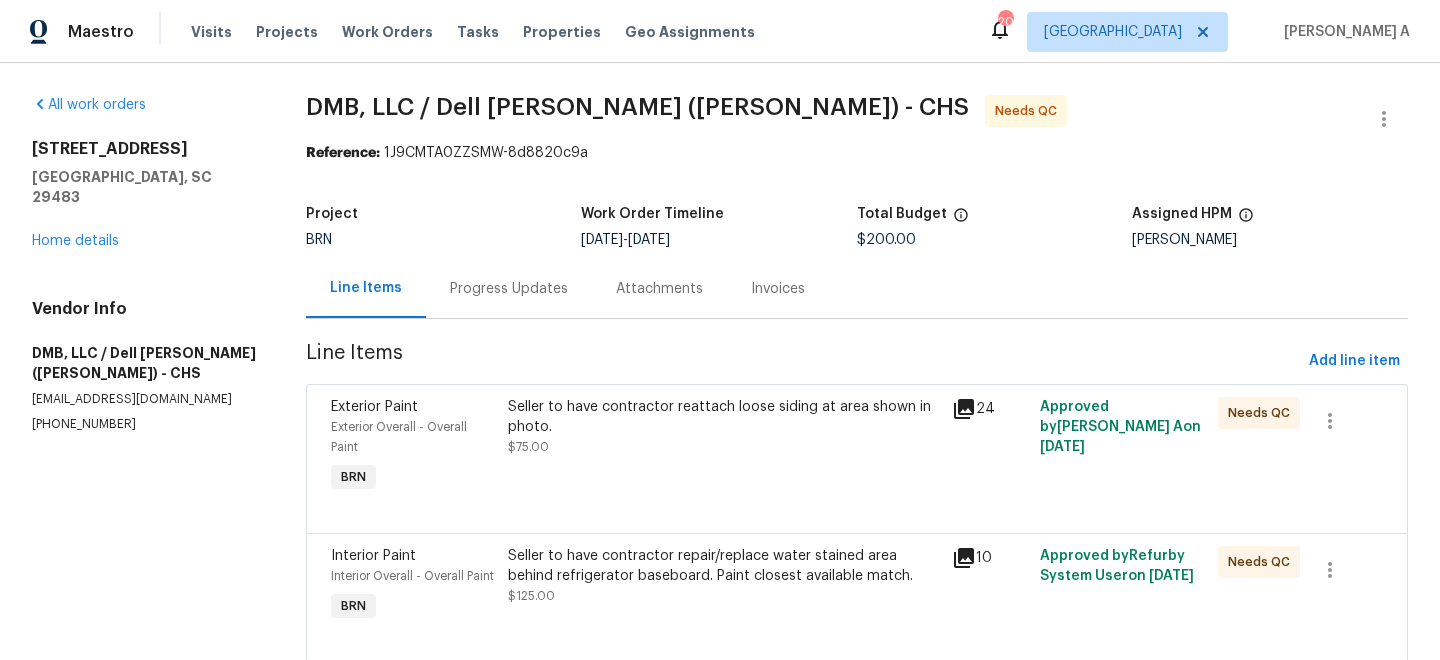 scroll, scrollTop: 81, scrollLeft: 0, axis: vertical 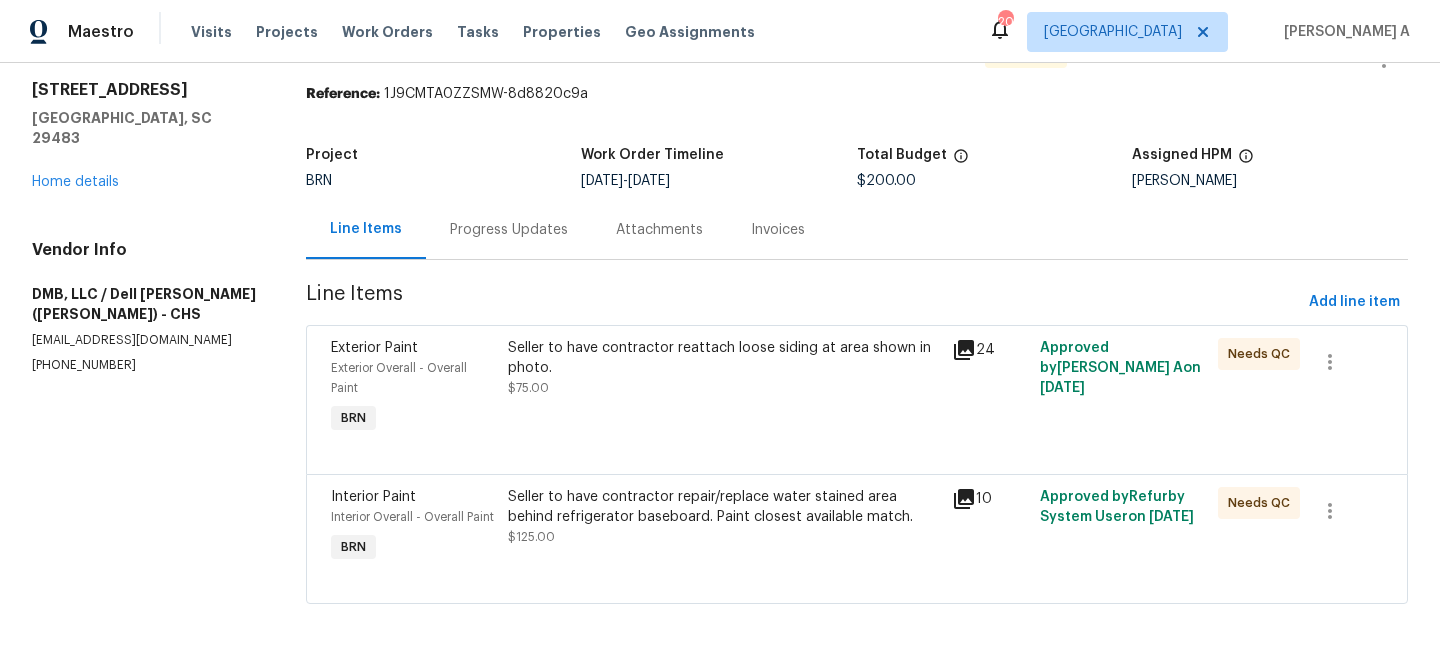 click on "Seller to have contractor reattach loose siding at area shown in photo. $75.00" at bounding box center [723, 368] 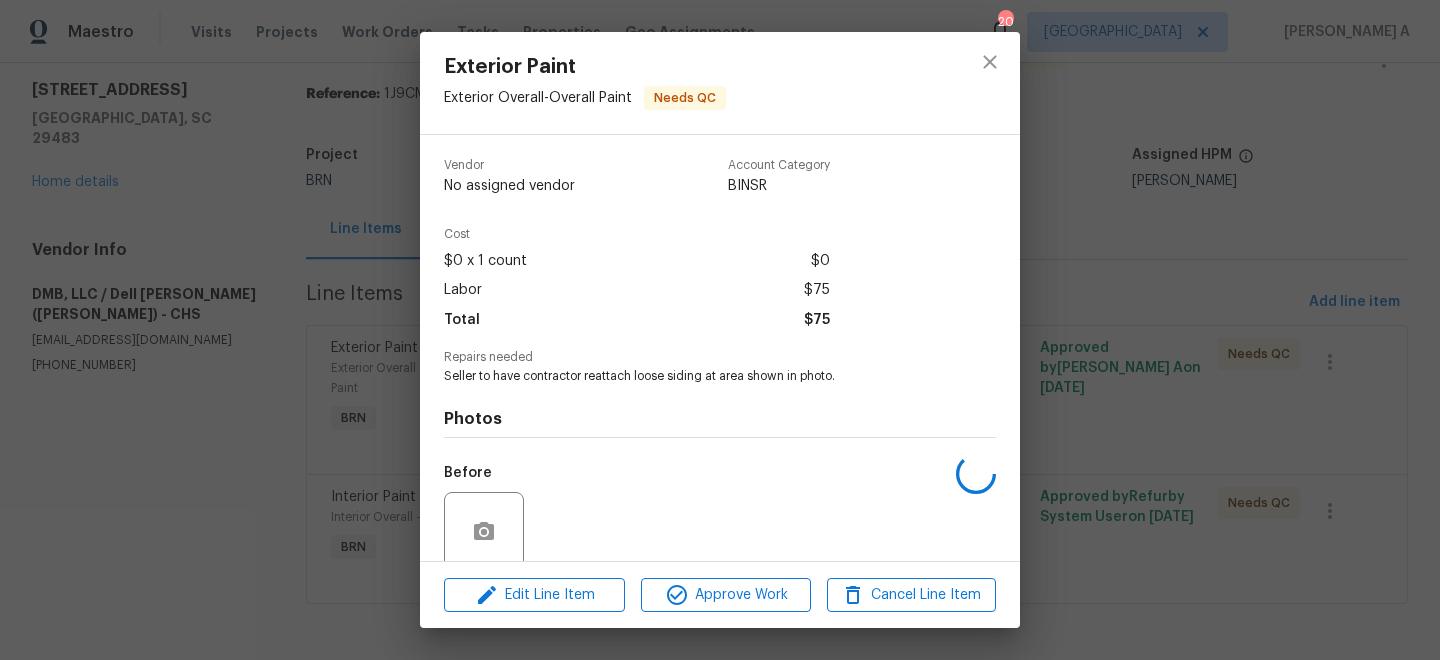 scroll, scrollTop: 160, scrollLeft: 0, axis: vertical 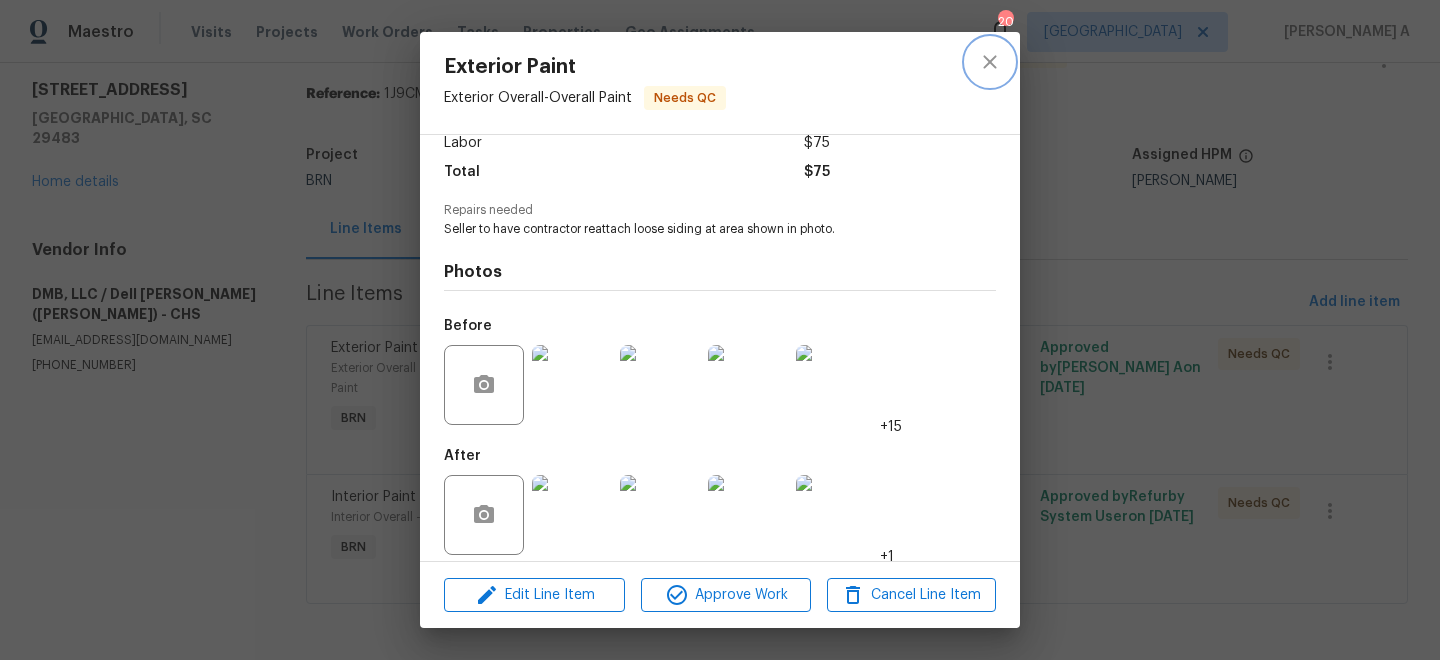 click 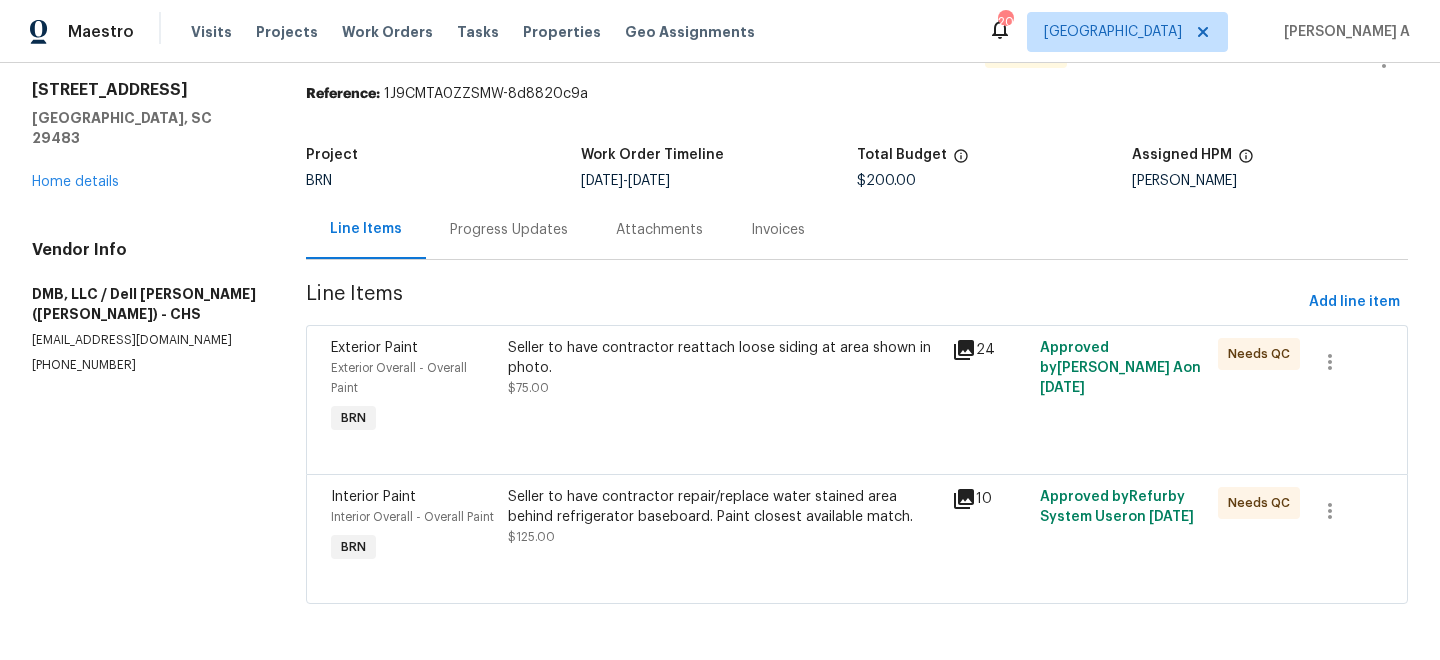 click on "Seller to have contractor repair/replace water stained area behind refrigerator baseboard. Paint closest available match. $125.00" at bounding box center [723, 517] 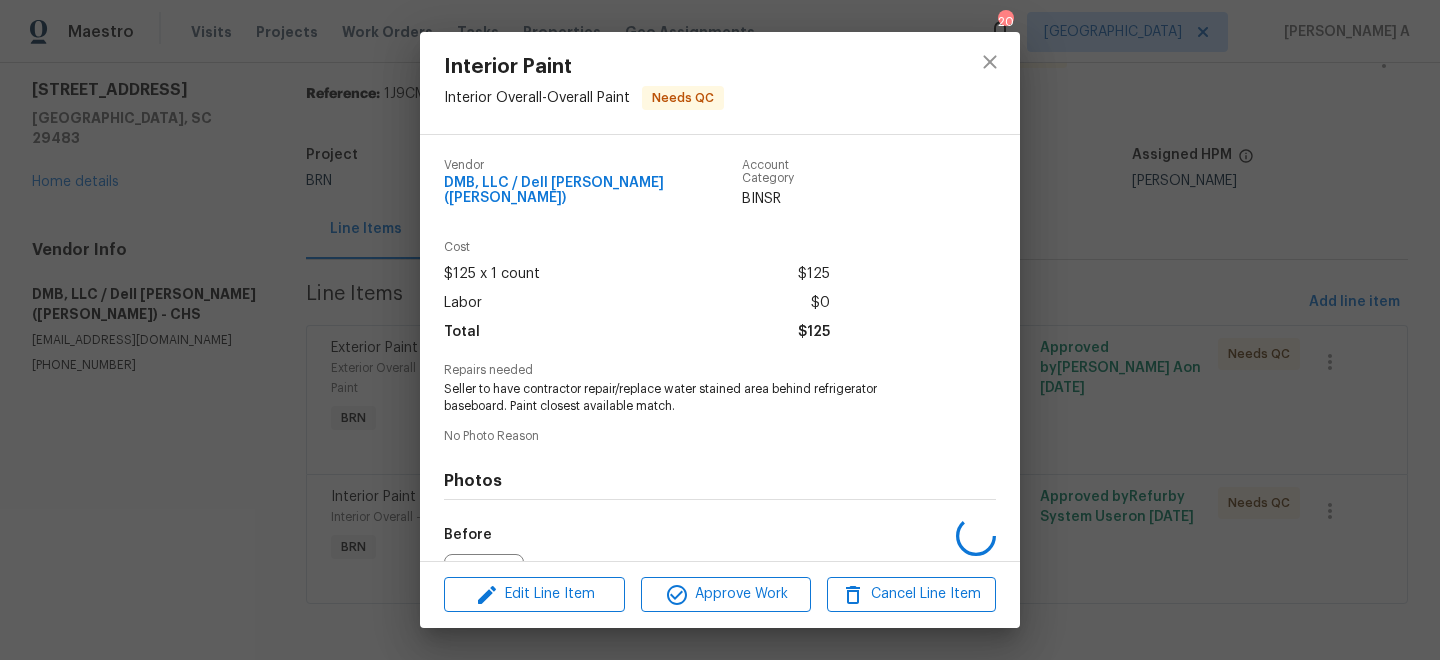 scroll, scrollTop: 210, scrollLeft: 0, axis: vertical 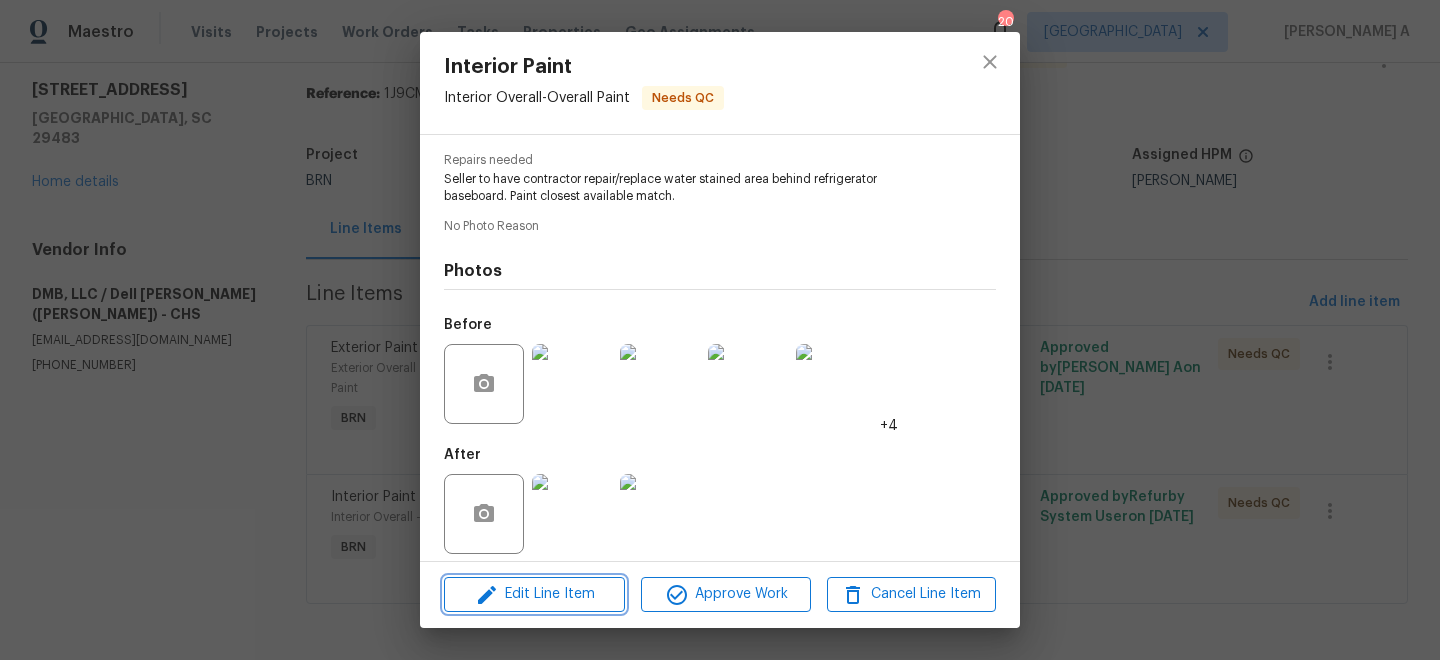 click on "Edit Line Item" at bounding box center (534, 594) 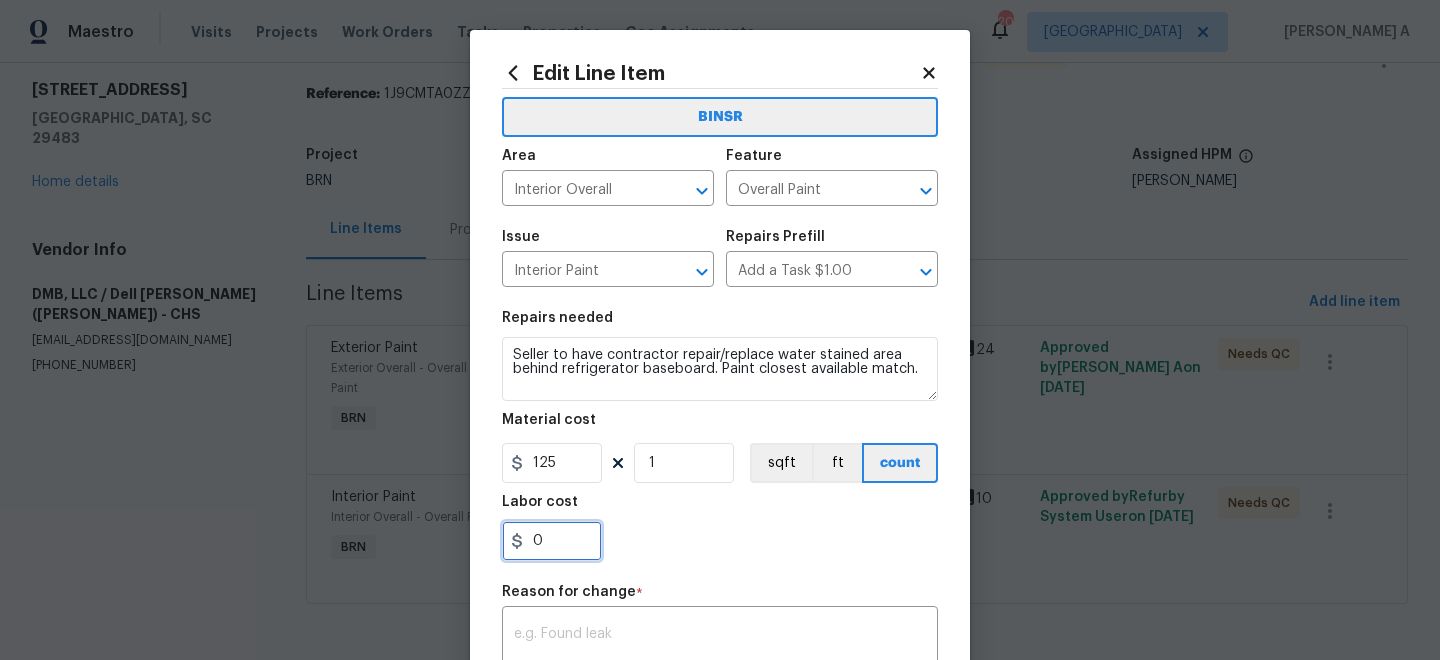 drag, startPoint x: 543, startPoint y: 543, endPoint x: 508, endPoint y: 537, distance: 35.510563 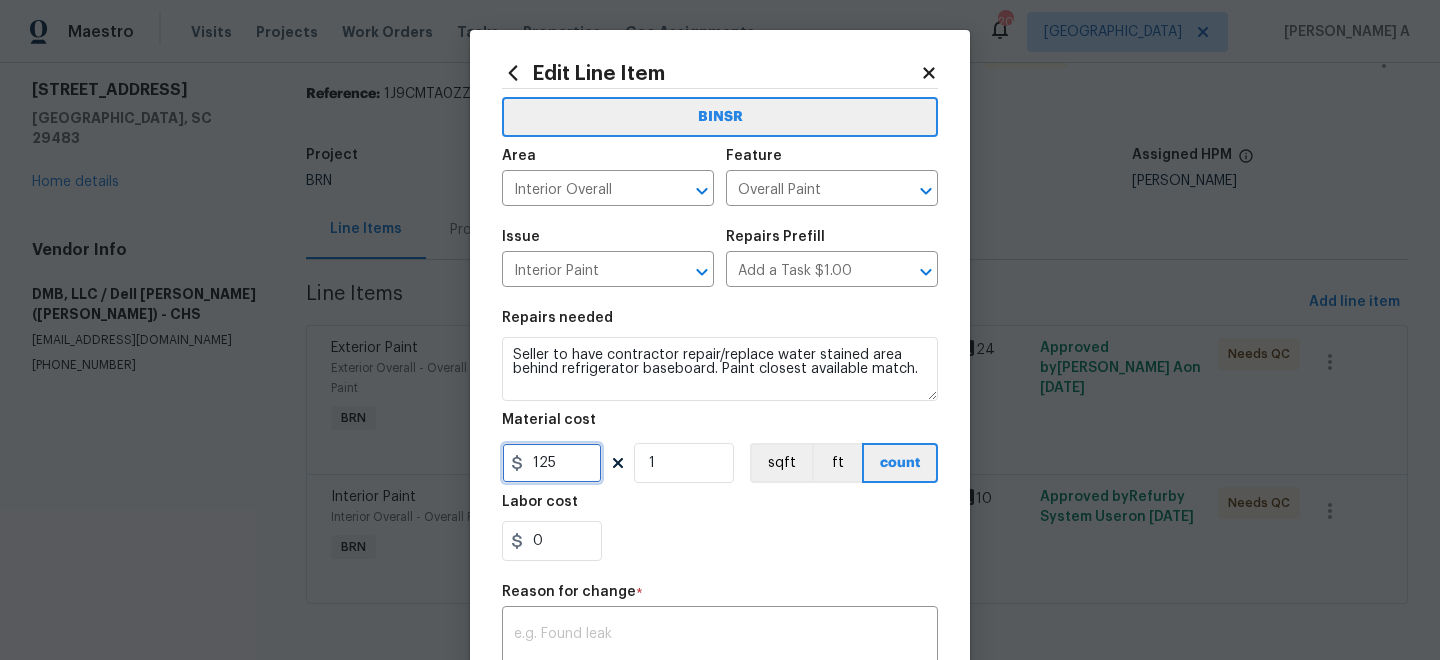 drag, startPoint x: 561, startPoint y: 467, endPoint x: 518, endPoint y: 466, distance: 43.011627 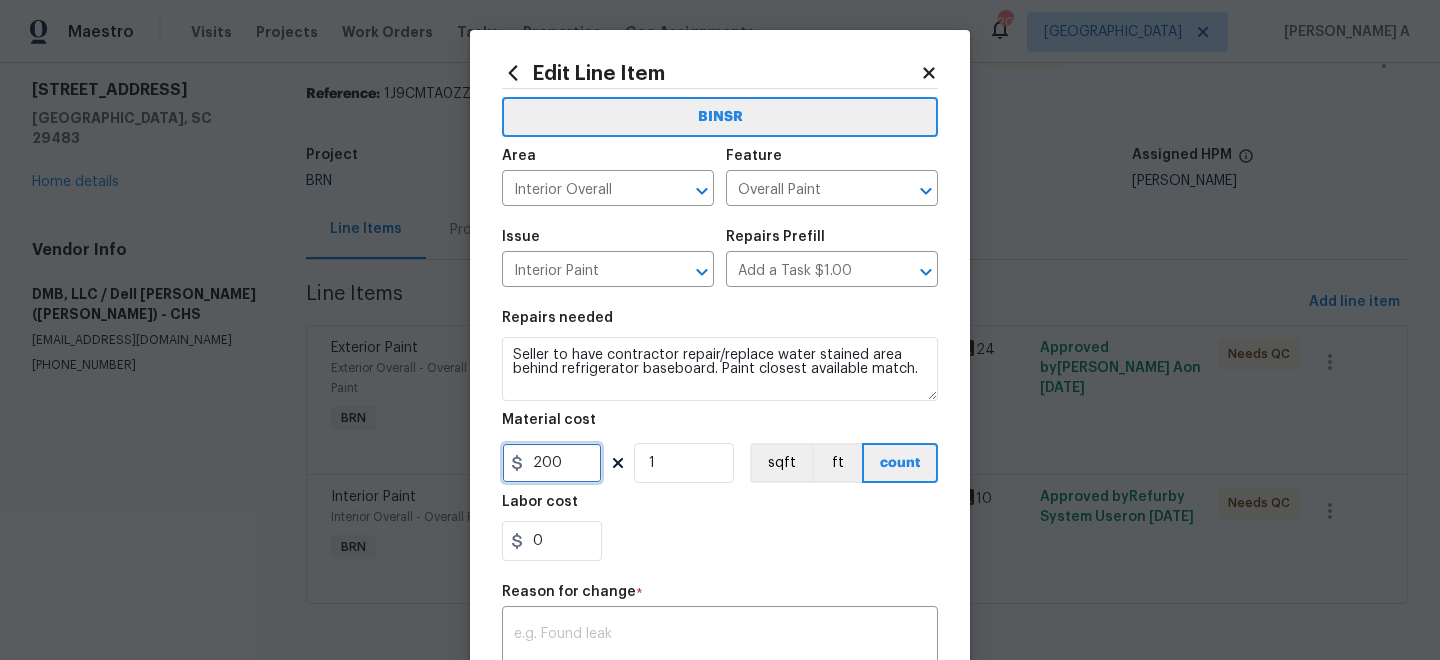 type on "200" 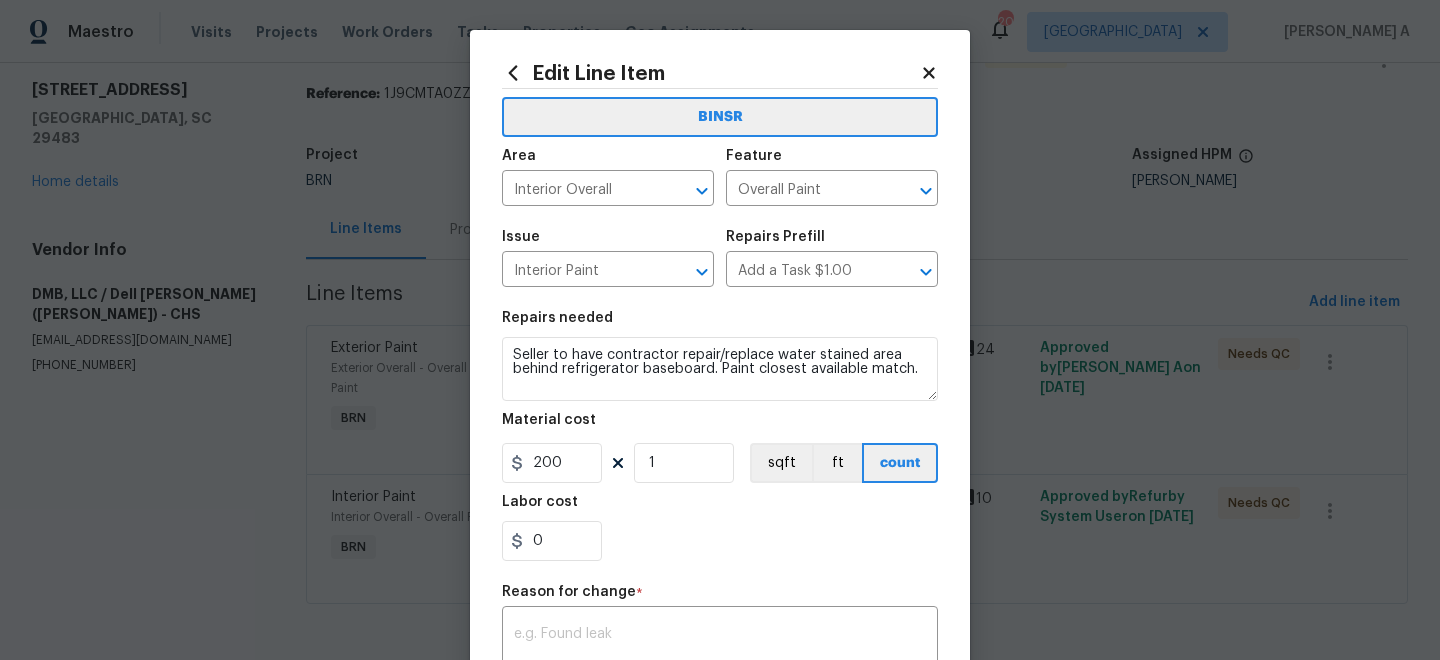 click on "0" at bounding box center (720, 541) 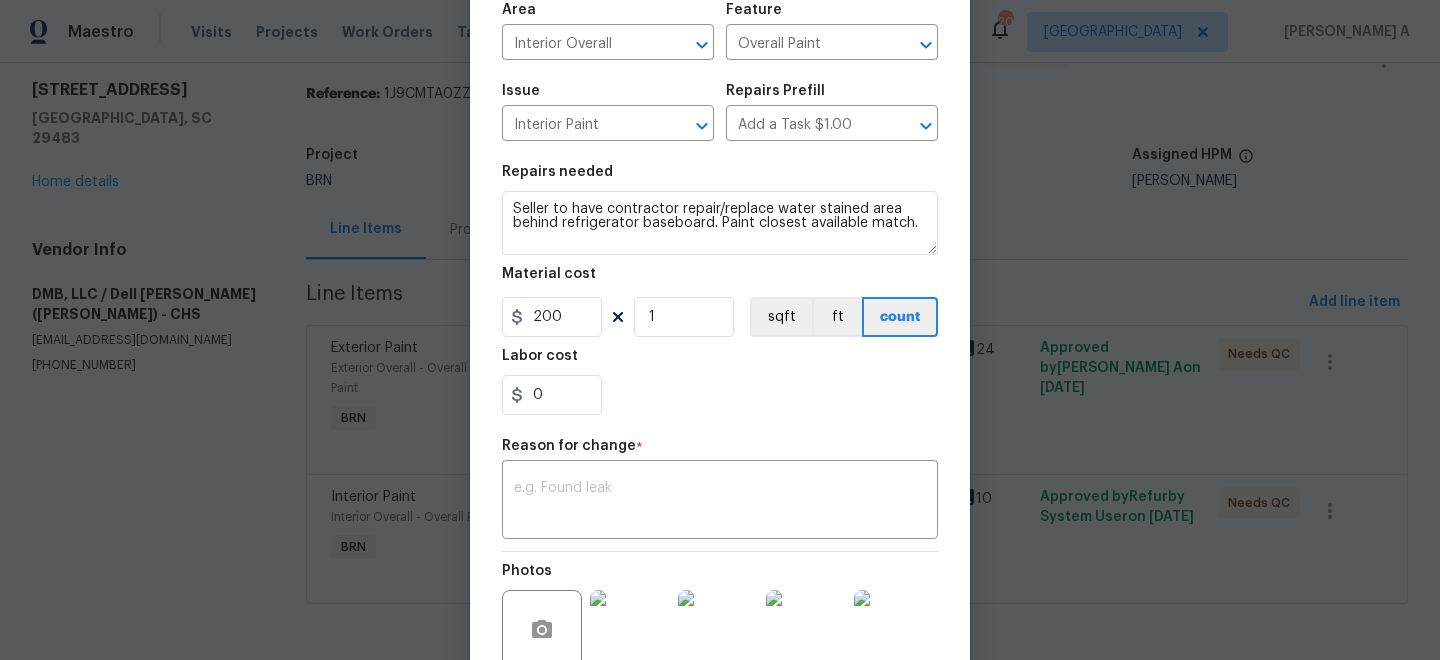 scroll, scrollTop: 155, scrollLeft: 0, axis: vertical 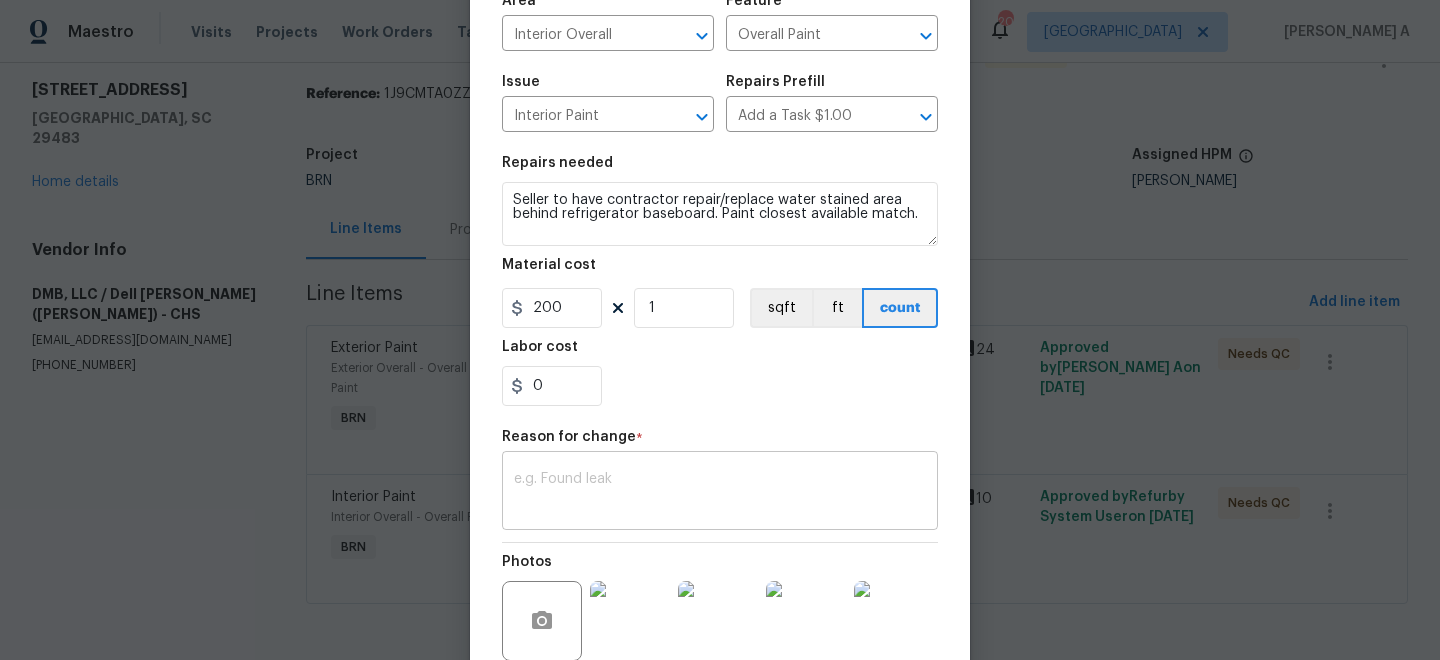 click at bounding box center (720, 493) 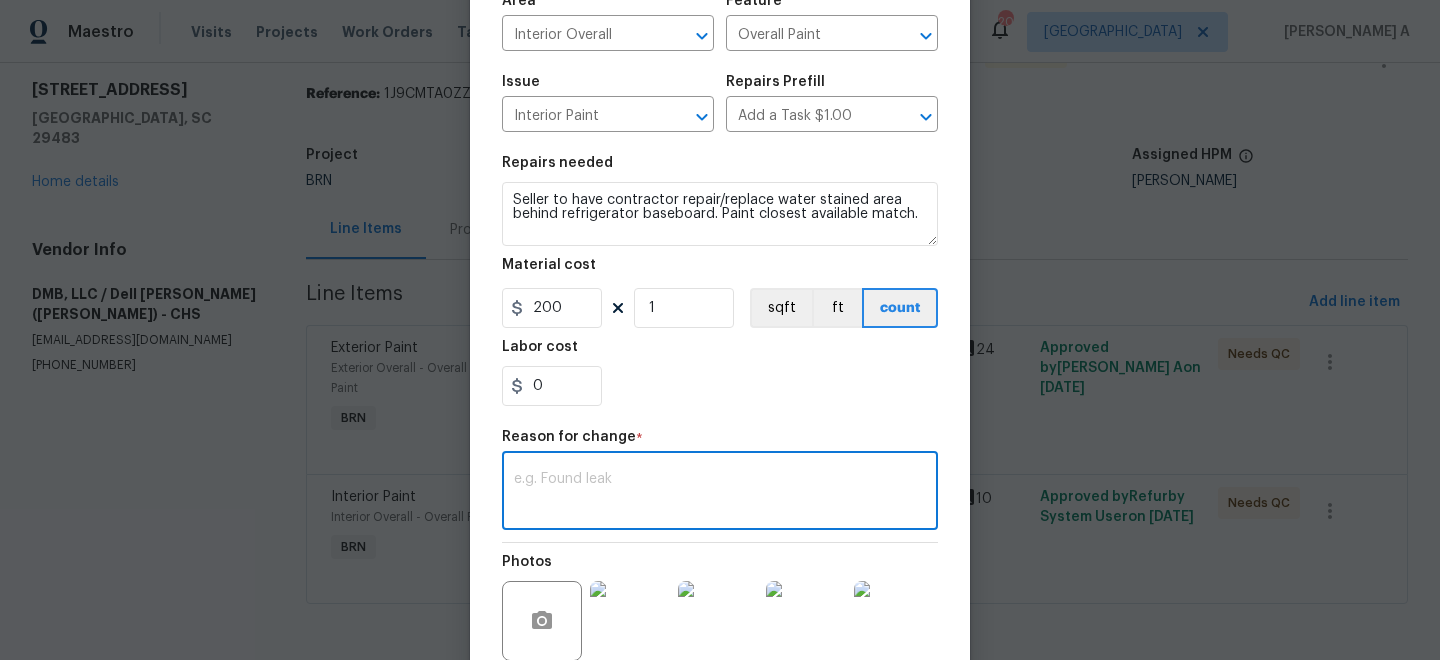 click at bounding box center (720, 493) 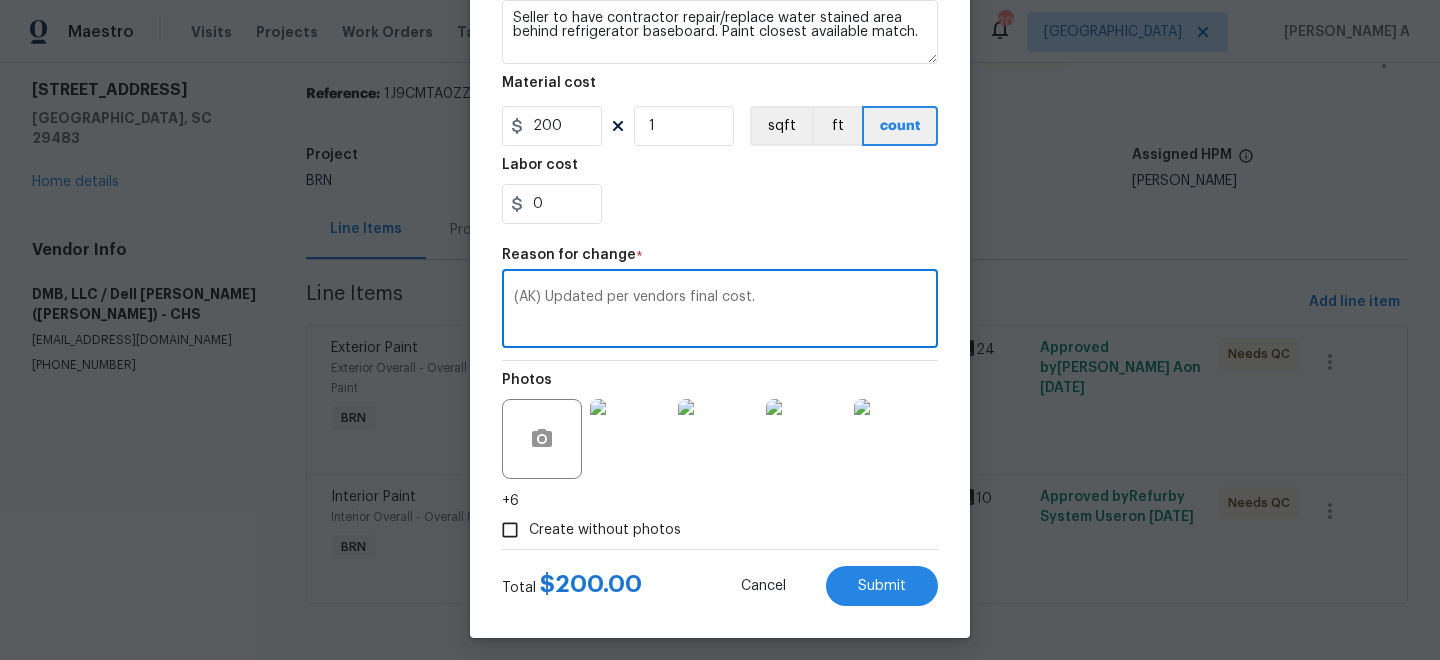 scroll, scrollTop: 346, scrollLeft: 0, axis: vertical 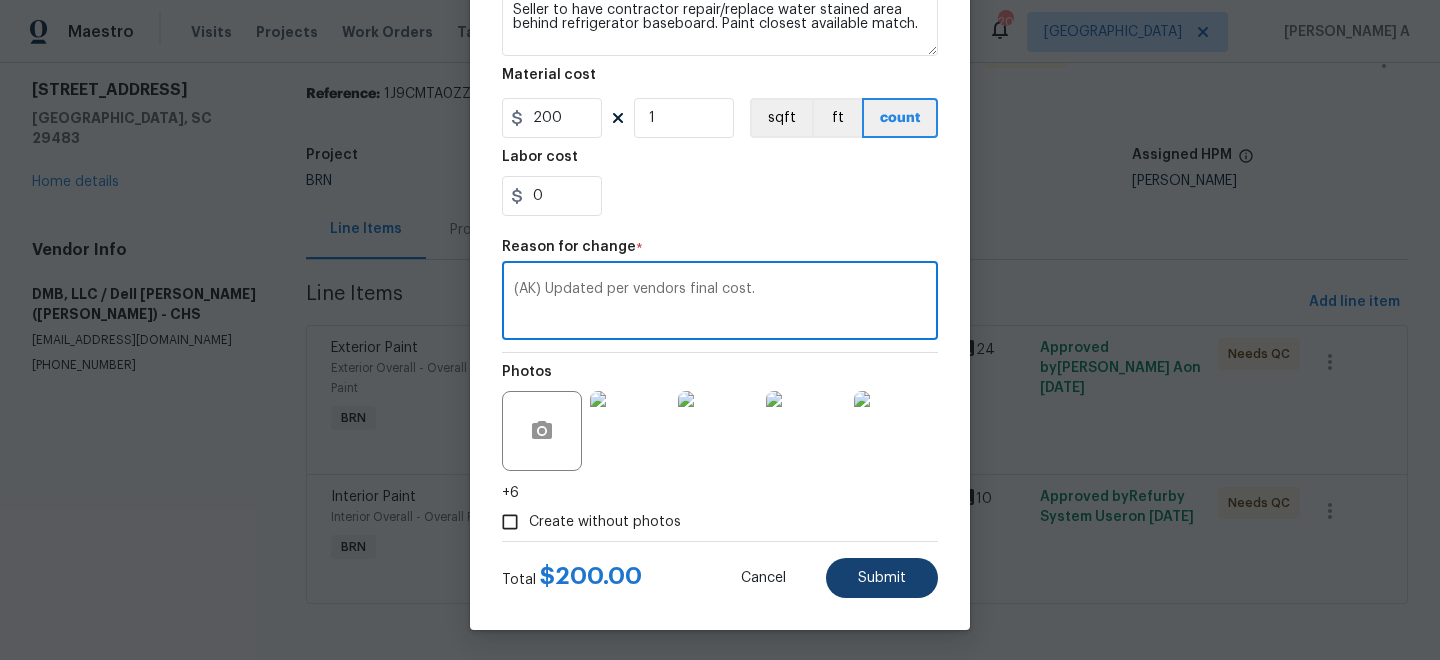 type on "(AK) Updated per vendors final cost." 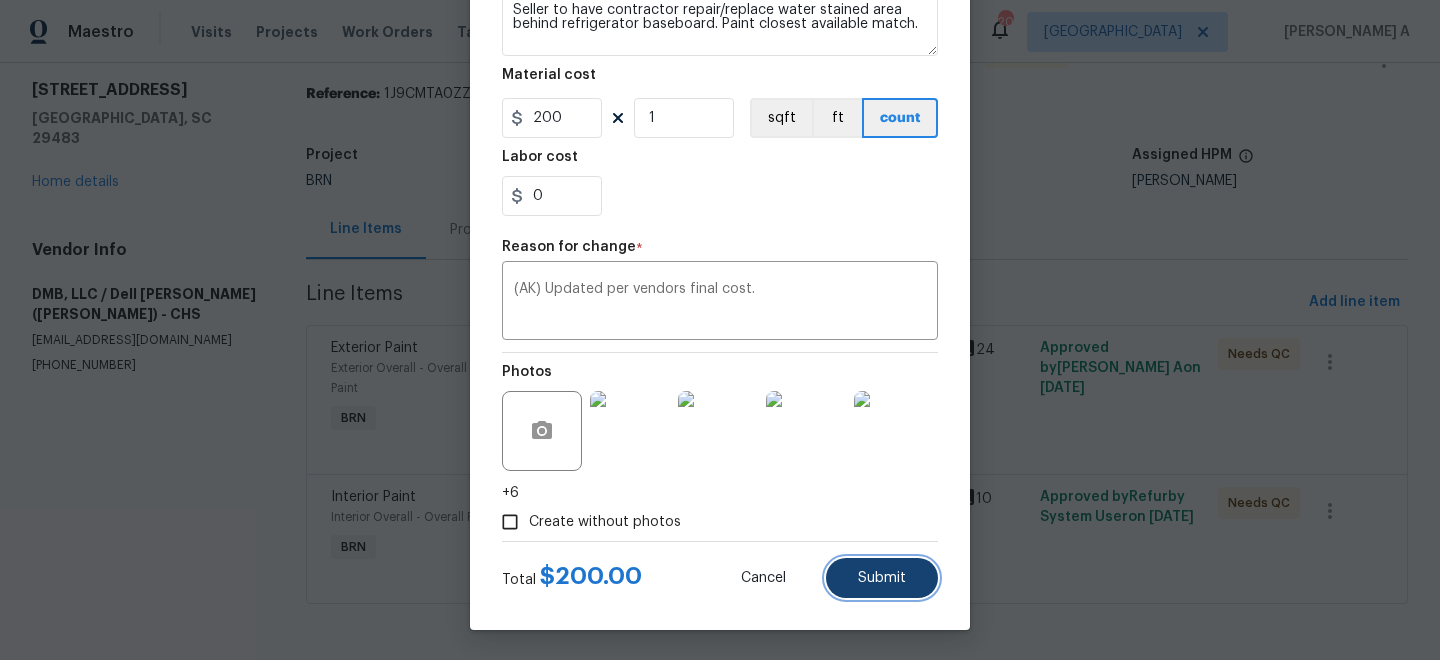 click on "Submit" at bounding box center [882, 578] 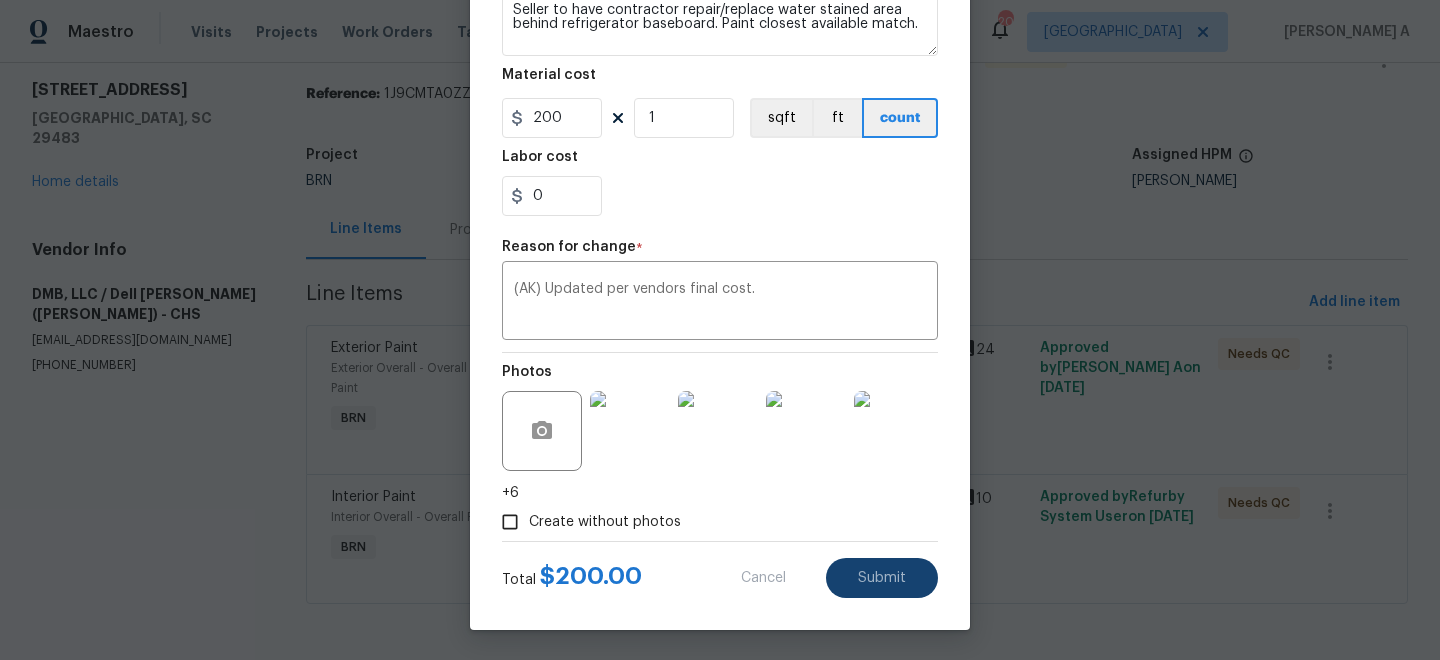type on "125" 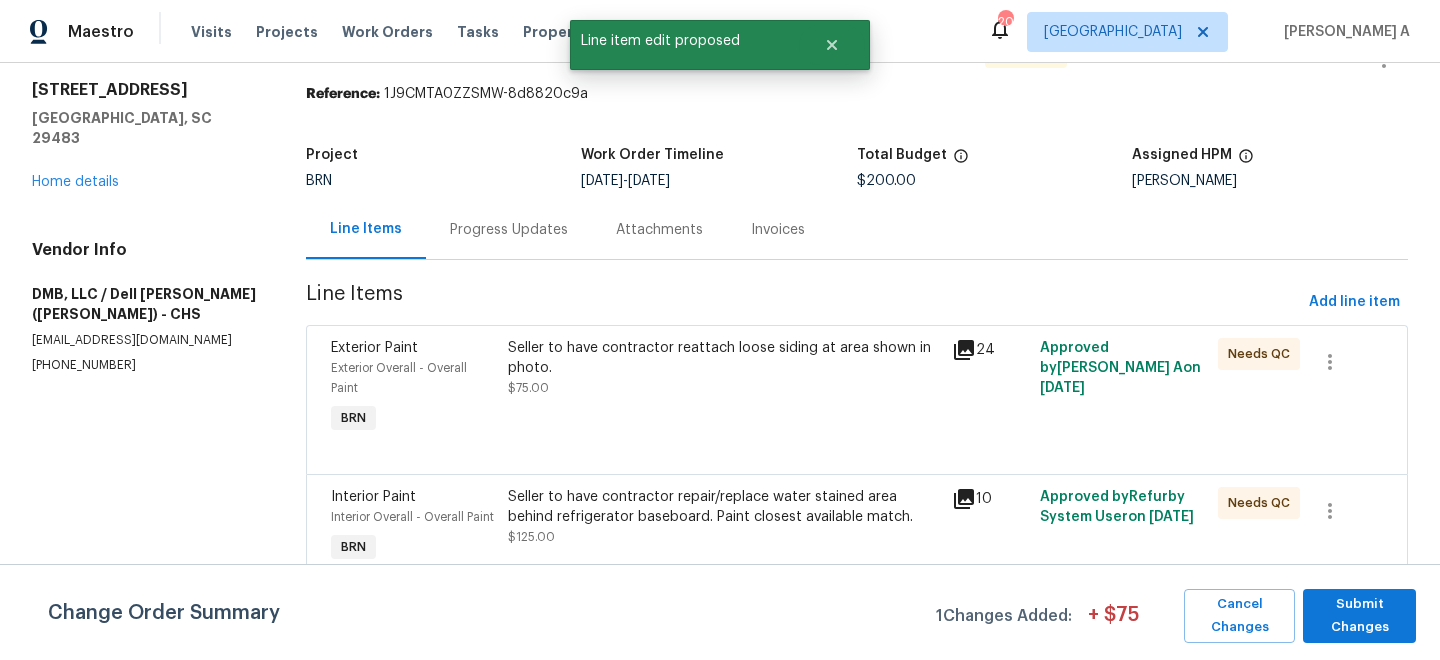 scroll, scrollTop: 0, scrollLeft: 0, axis: both 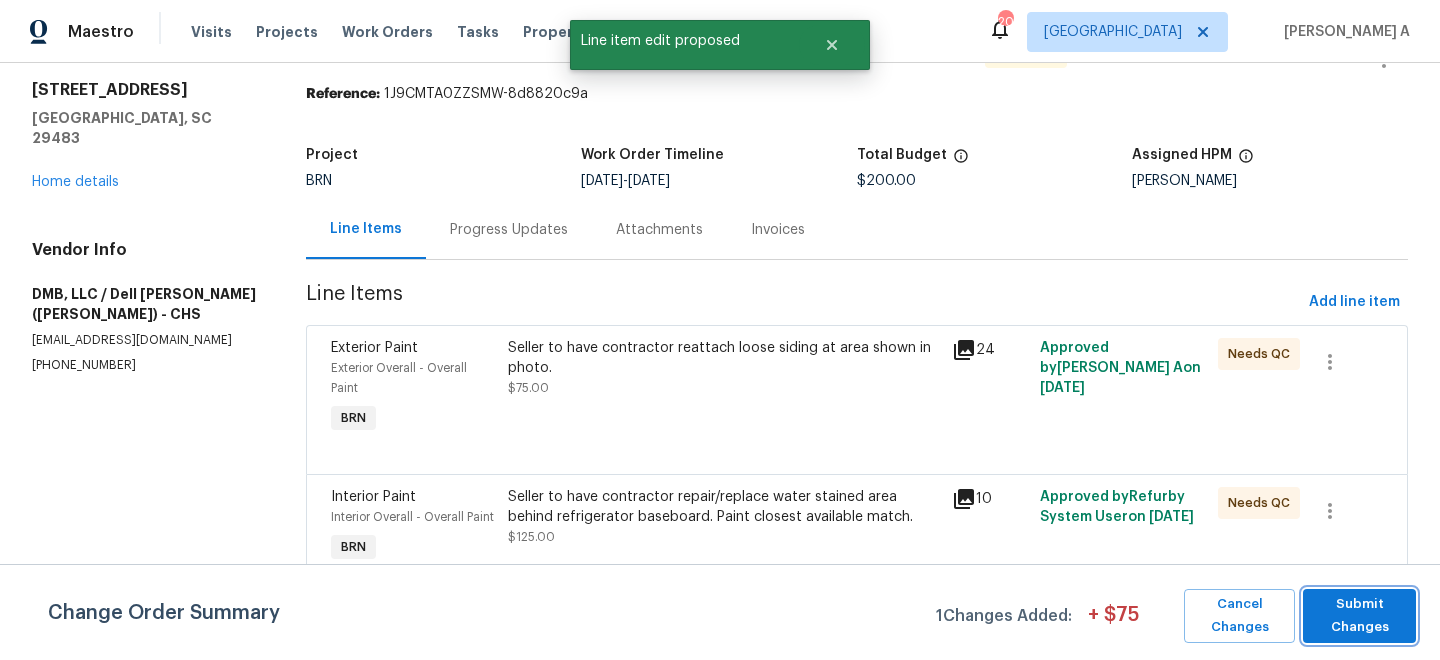 click on "Submit Changes" at bounding box center (1359, 616) 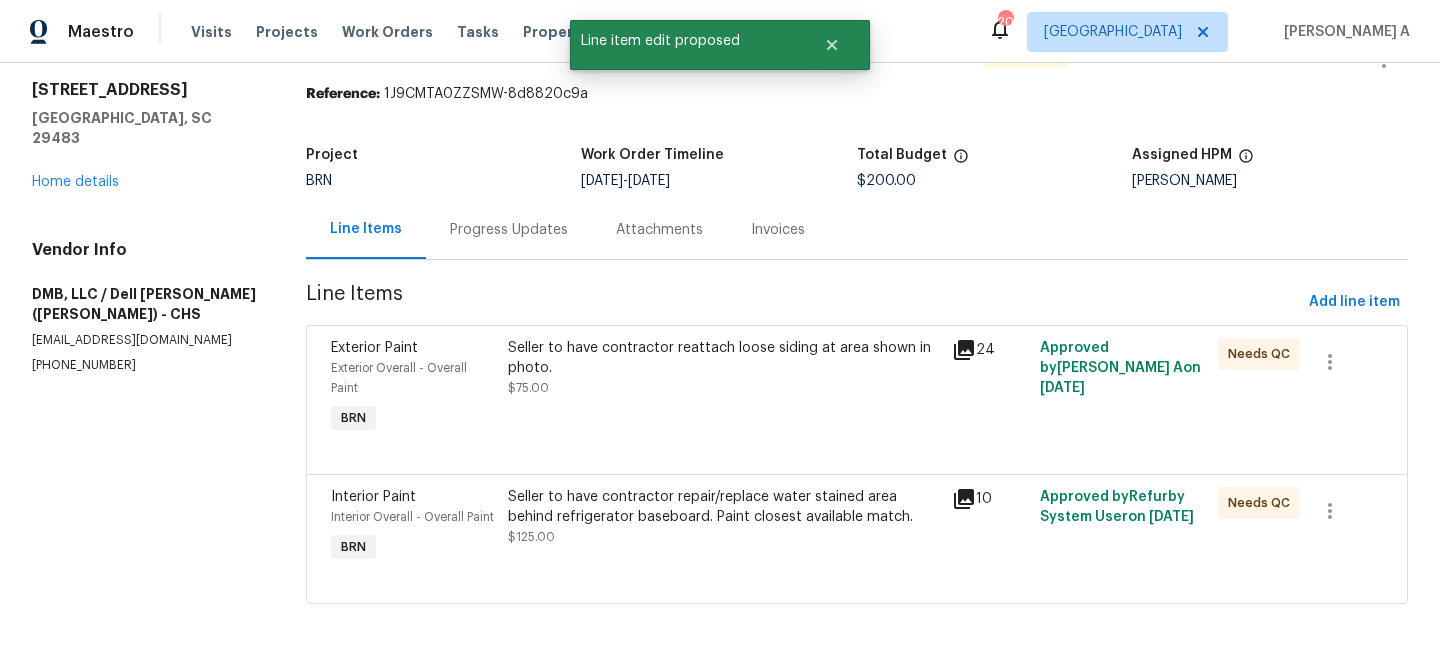click on "Progress Updates" at bounding box center (509, 230) 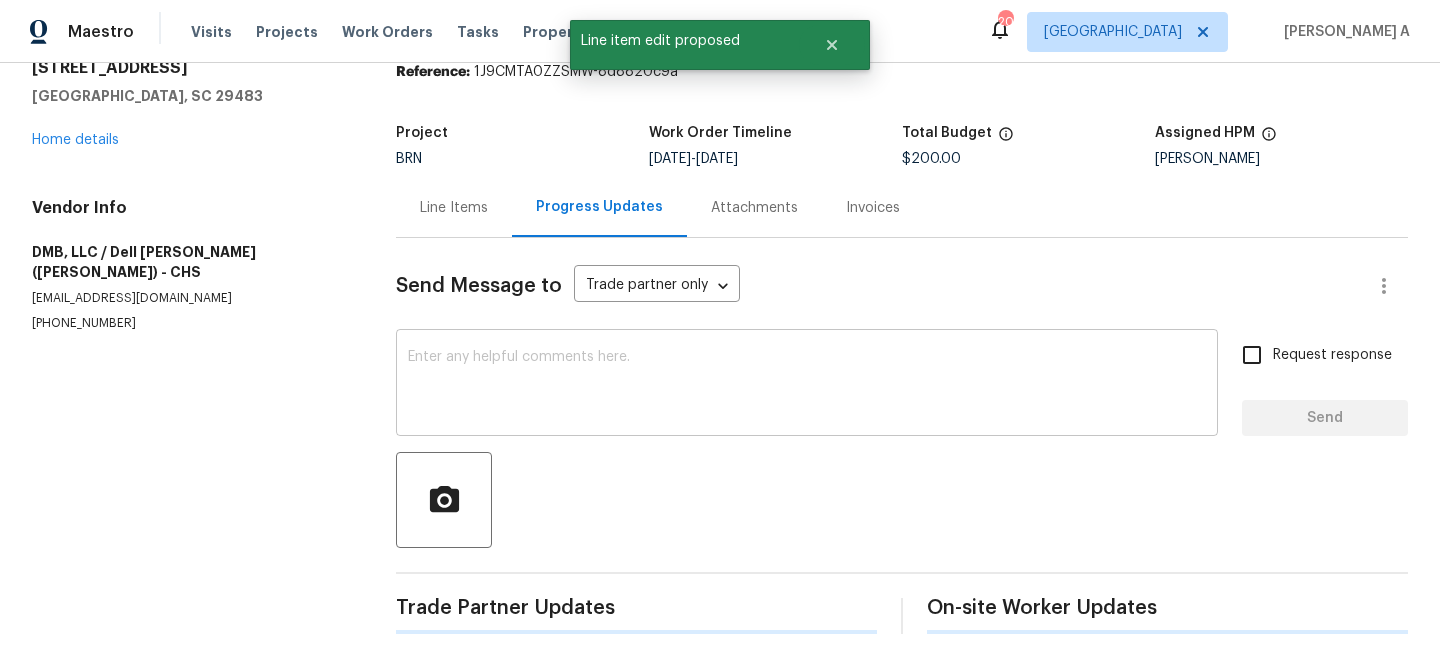 click at bounding box center [807, 385] 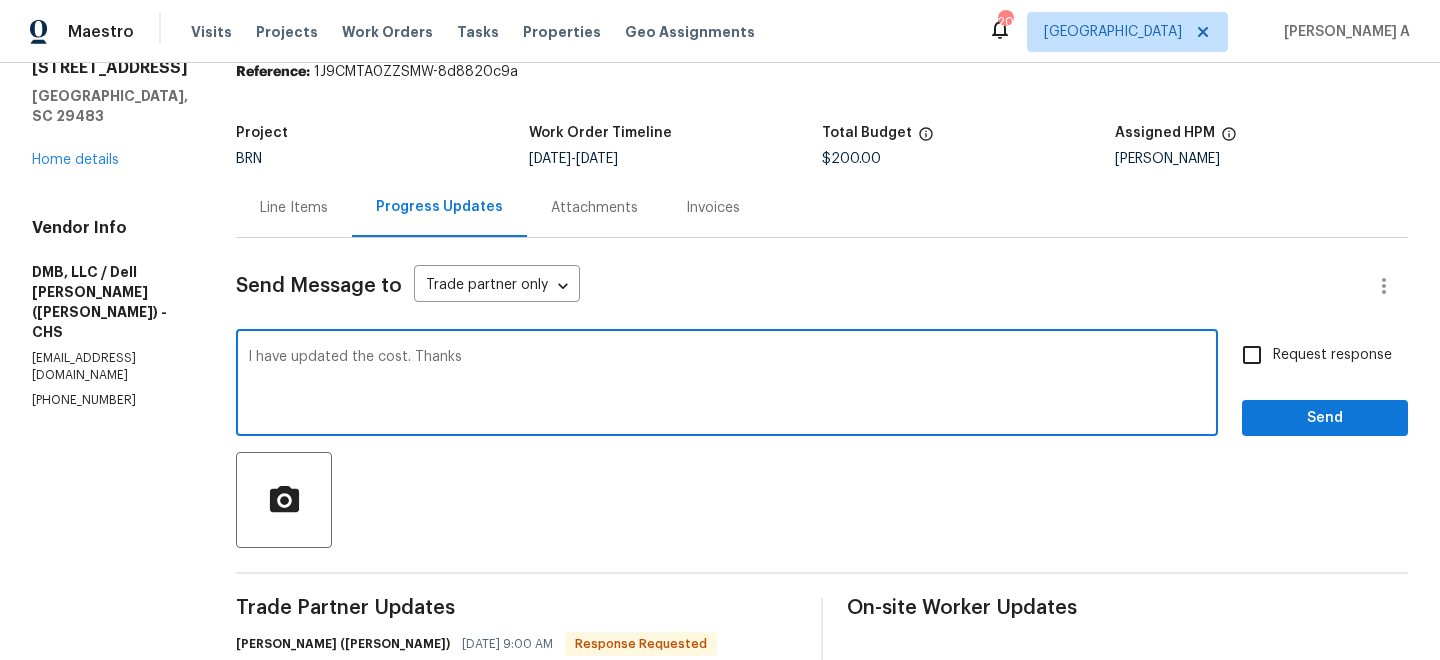 type on "I have updated the cost. Thanks" 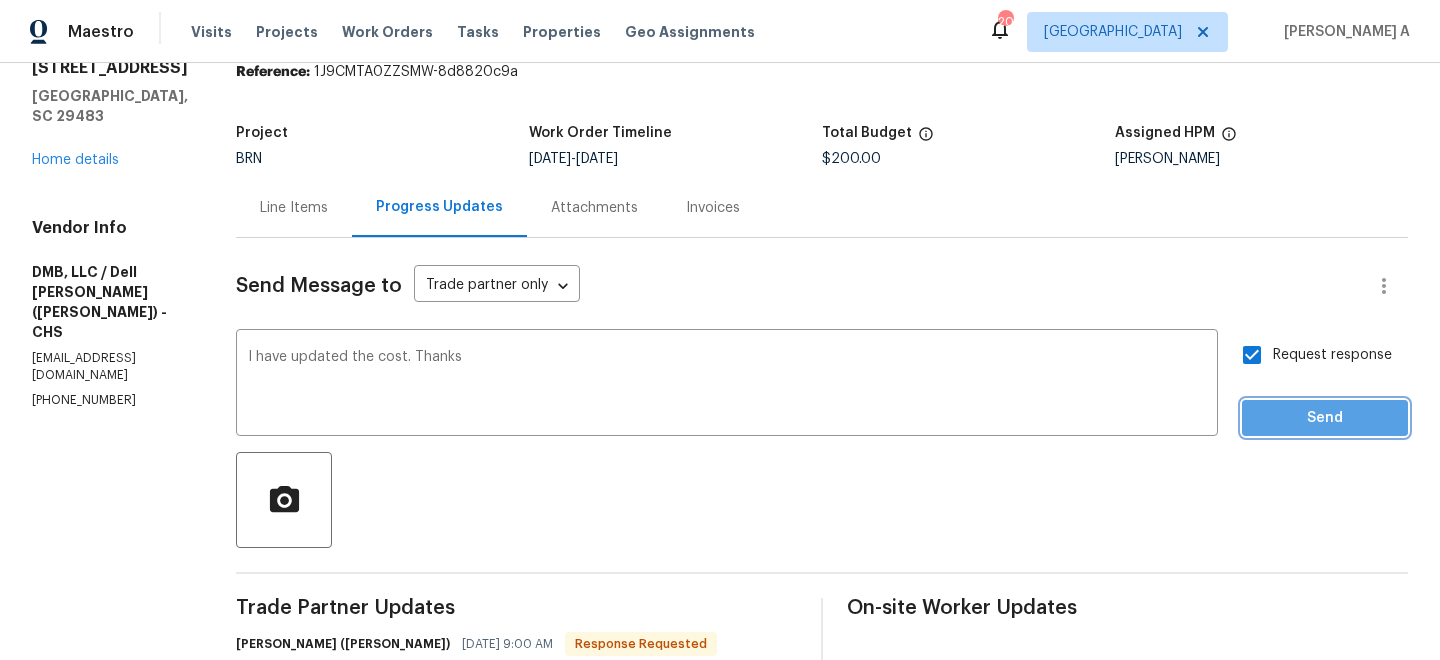 click on "Send" at bounding box center [1325, 418] 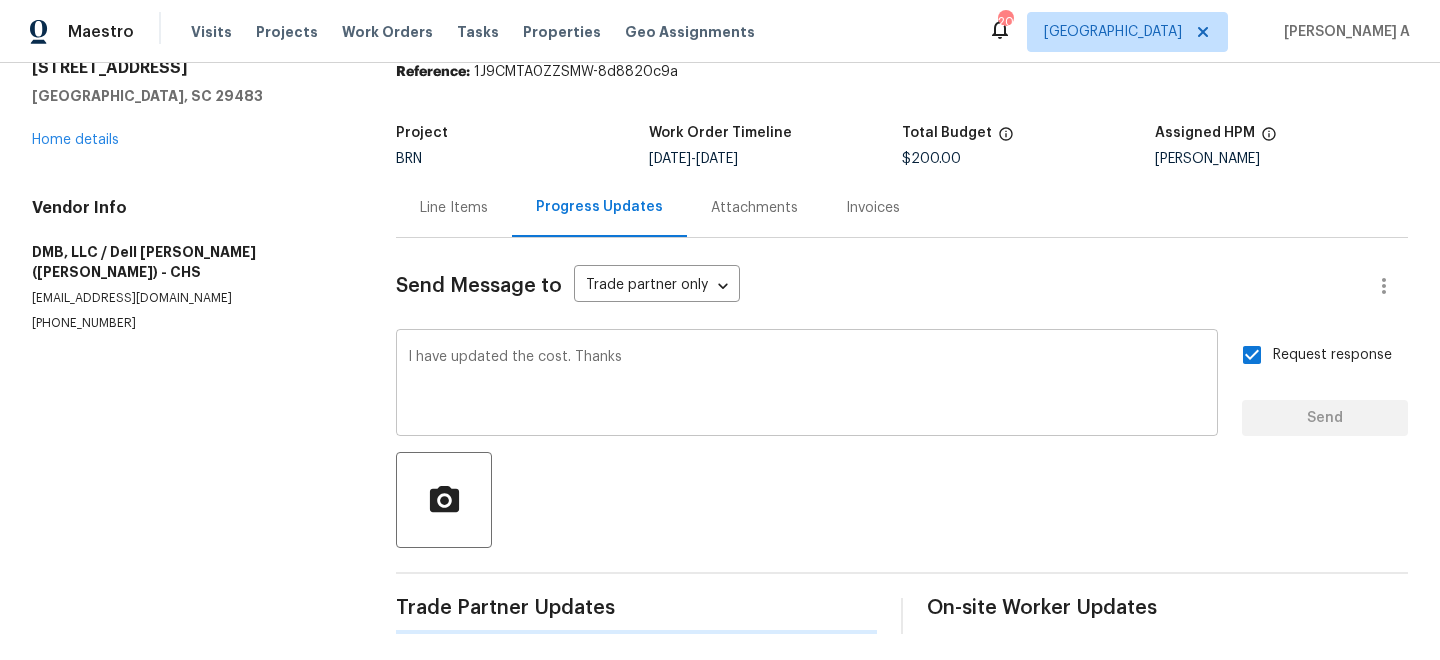 scroll, scrollTop: 0, scrollLeft: 0, axis: both 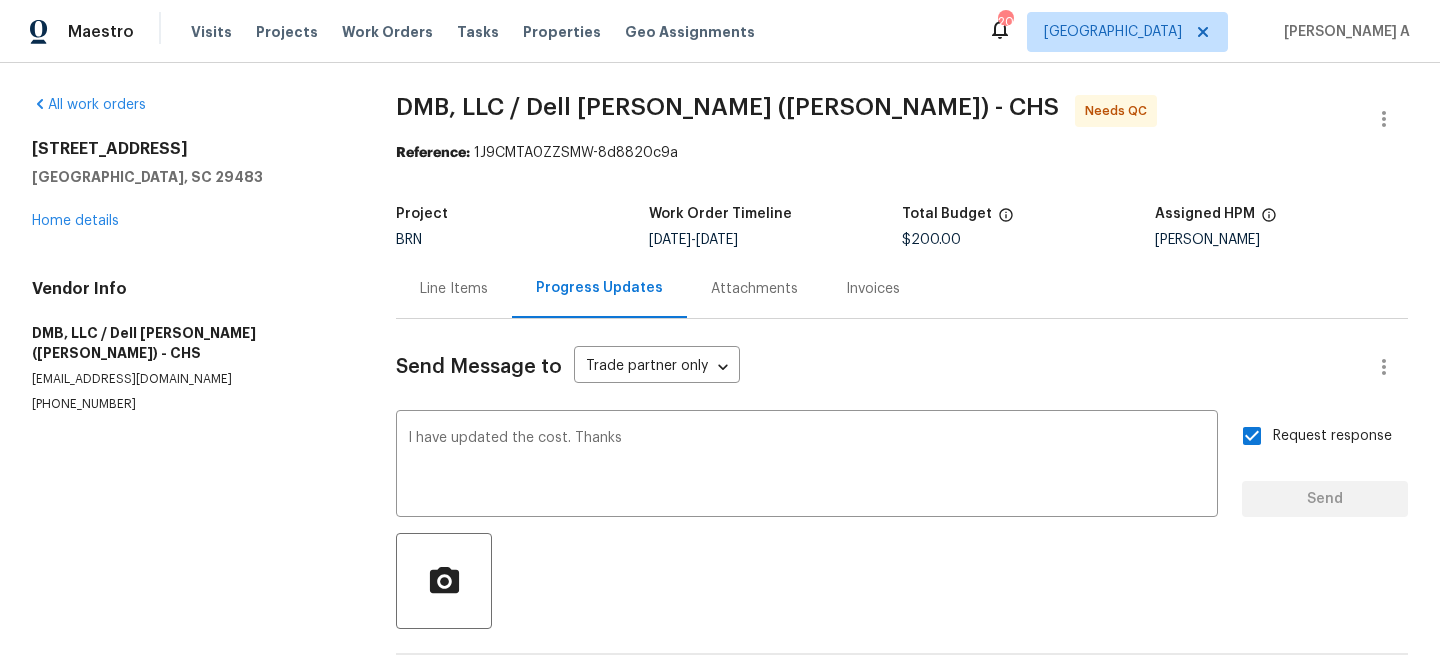 type 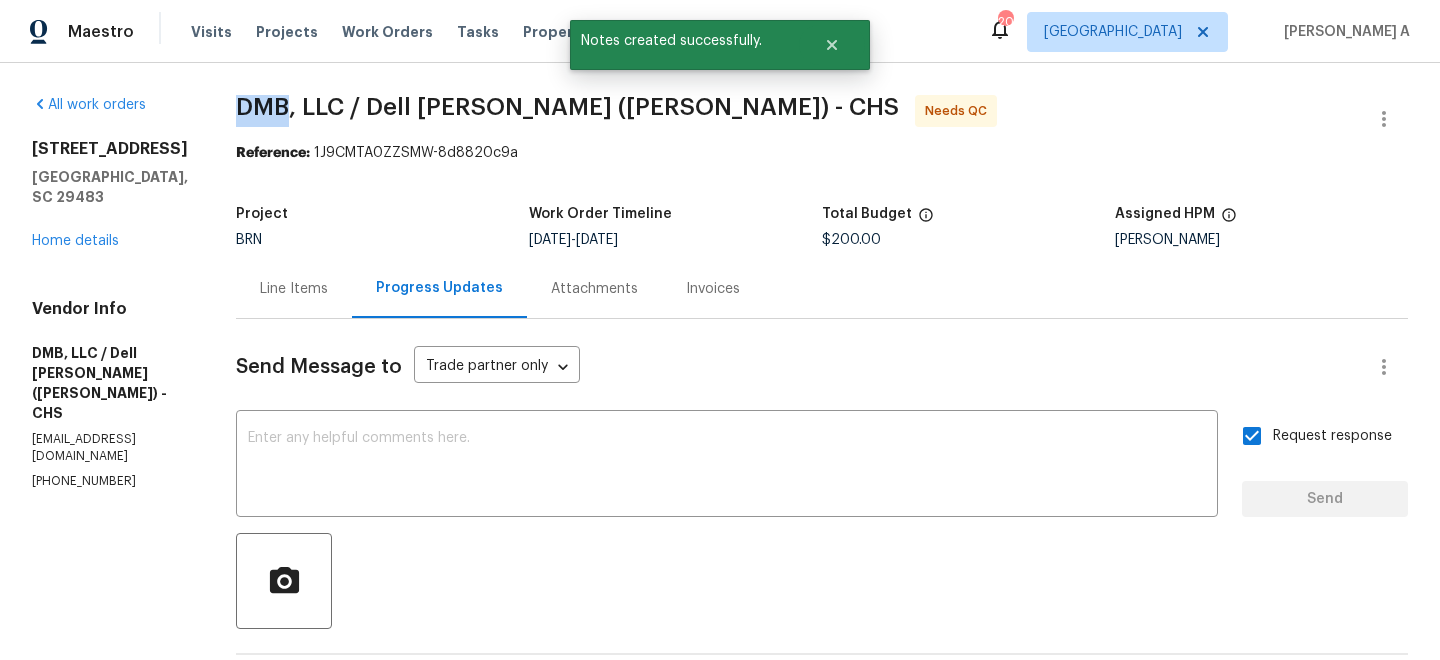 drag, startPoint x: 223, startPoint y: 113, endPoint x: 284, endPoint y: 111, distance: 61.03278 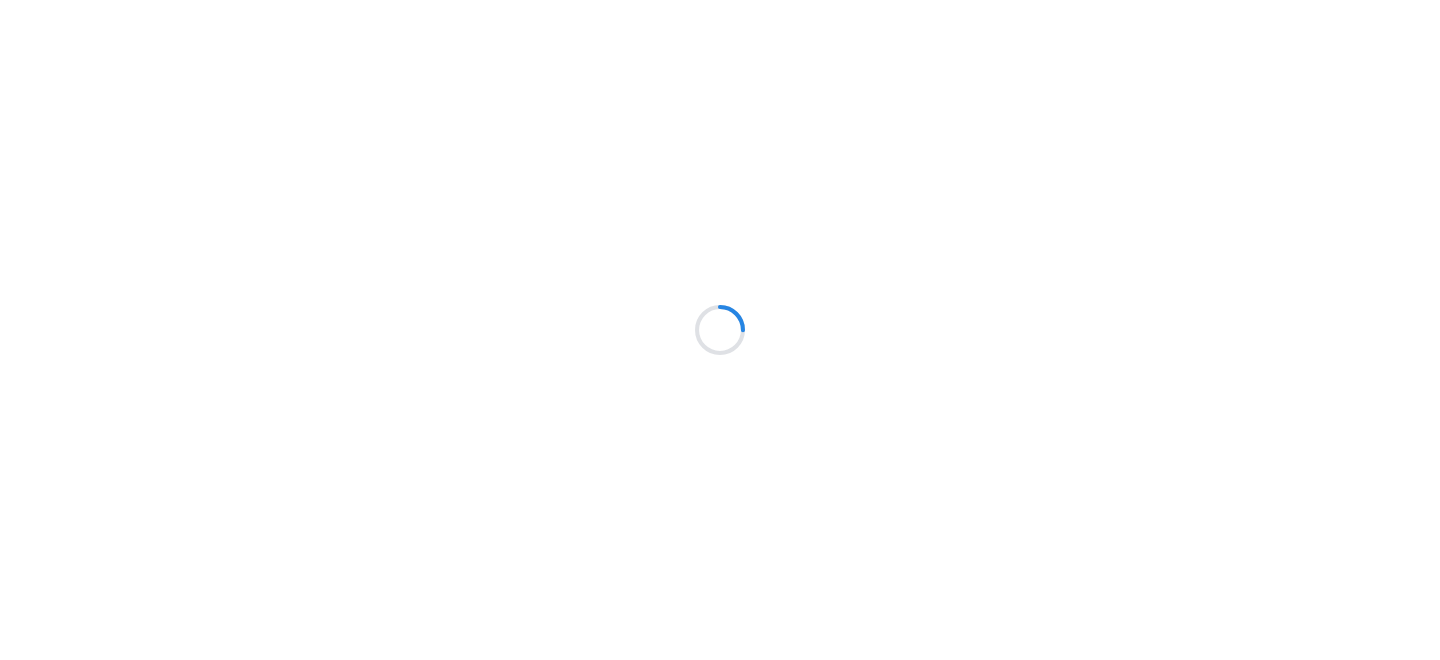 scroll, scrollTop: 0, scrollLeft: 0, axis: both 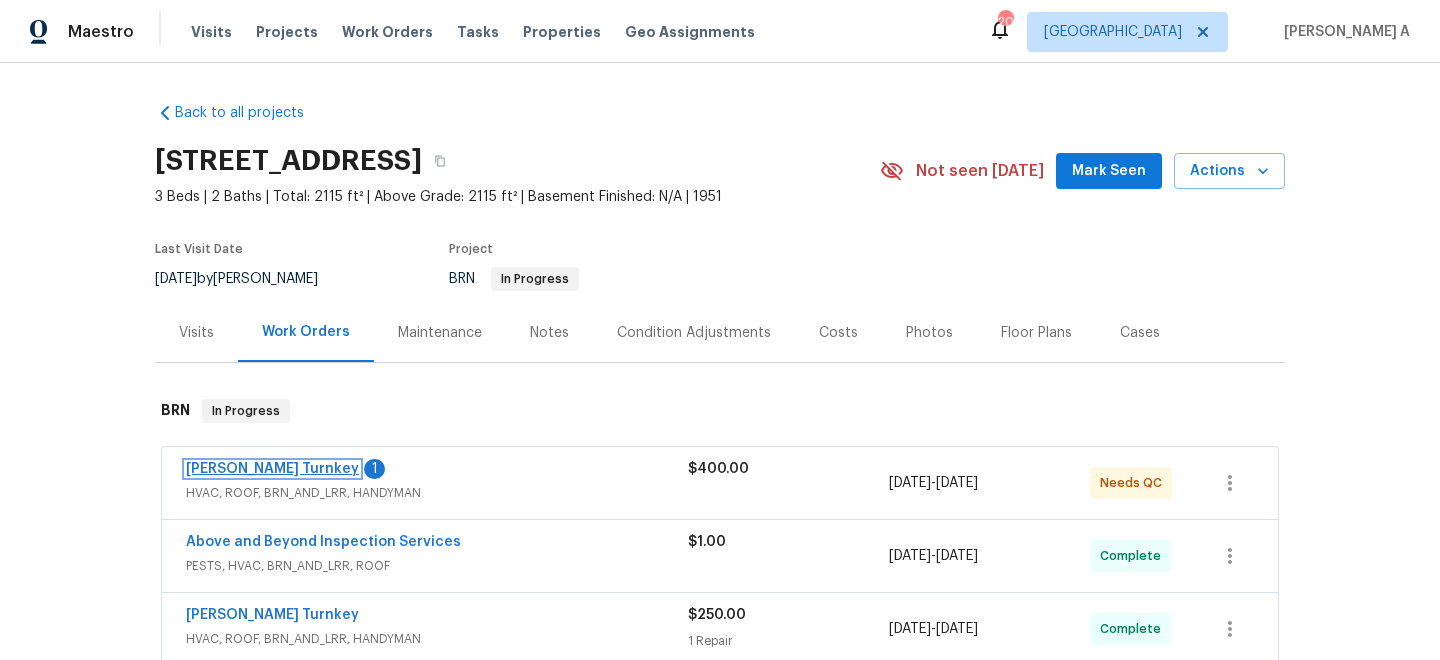 click on "Davis Turnkey" at bounding box center [272, 469] 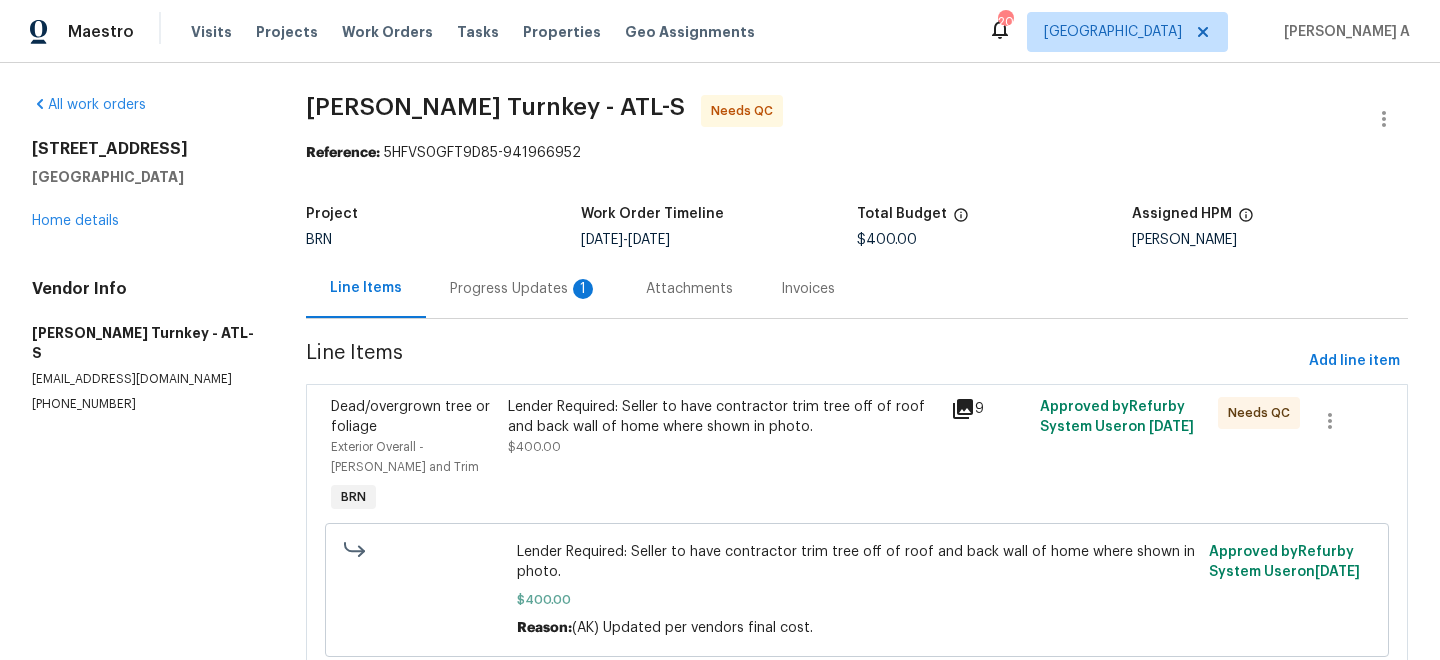 click on "Progress Updates 1" at bounding box center [524, 289] 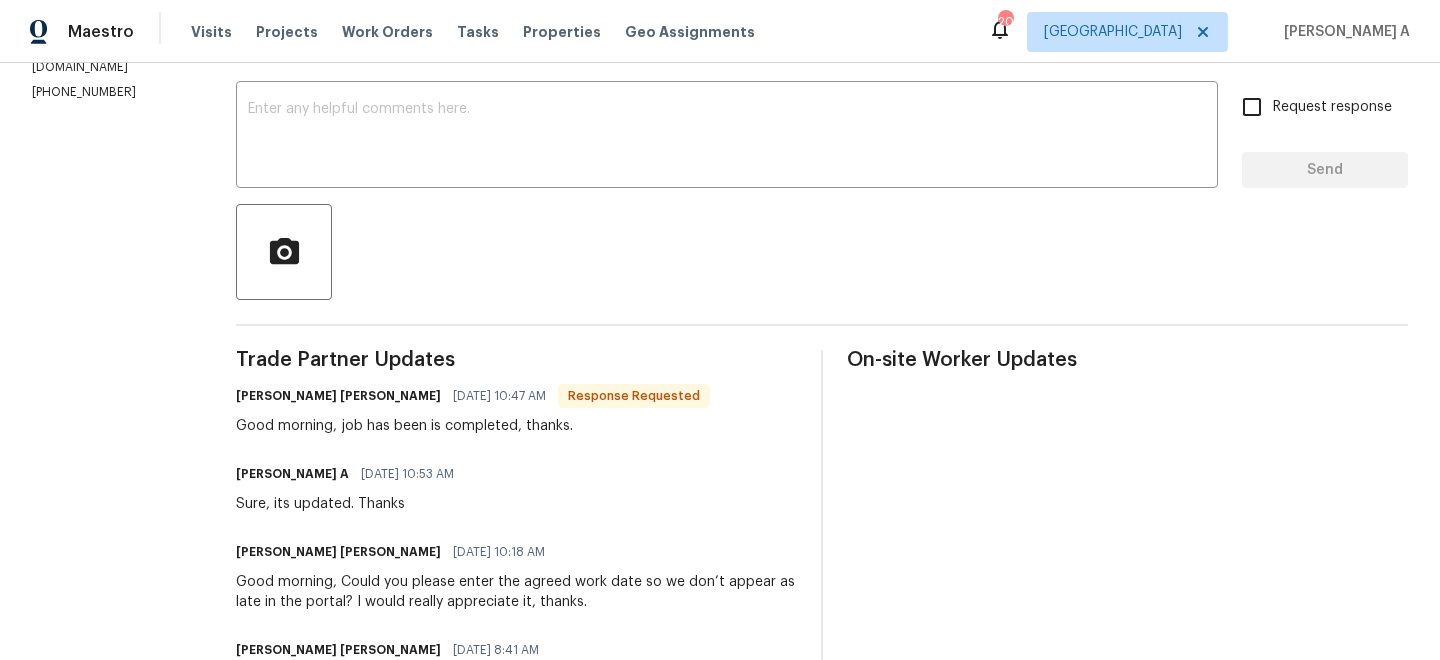 scroll, scrollTop: 100, scrollLeft: 0, axis: vertical 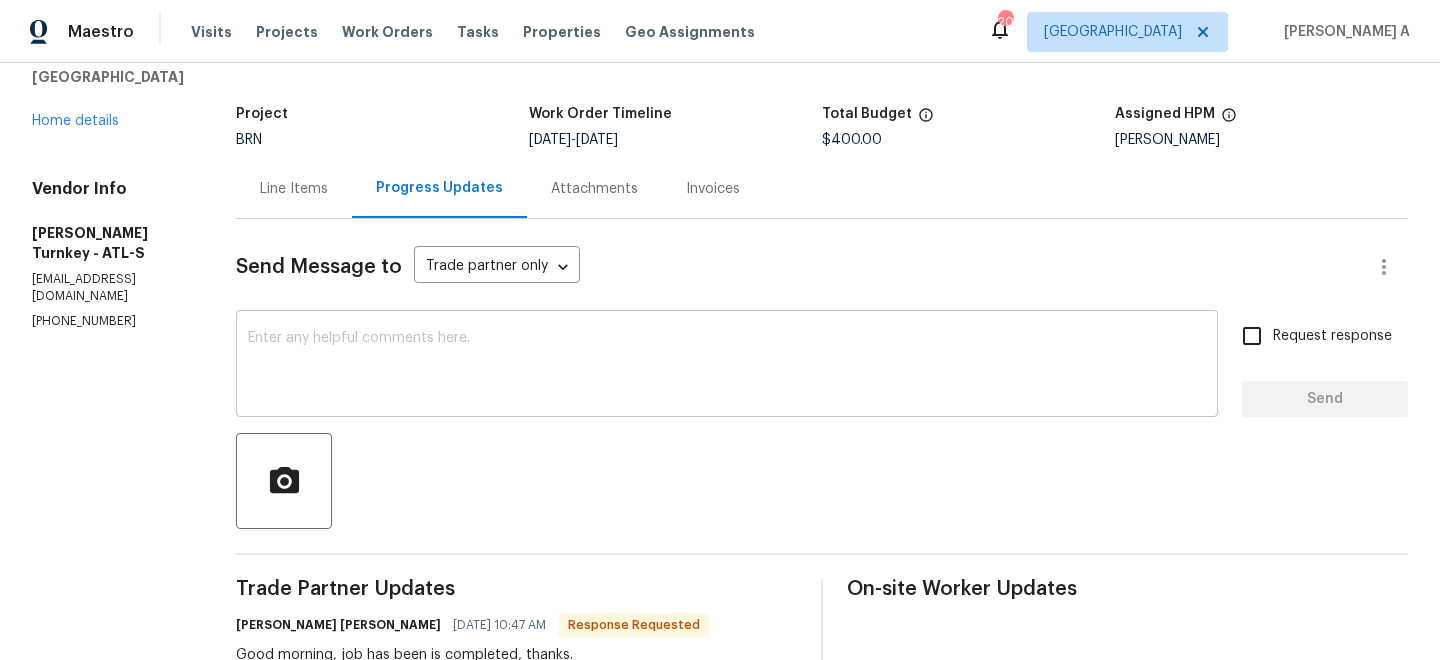 click at bounding box center [727, 366] 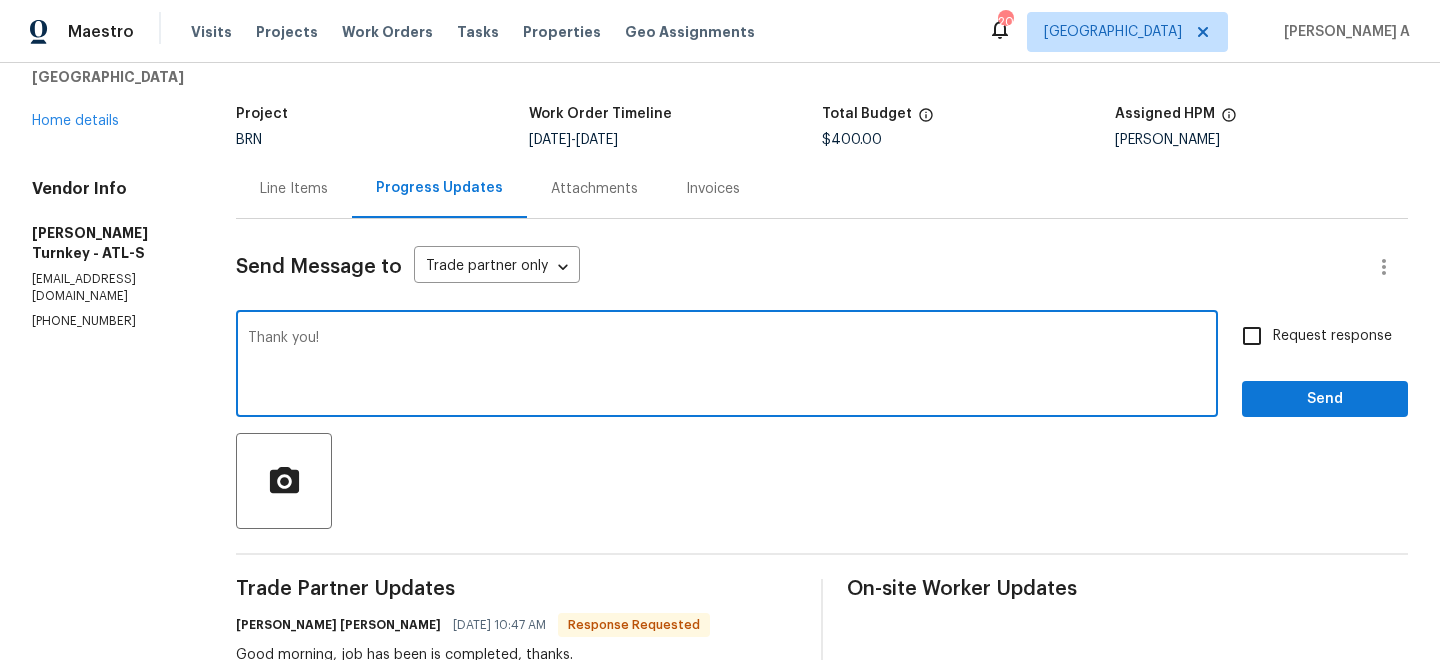 type on "Thank you!" 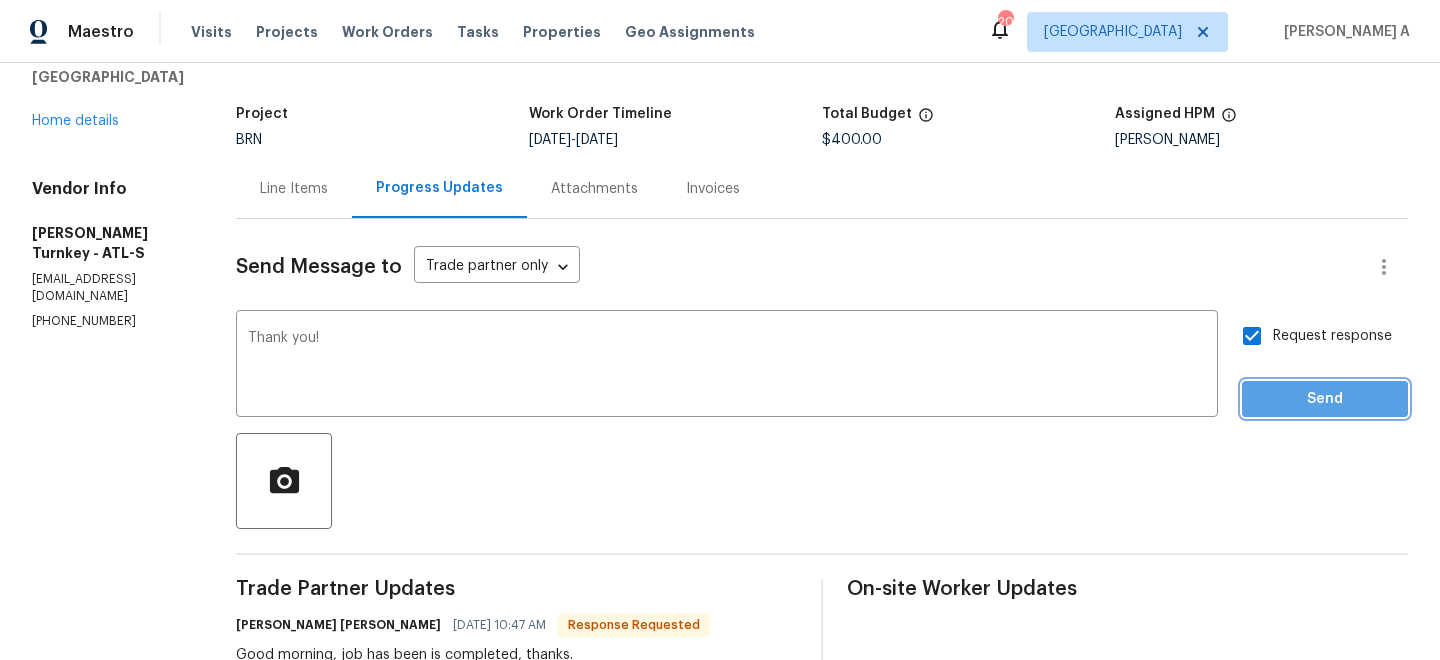 click on "Send" at bounding box center (1325, 399) 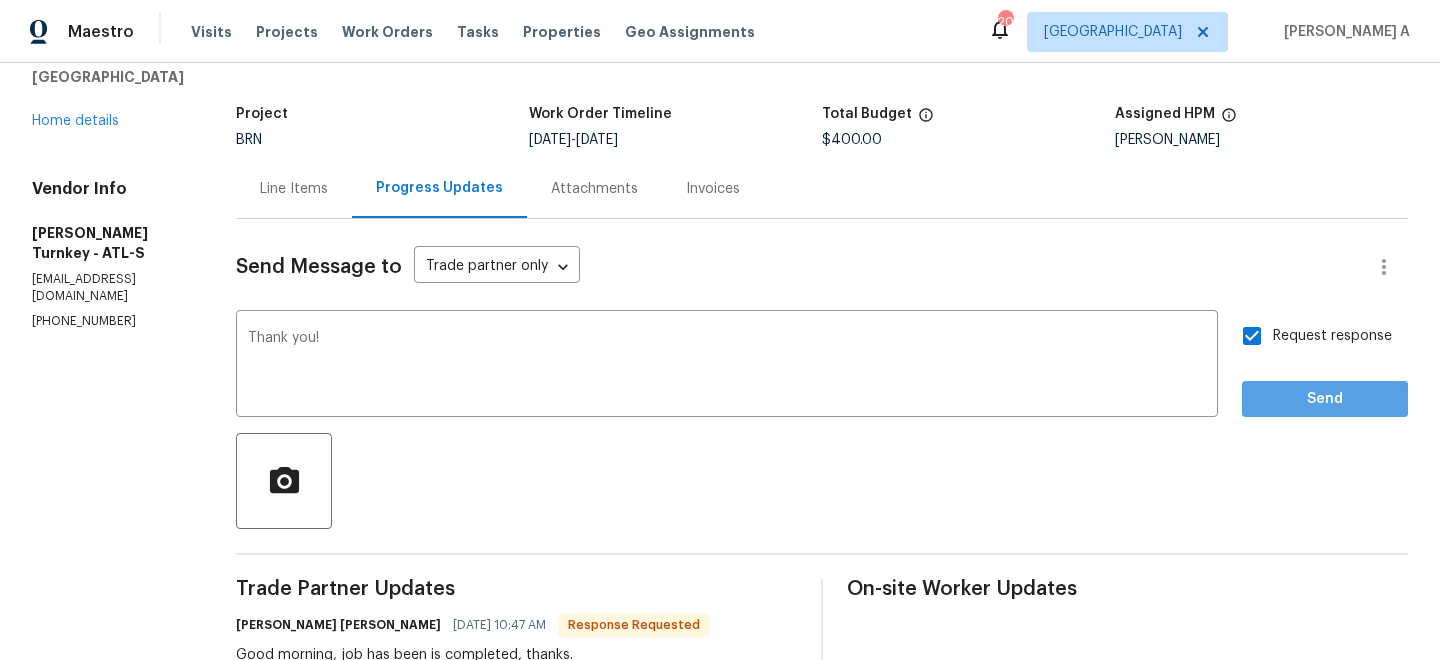 scroll, scrollTop: 87, scrollLeft: 0, axis: vertical 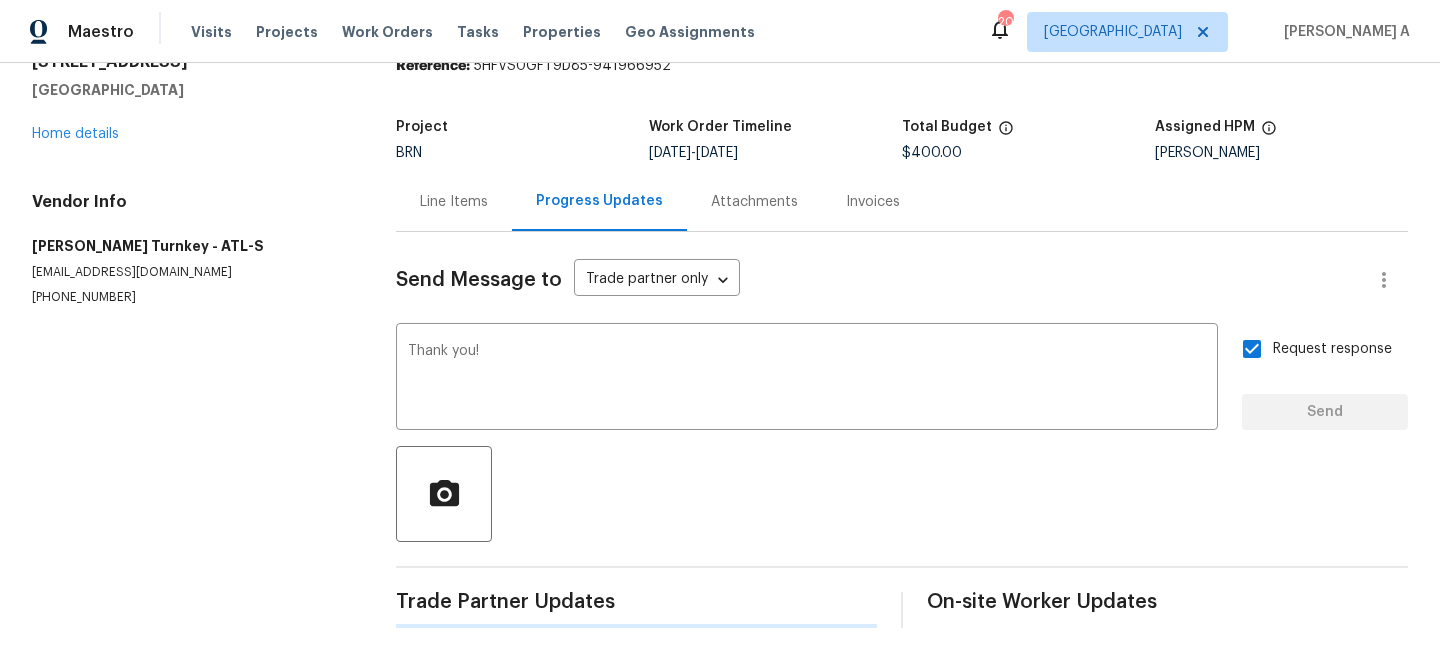 type 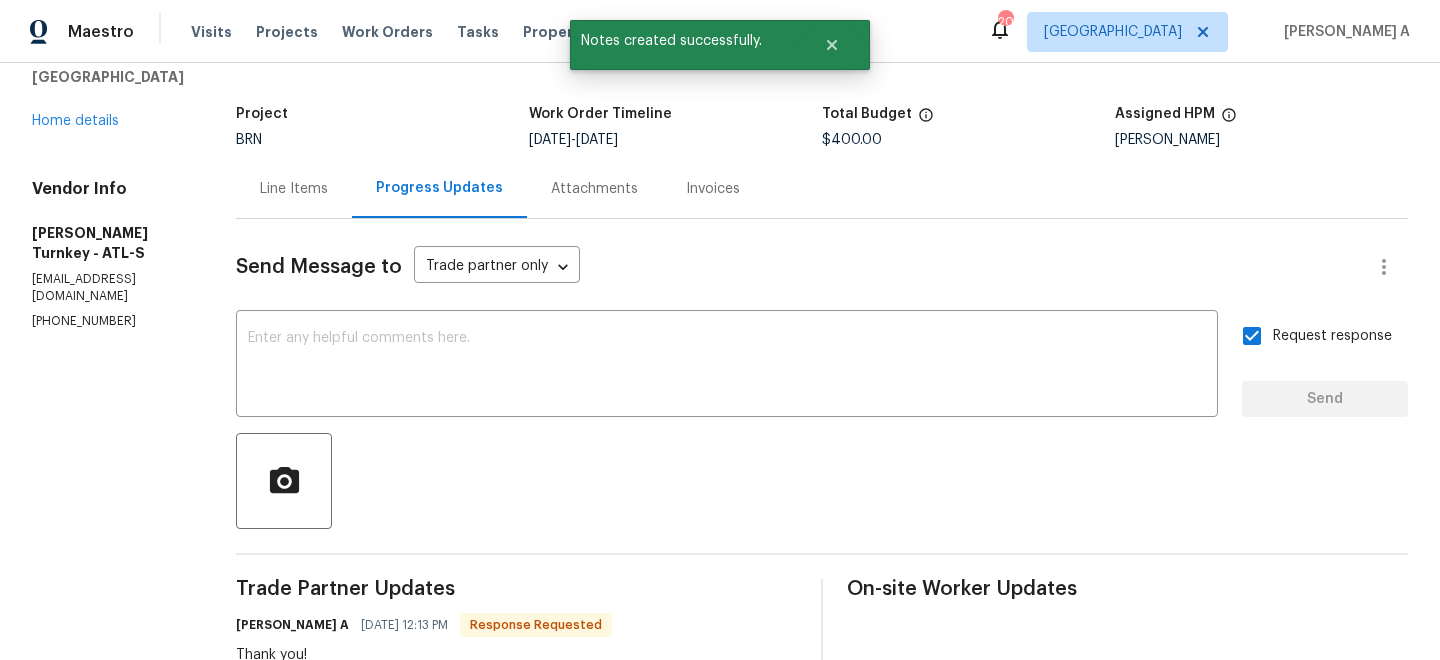 click on "Line Items" at bounding box center [294, 188] 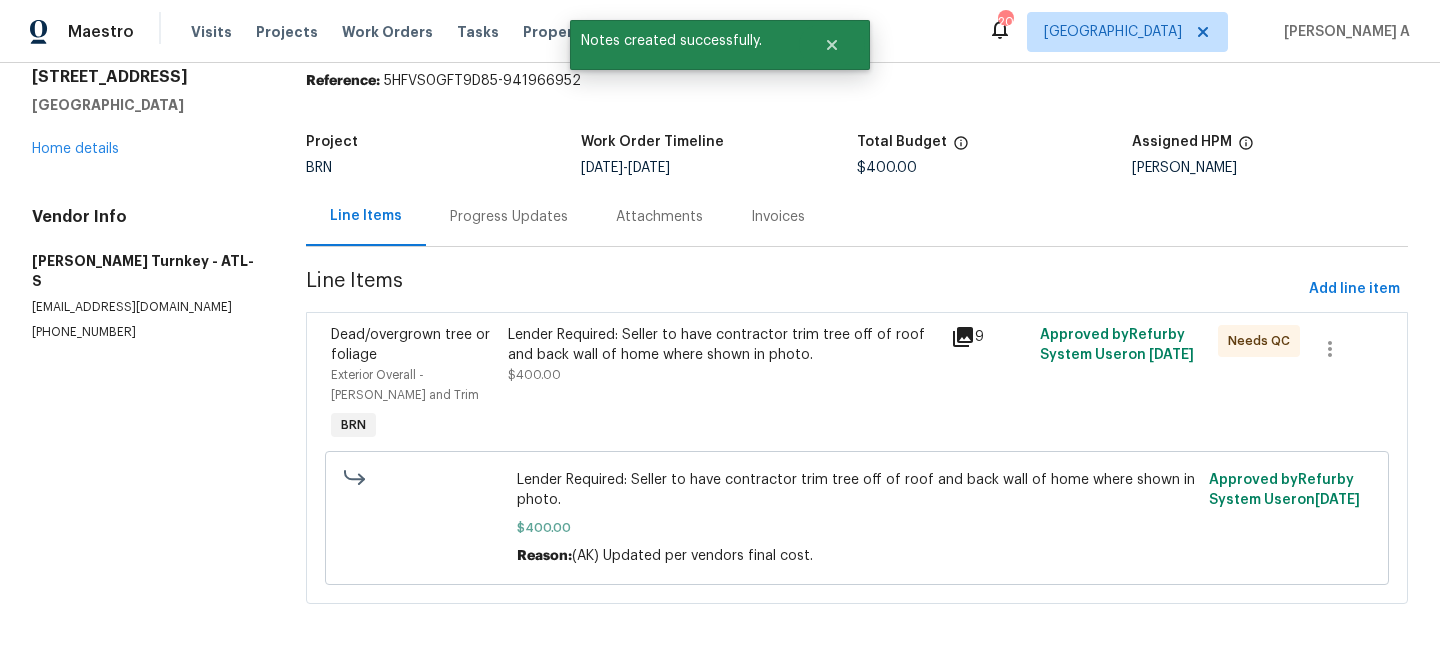 click on "Lender Required: Seller to have contractor trim tree off of roof and back wall of home where shown in photo." at bounding box center (724, 345) 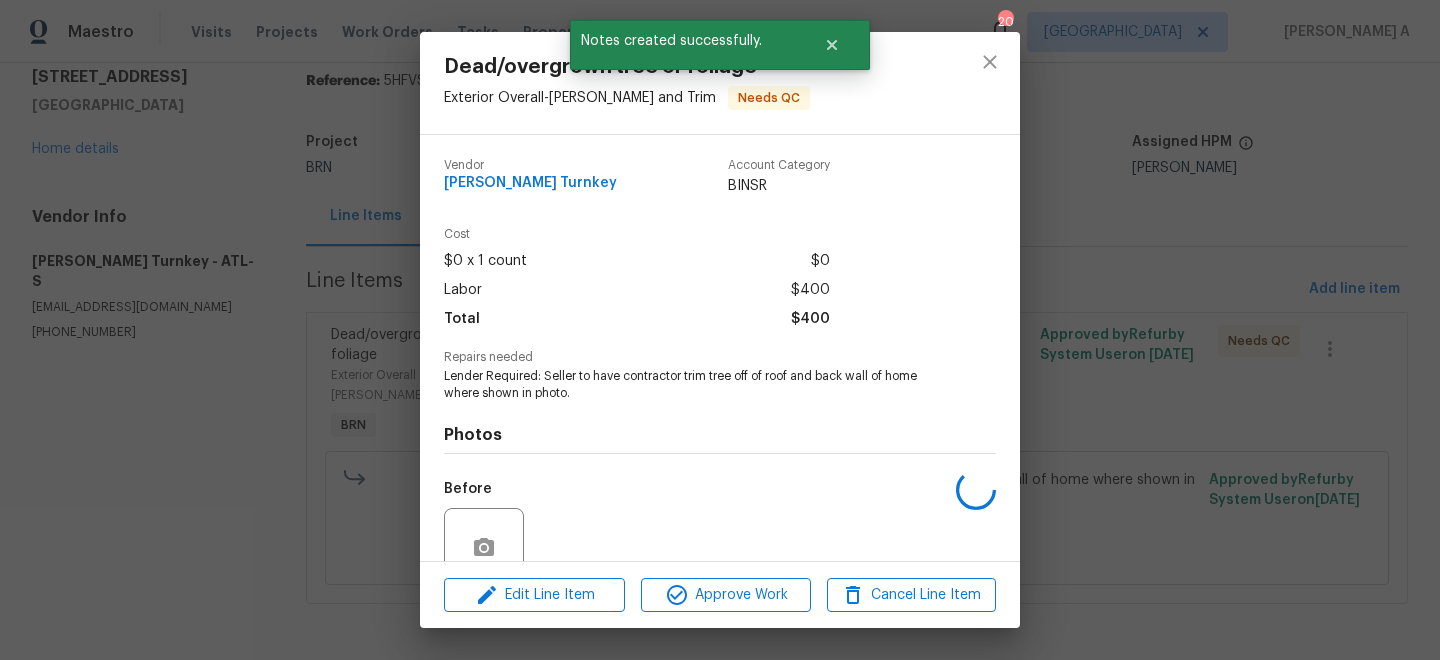 scroll, scrollTop: 177, scrollLeft: 0, axis: vertical 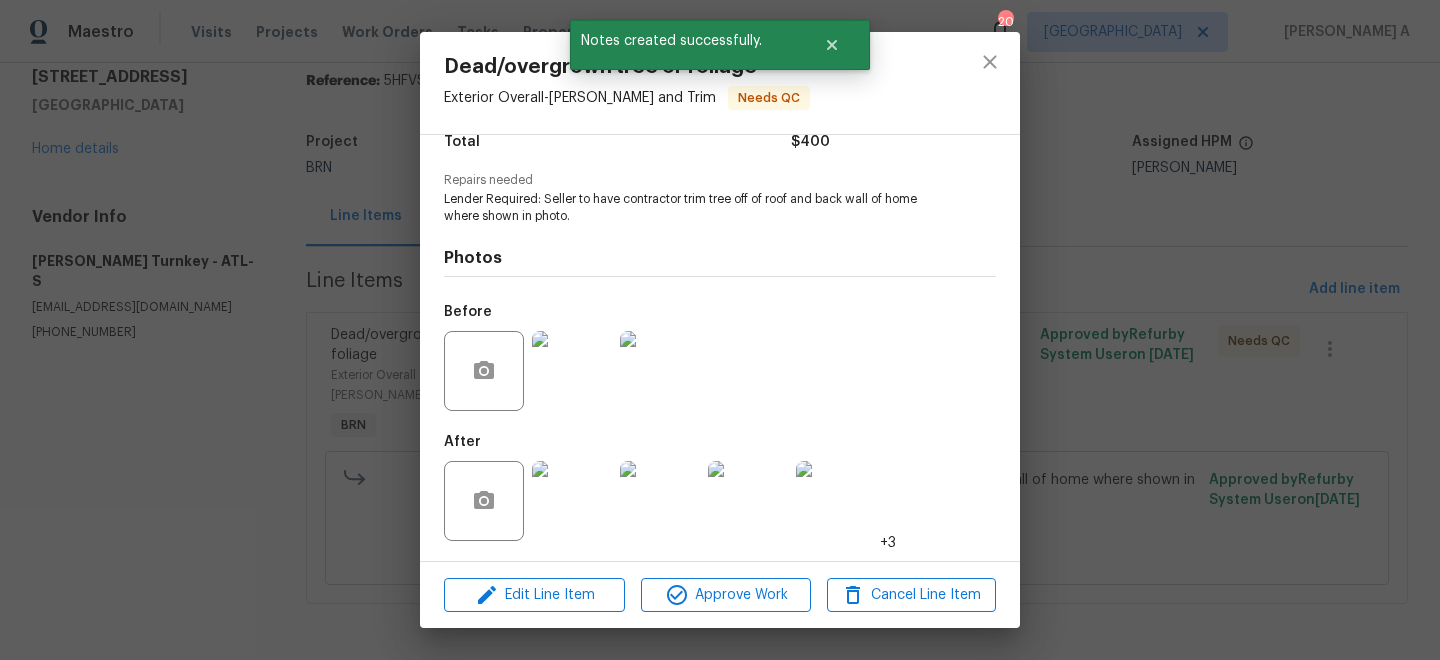 click at bounding box center [572, 501] 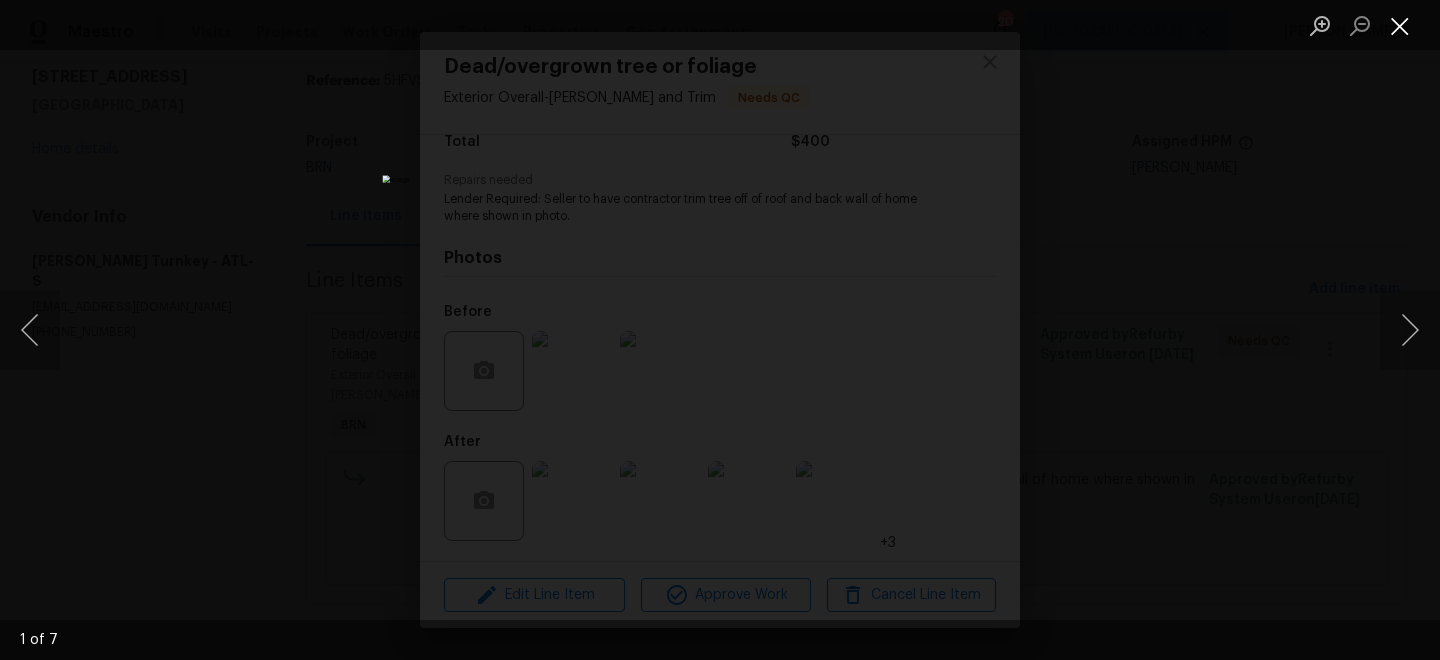 click at bounding box center (1400, 25) 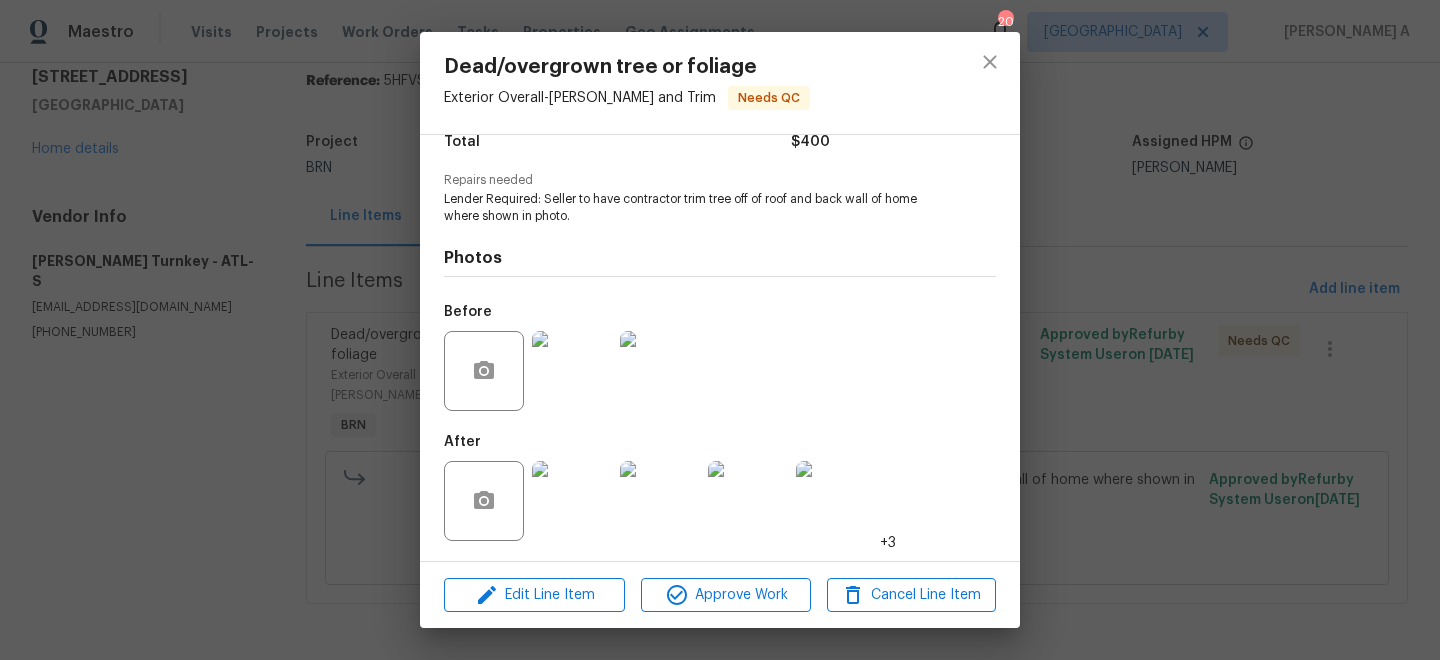 scroll, scrollTop: 0, scrollLeft: 0, axis: both 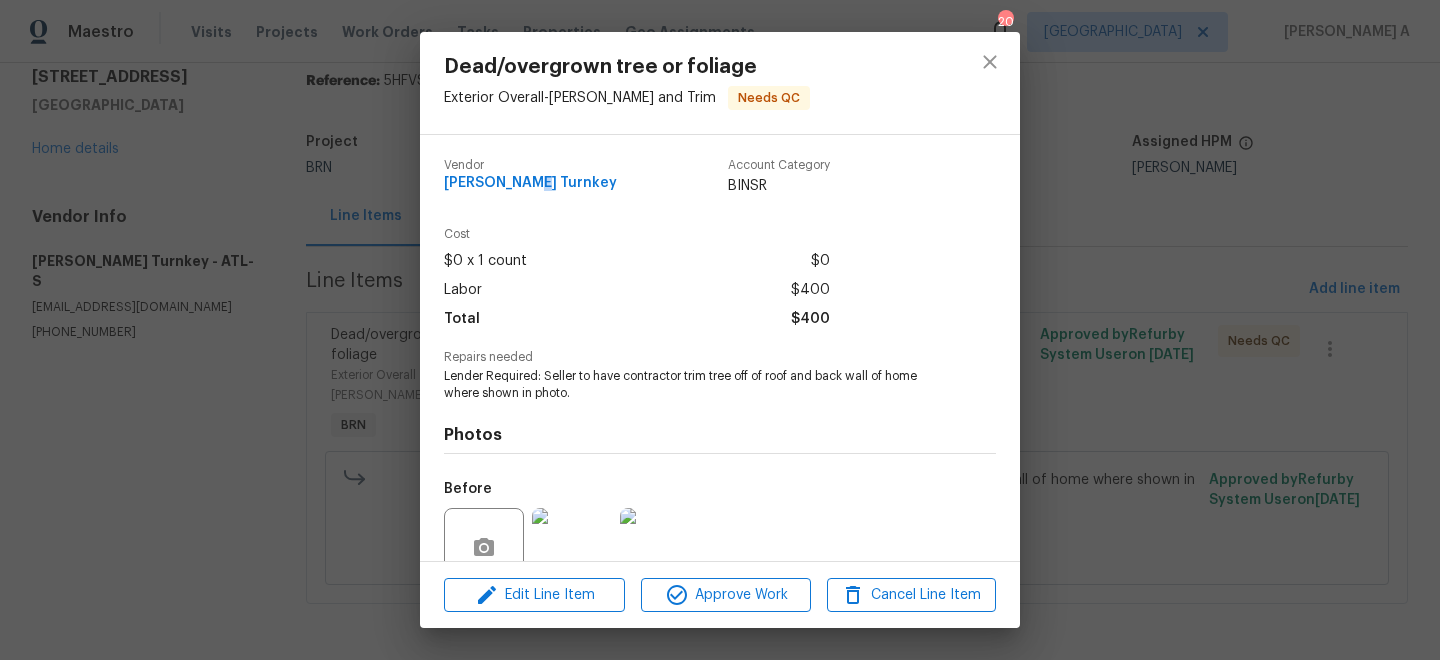 click on "Davis Turnkey" at bounding box center [530, 183] 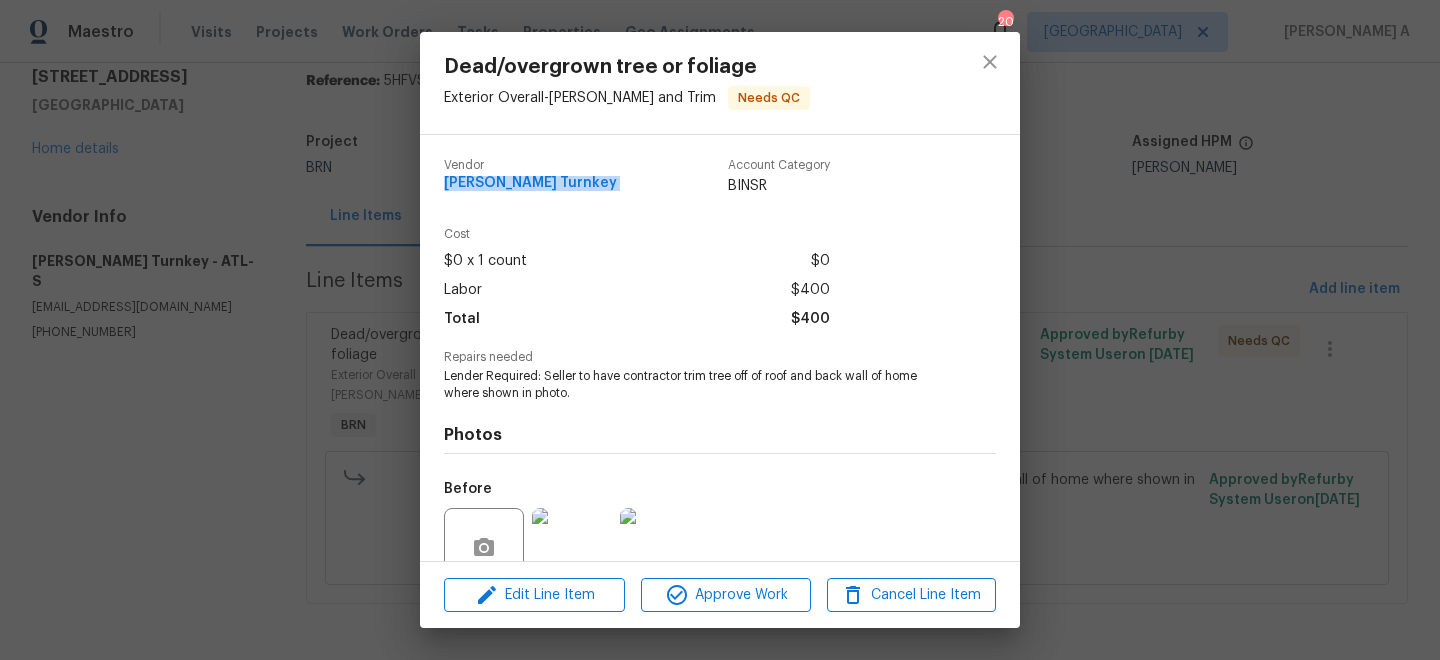 click on "Davis Turnkey" at bounding box center (530, 183) 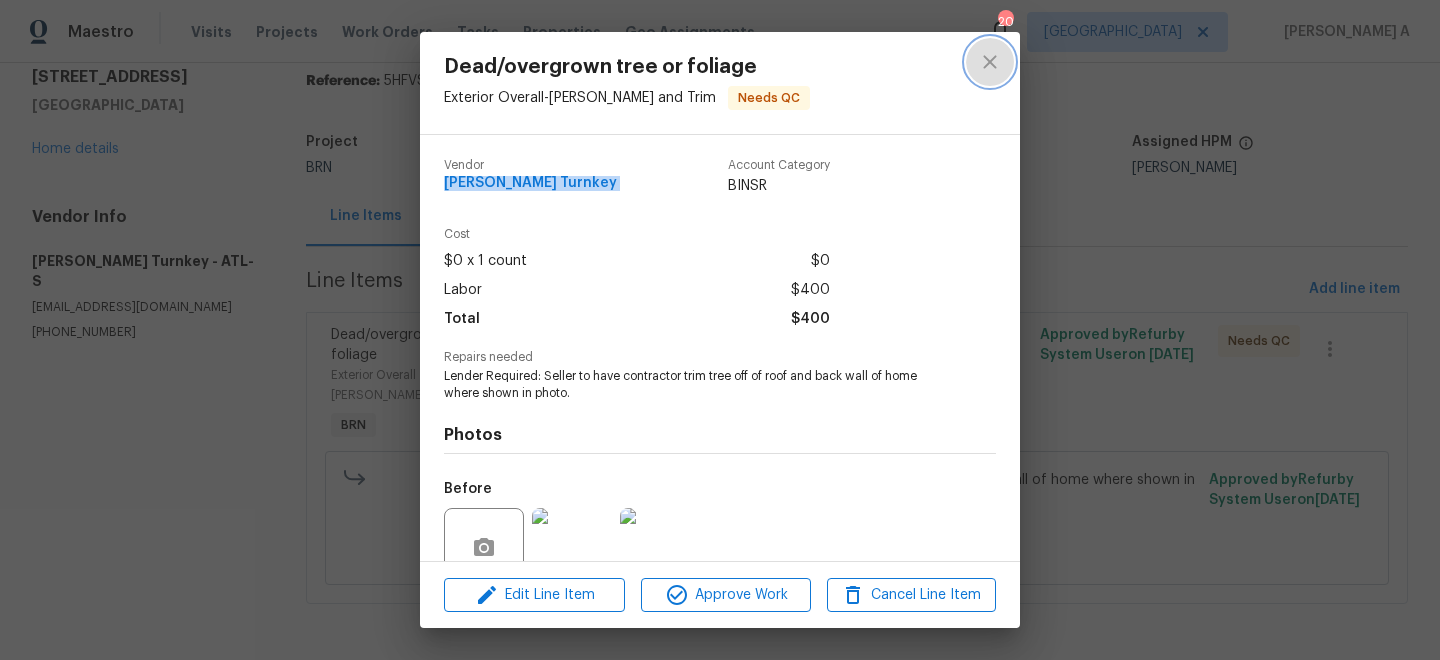 click at bounding box center (990, 62) 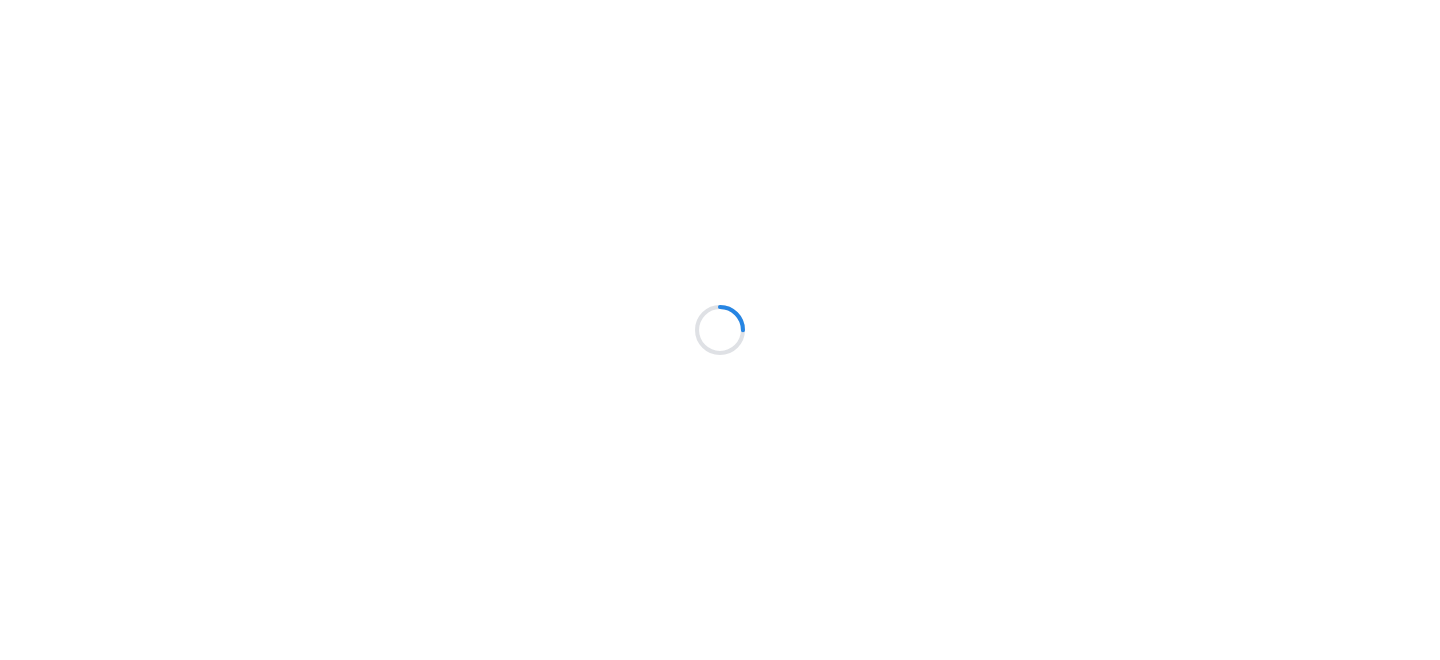 scroll, scrollTop: 0, scrollLeft: 0, axis: both 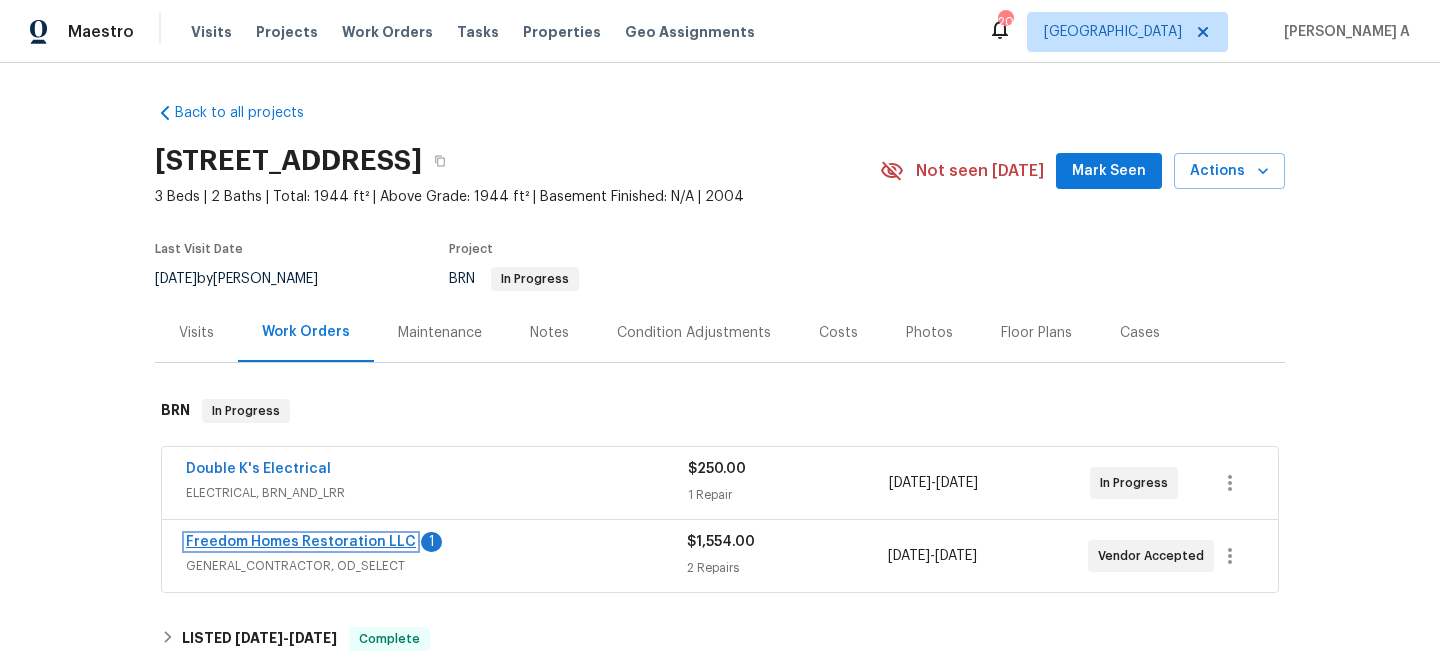 click on "Freedom Homes Restoration LLC" at bounding box center [301, 542] 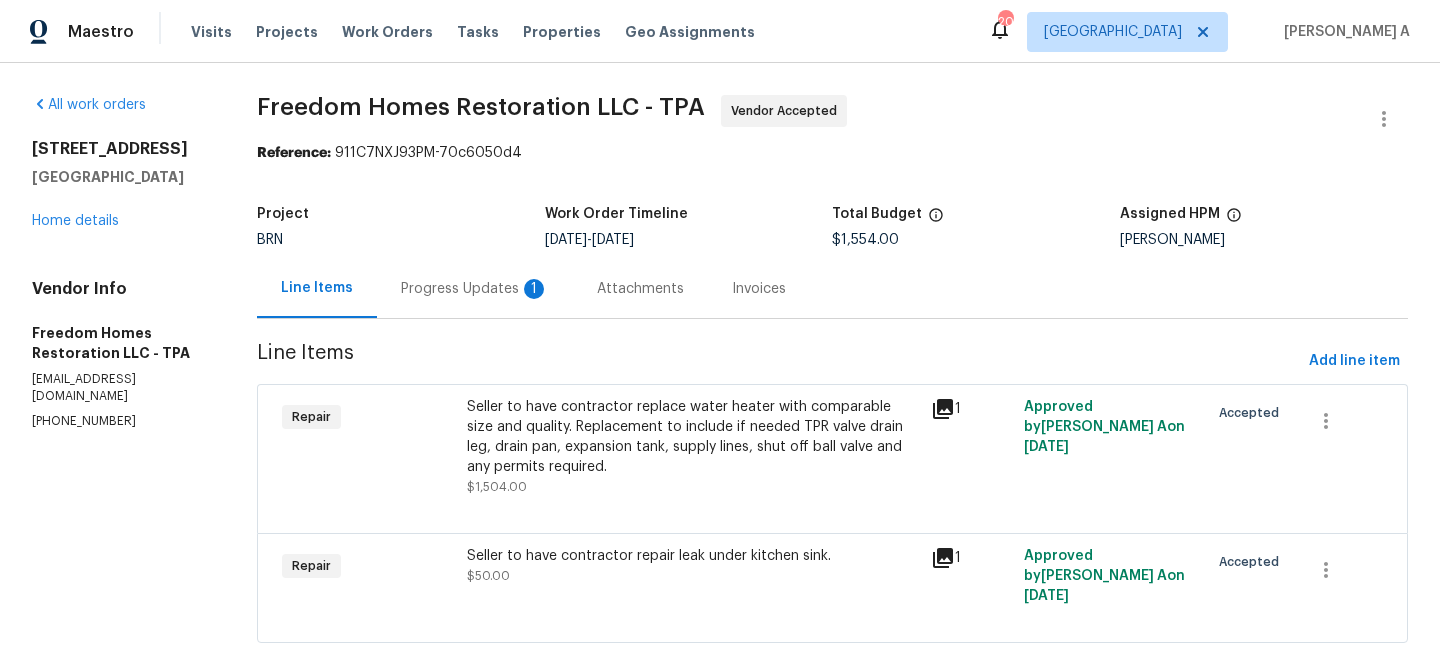 click on "Progress Updates 1" at bounding box center [475, 288] 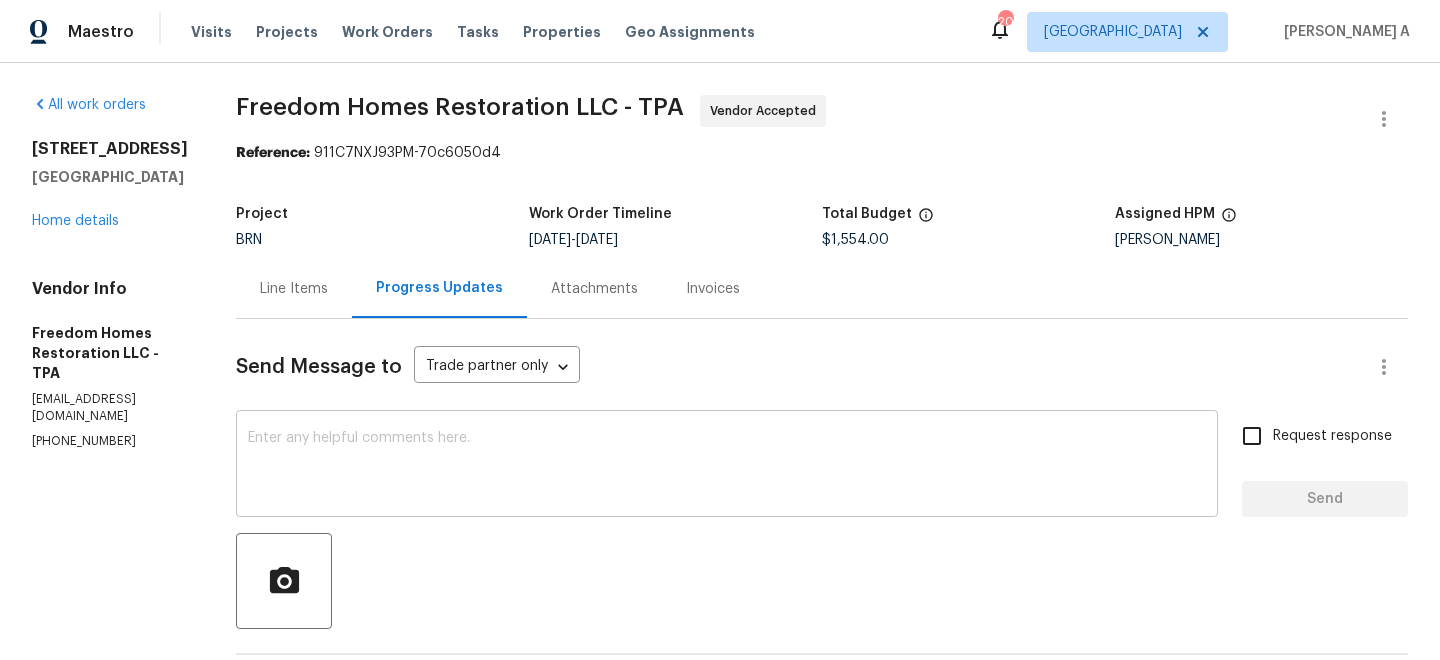 scroll, scrollTop: 397, scrollLeft: 0, axis: vertical 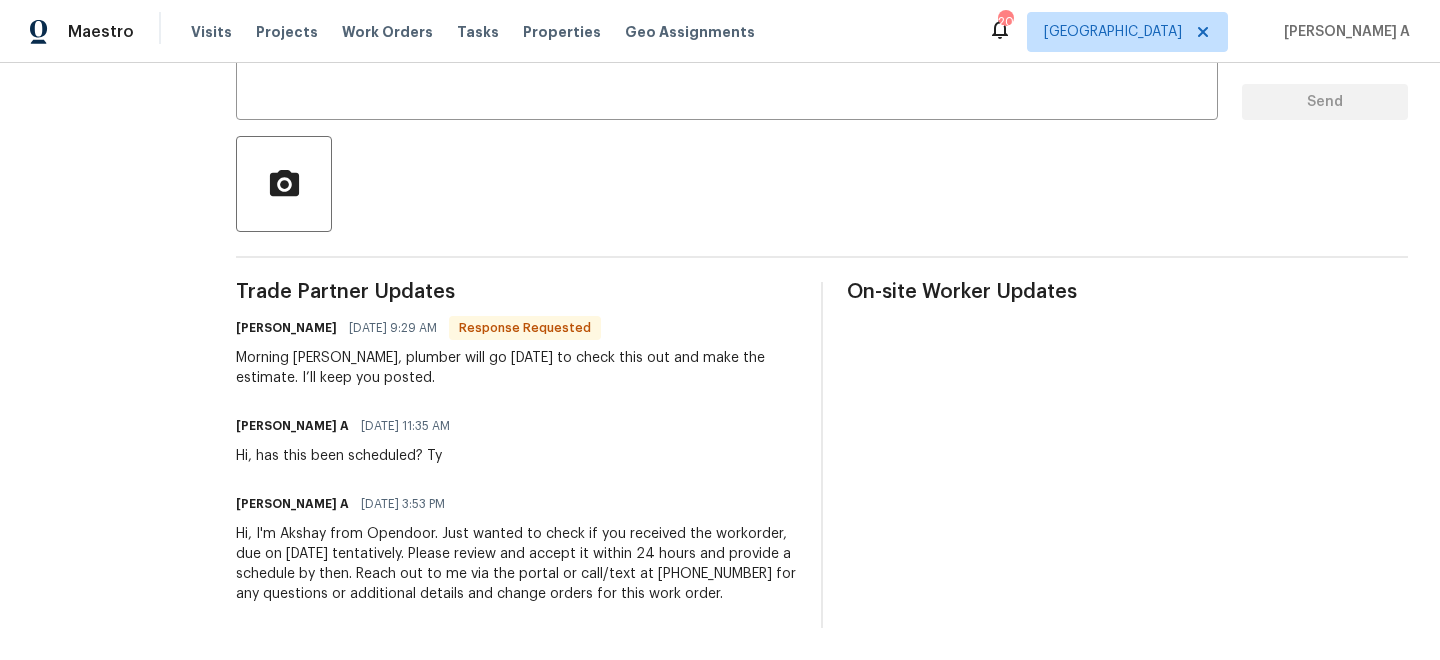 click on "[PERSON_NAME]" at bounding box center (286, 328) 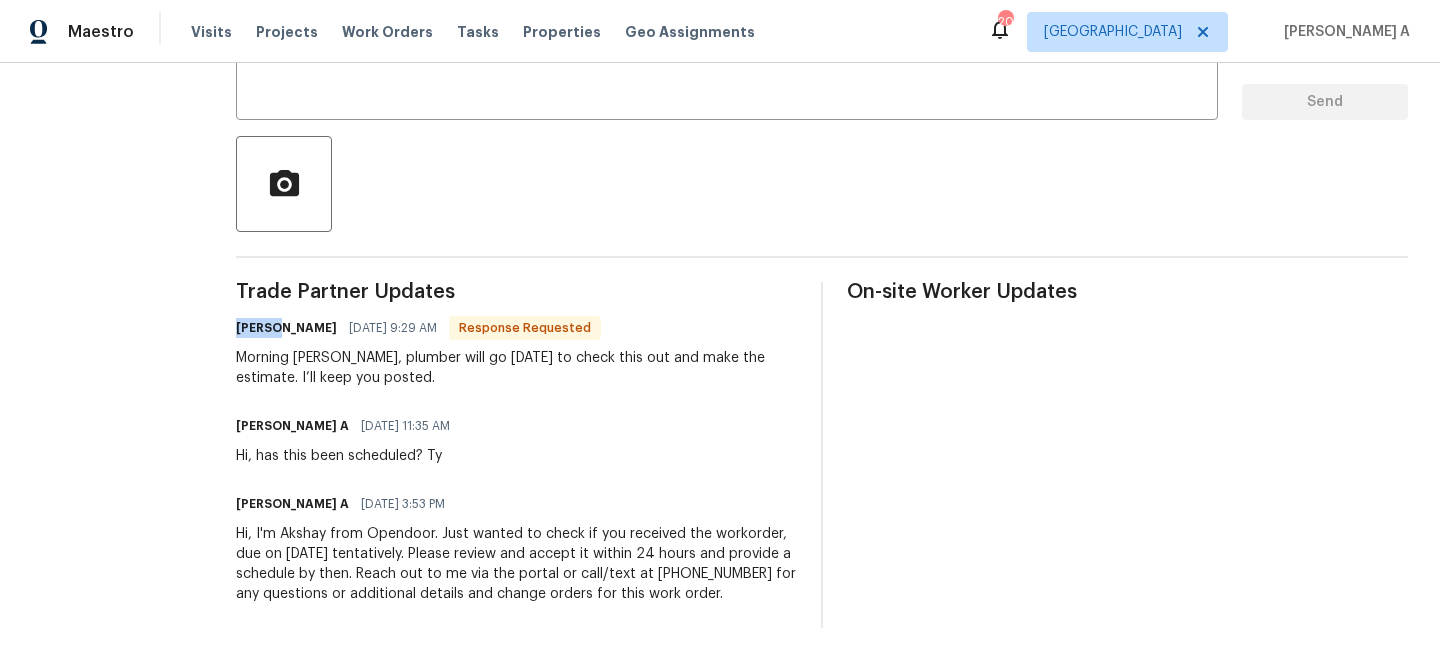 click on "[PERSON_NAME]" at bounding box center [286, 328] 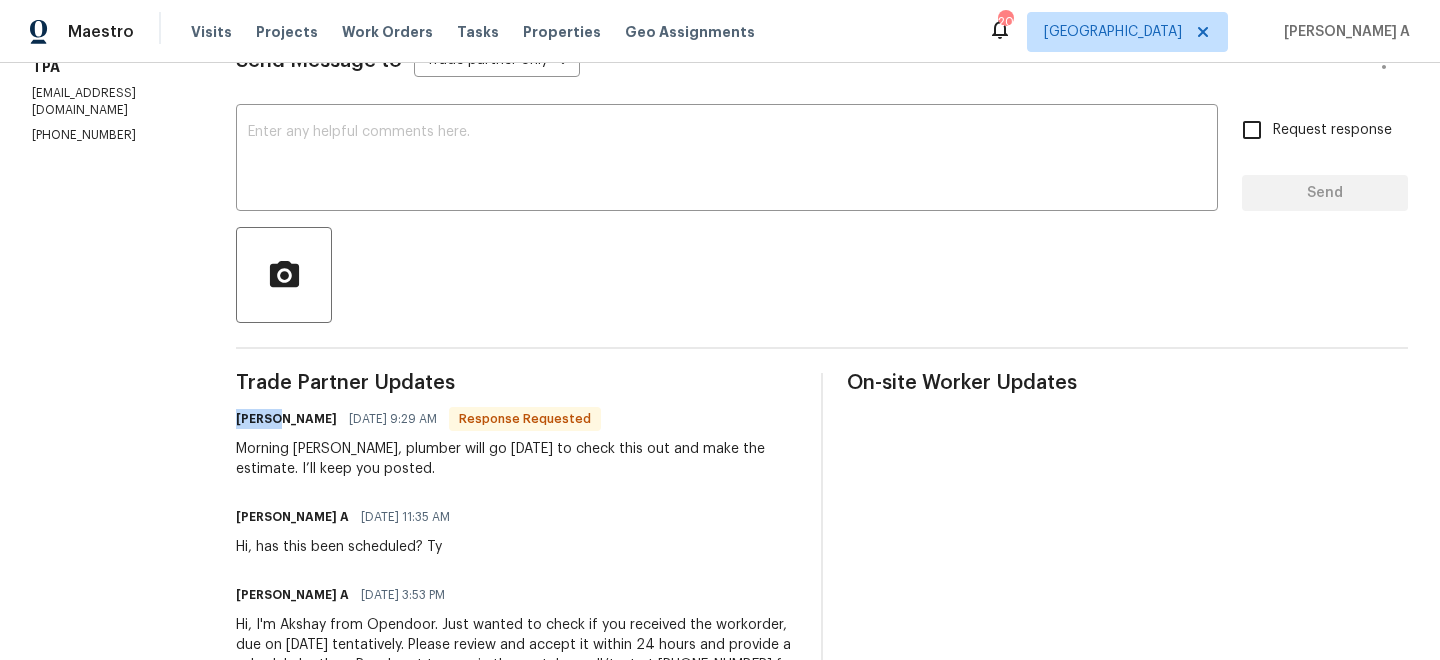 scroll, scrollTop: 154, scrollLeft: 0, axis: vertical 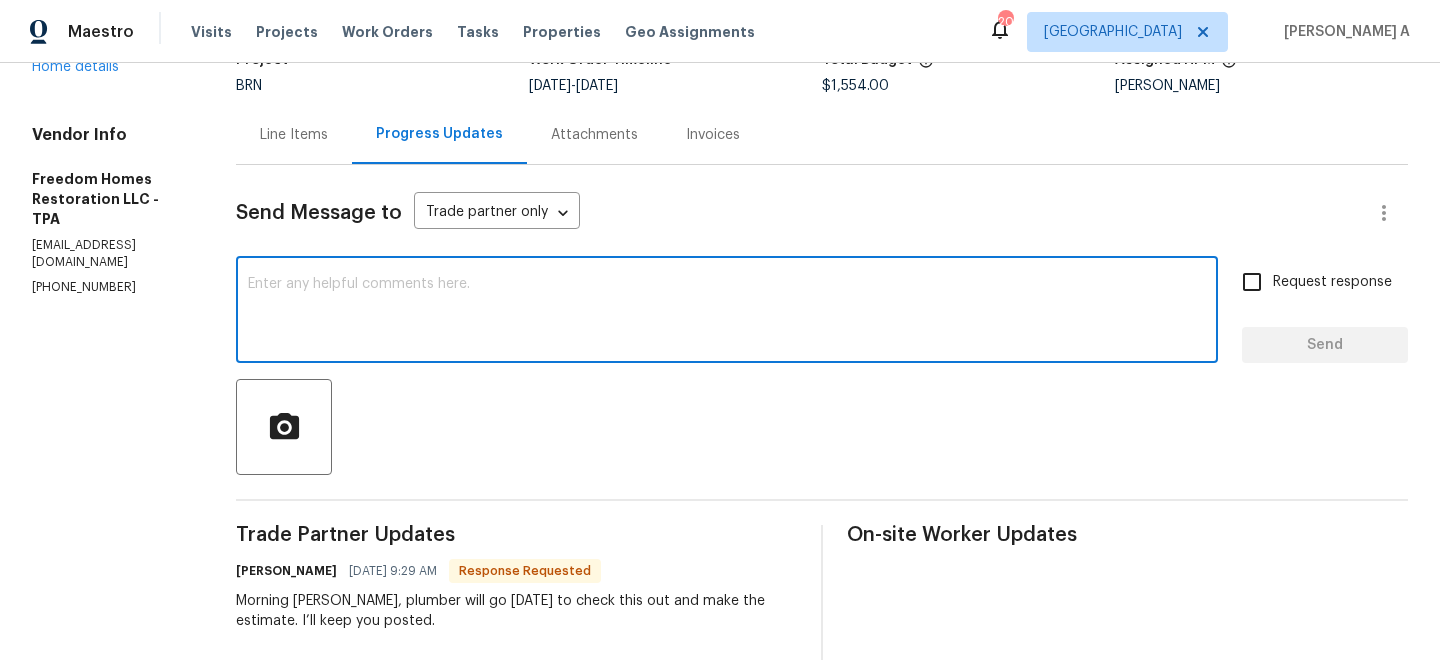 click at bounding box center (727, 312) 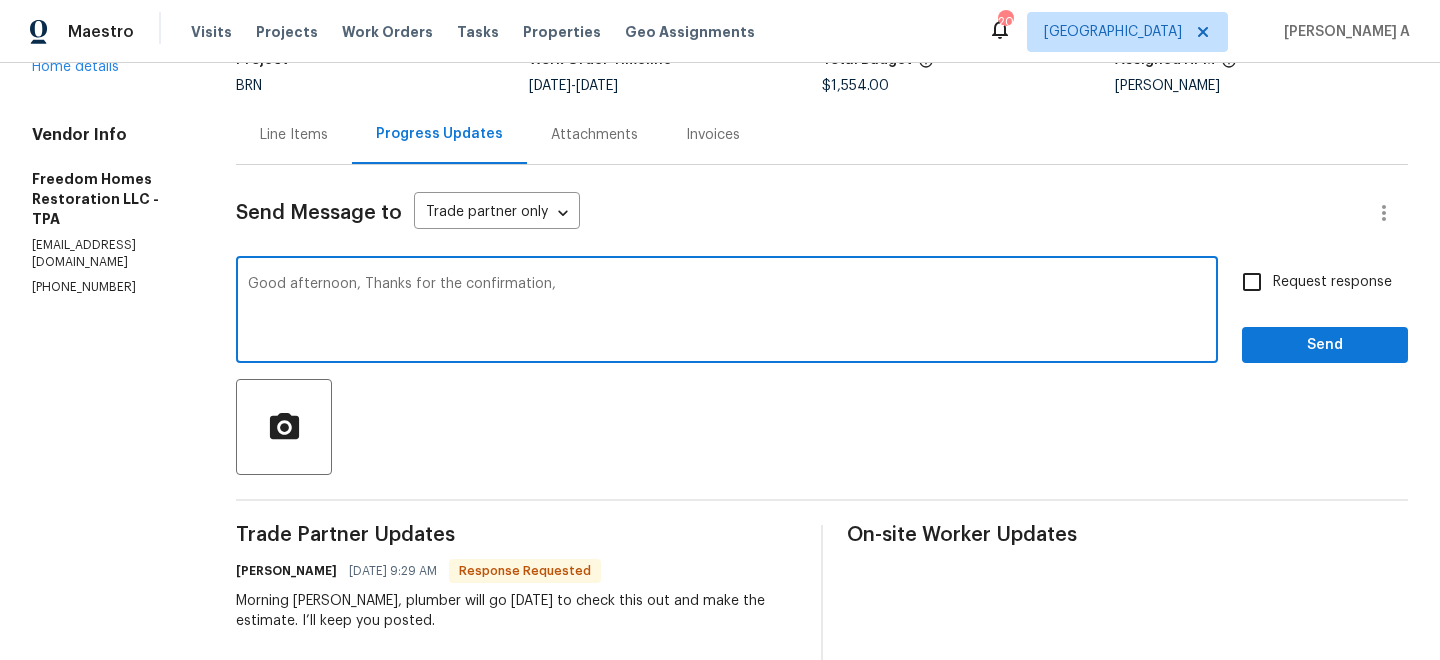 click on "Trade Partner Updates [PERSON_NAME] [DATE] 9:29 AM Response Requested Morning Akshay, plumber will go [DATE] to check this out and make the estimate. I’ll keep you posted. [PERSON_NAME] A [DATE] 11:35 AM Hi, has this been scheduled? [PERSON_NAME] Akshay [PERSON_NAME] A [DATE] 3:53 PM Hi, I'm Akshay from Opendoor. Just wanted to check if you received the workorder, due on [DATE] tentatively. Please review and accept it within 24 hours and provide a schedule by then. Reach out to me via the portal or call/text at [PHONE_NUMBER] for any questions or additional details and change orders for this work order." at bounding box center [516, 698] 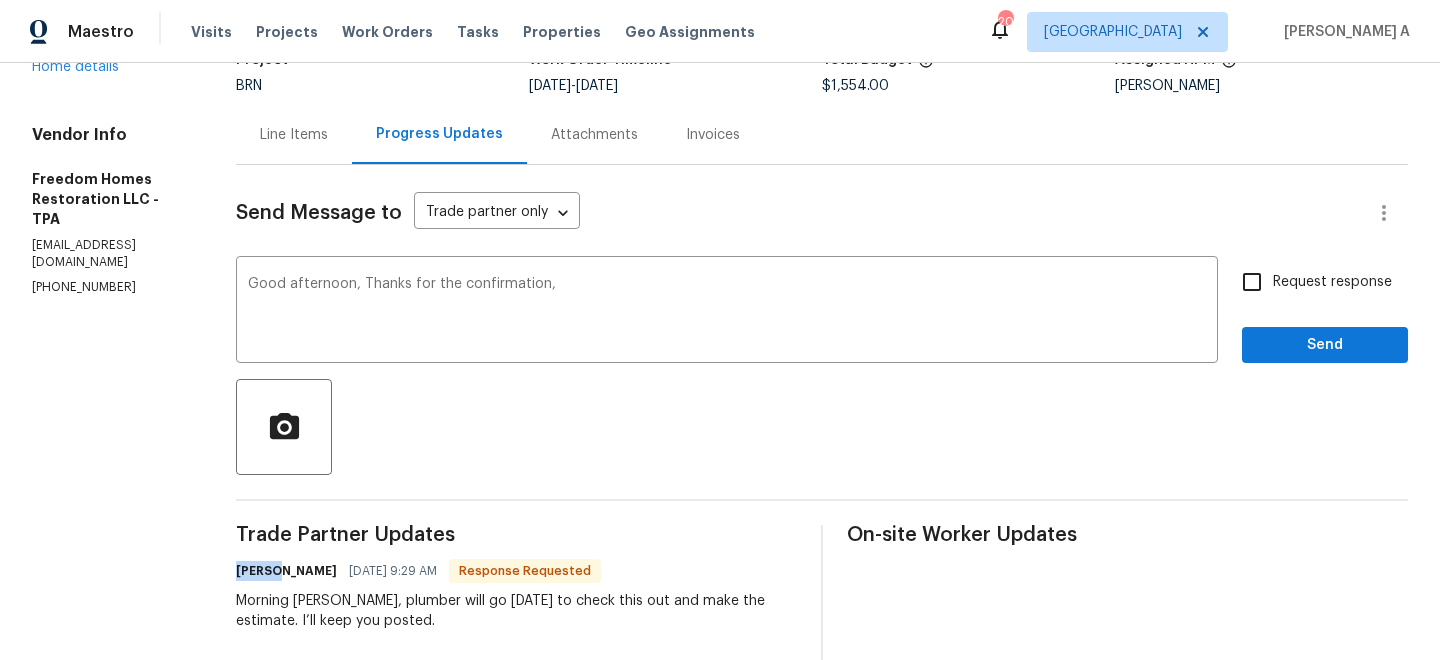 click on "[PERSON_NAME] [DATE] 9:29 AM Response Requested" at bounding box center (516, 571) 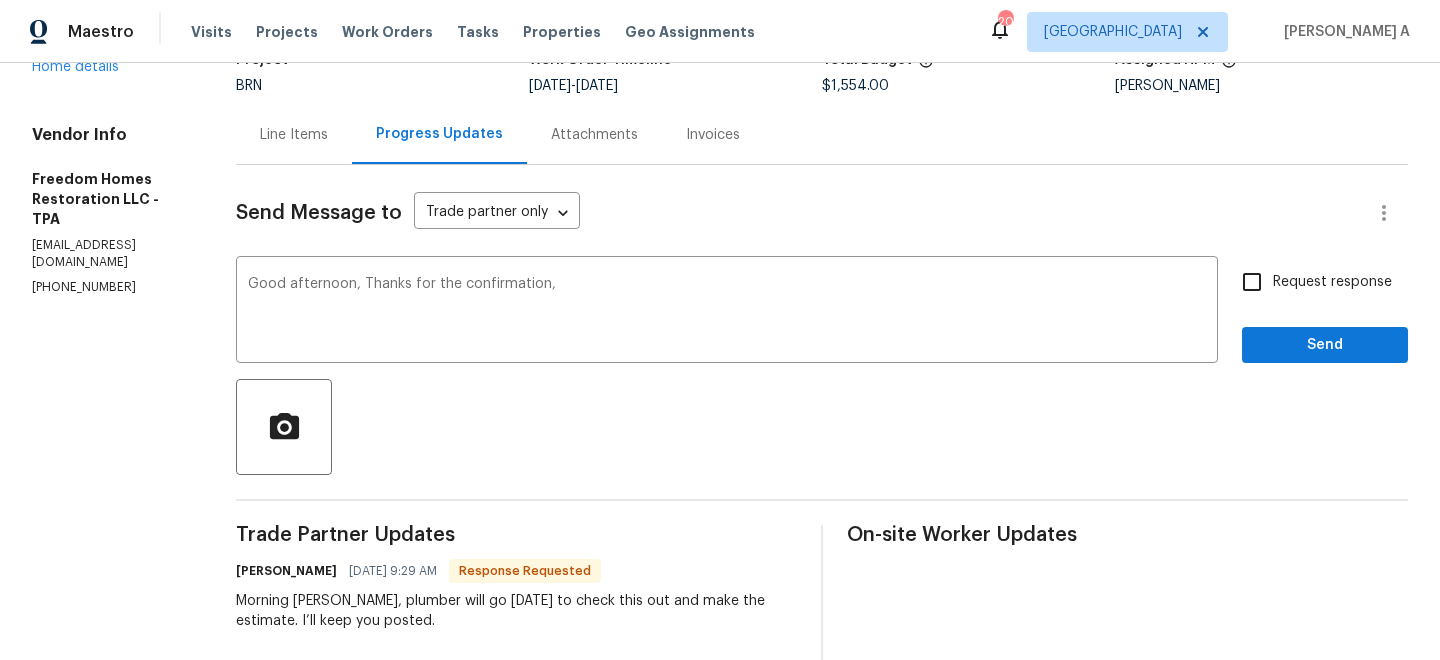 click on "Replace with" at bounding box center [0, 0] 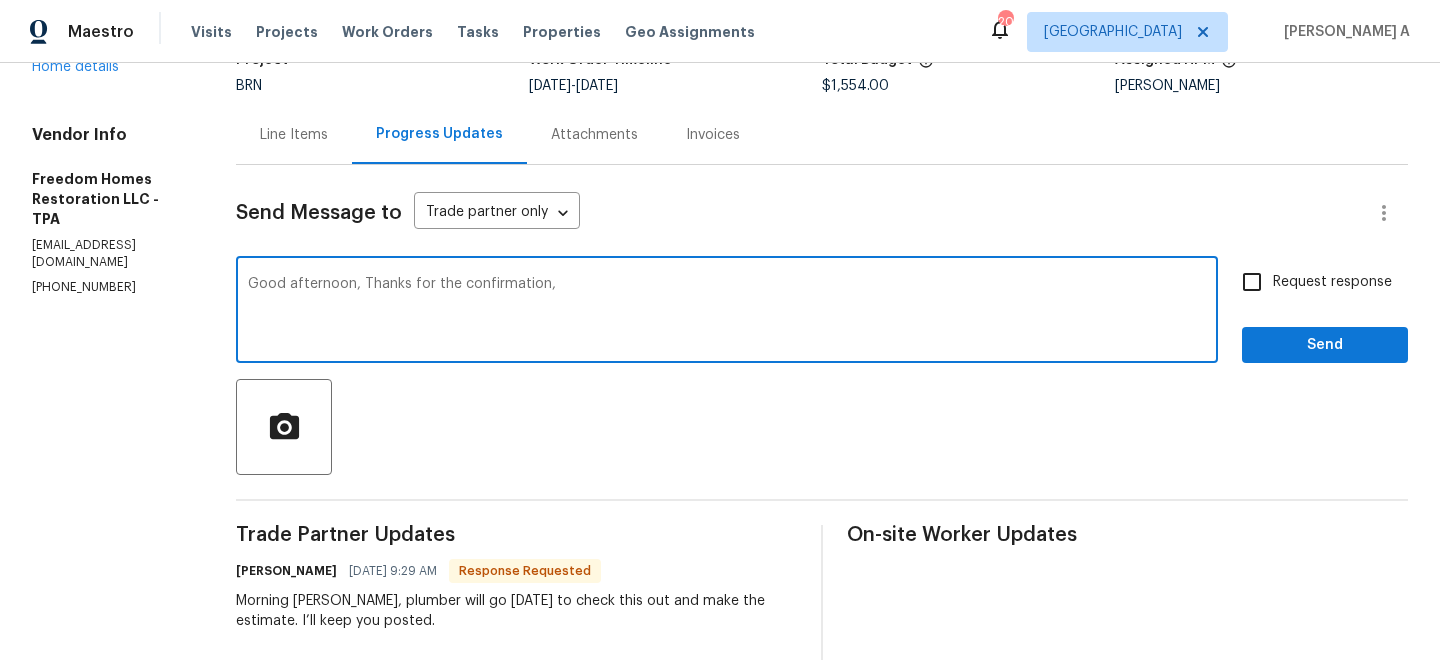 paste on "[PERSON_NAME]" 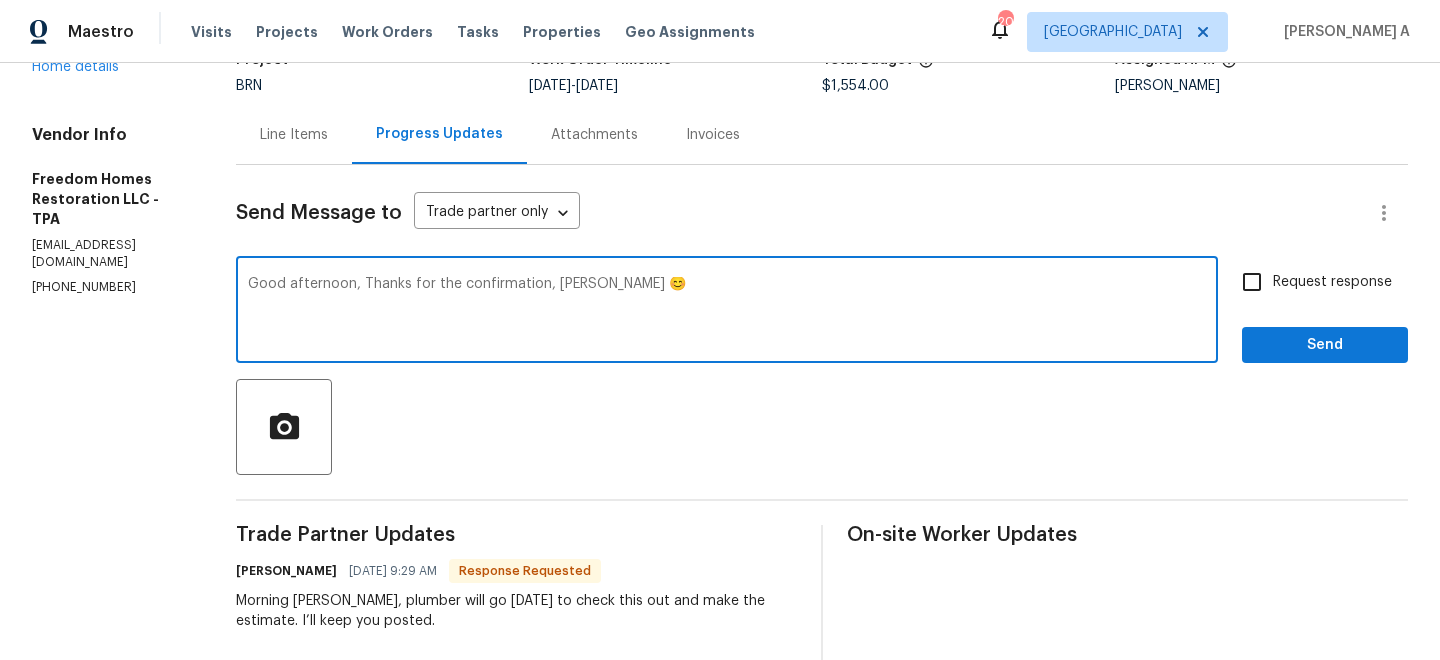 click on "Good afternoon, Thanks for the confirmation, [PERSON_NAME] 😊" at bounding box center [727, 312] 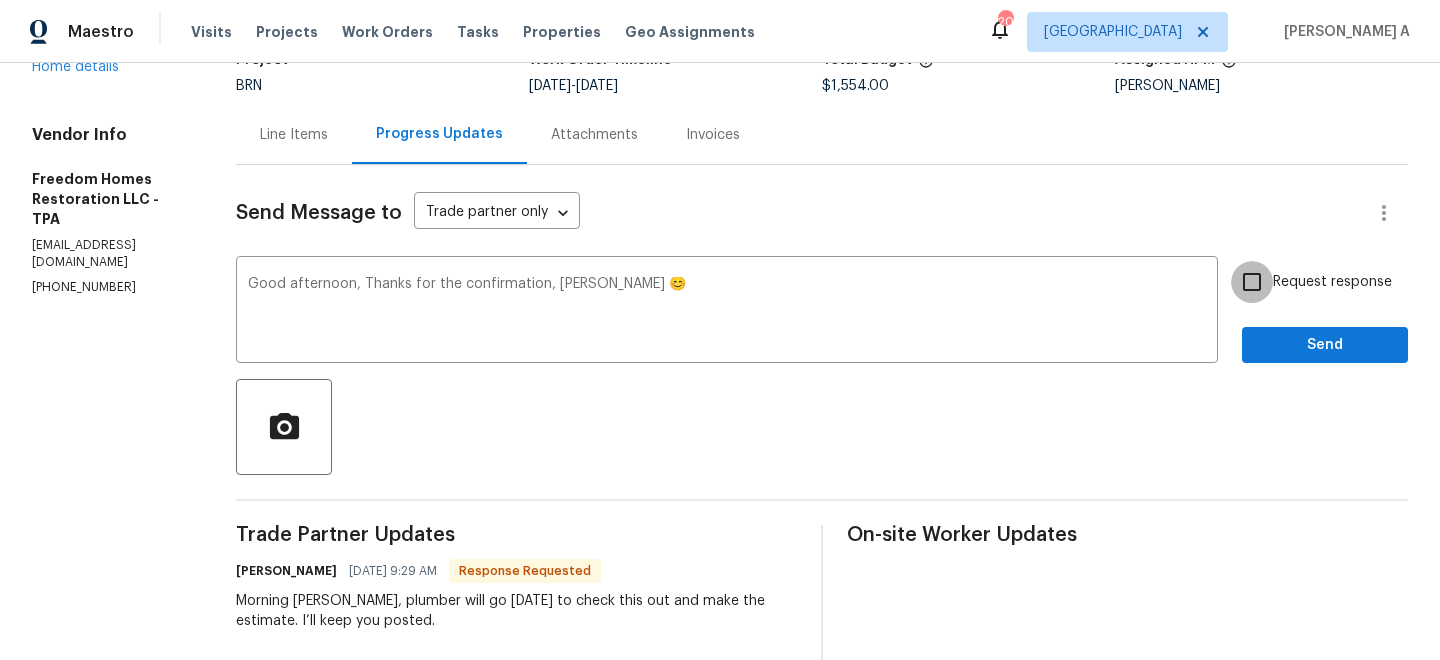click on "Request response" at bounding box center [1252, 282] 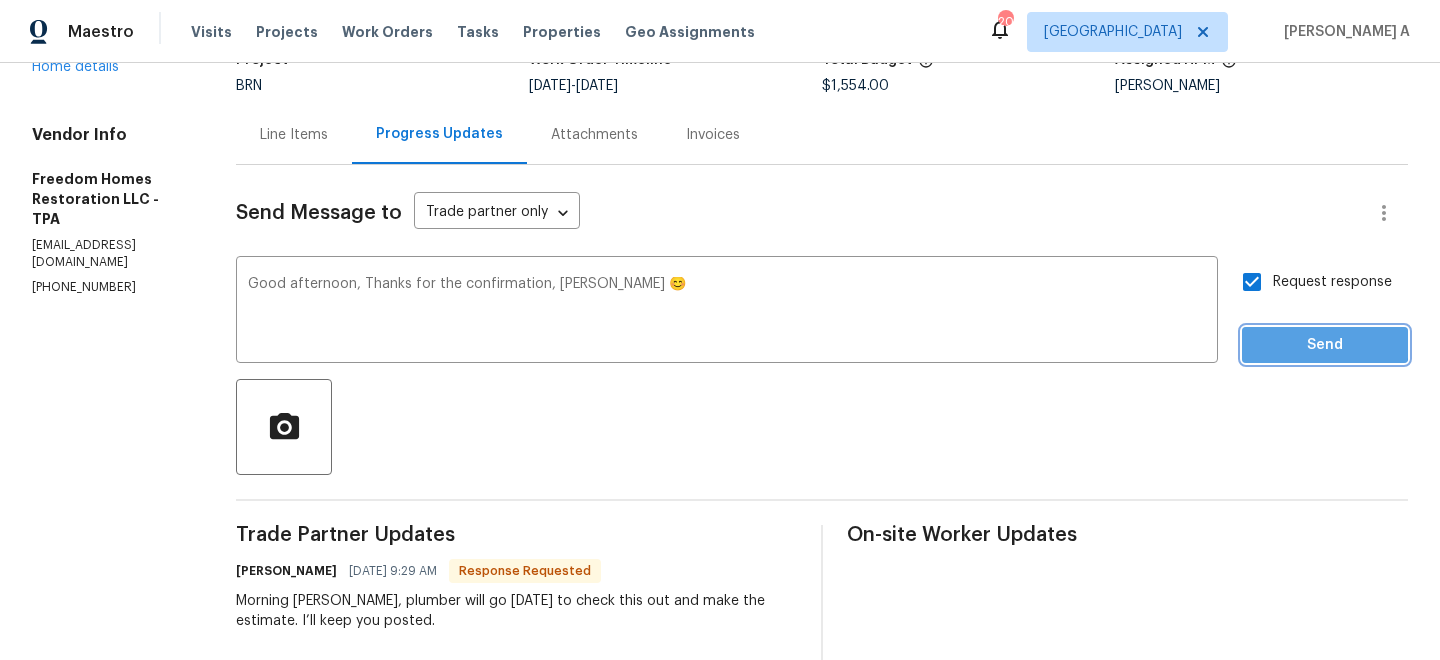 click on "Send" at bounding box center (1325, 345) 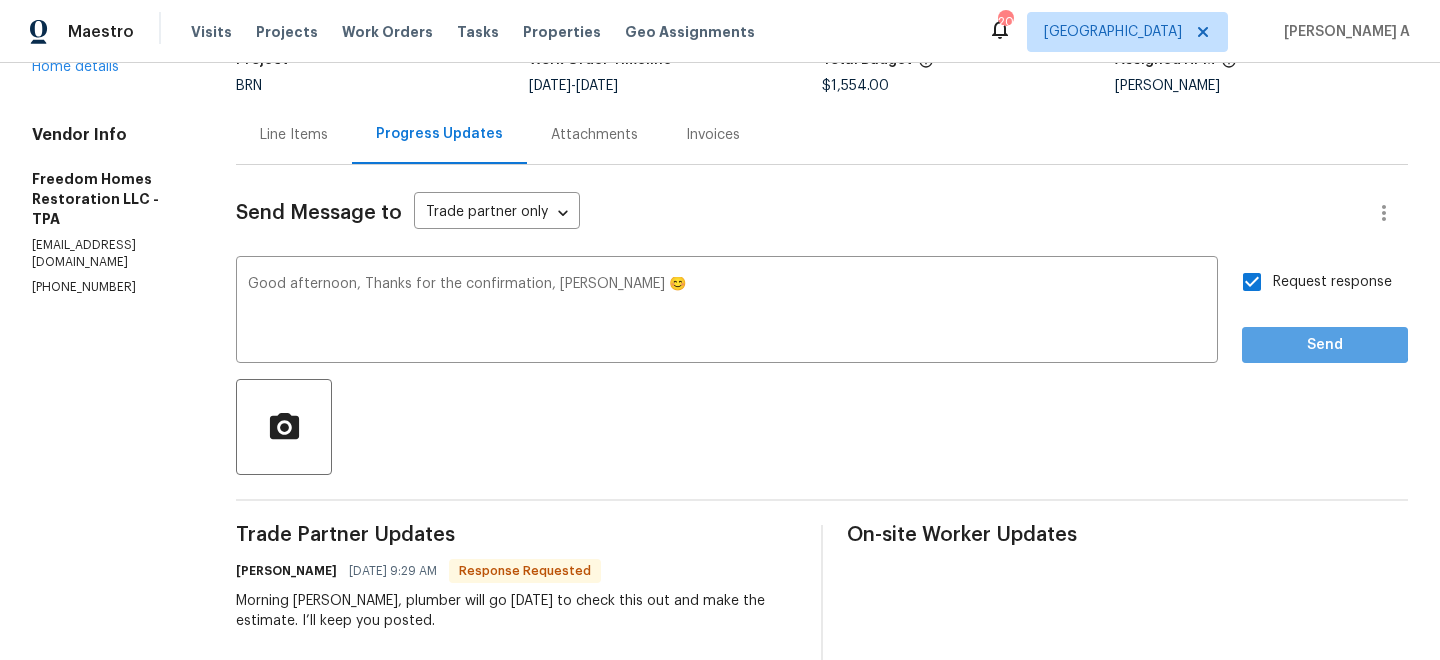 scroll, scrollTop: 87, scrollLeft: 0, axis: vertical 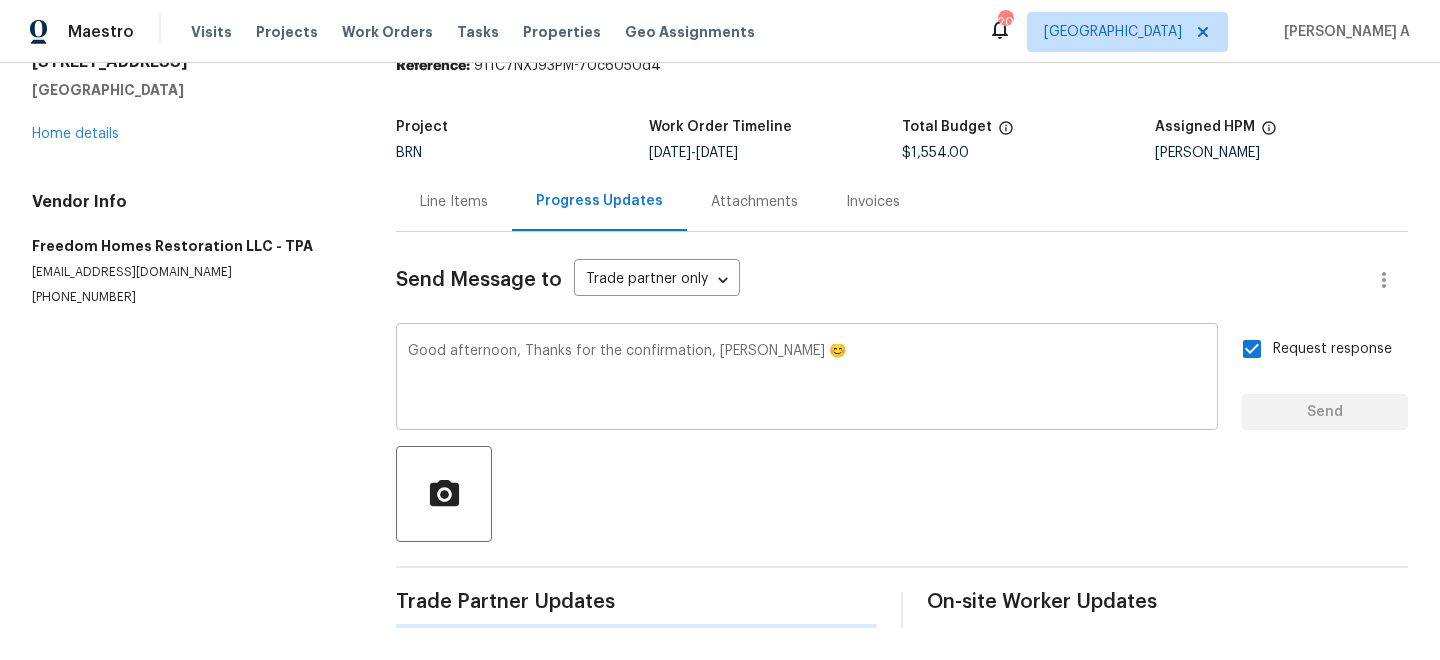 type 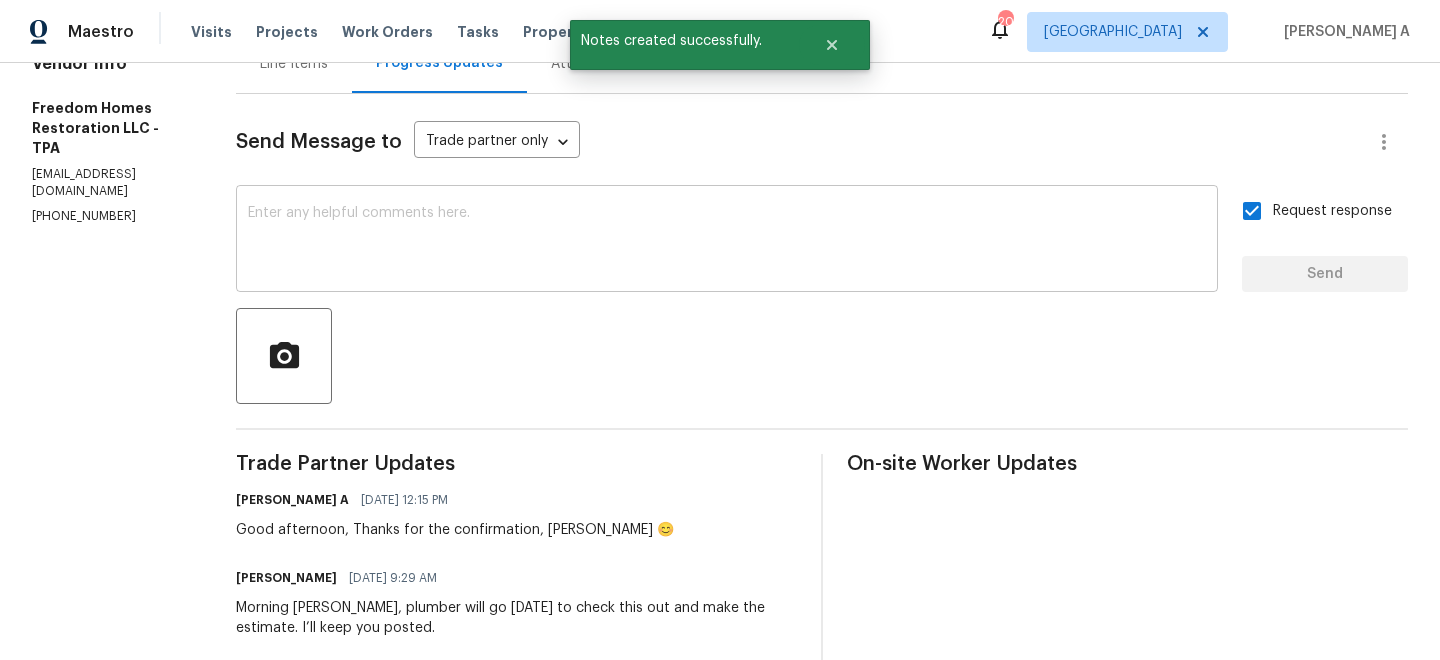 scroll, scrollTop: 0, scrollLeft: 0, axis: both 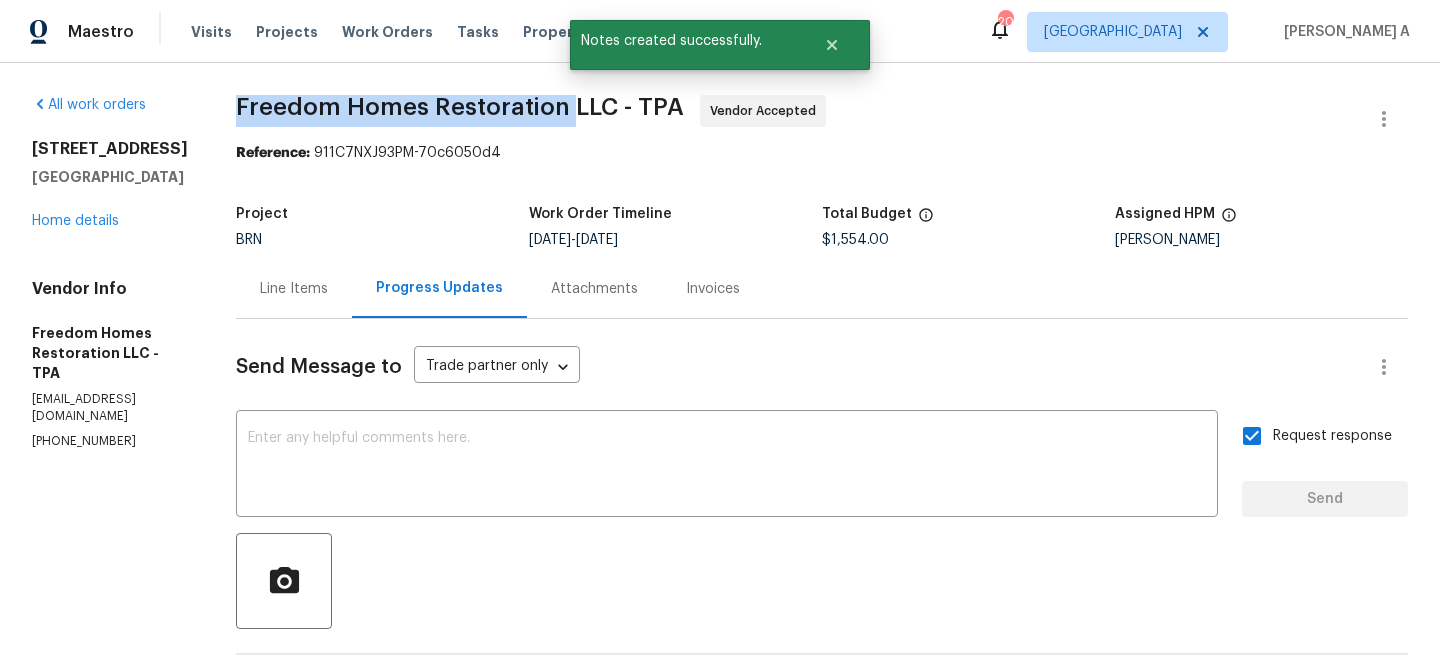 drag, startPoint x: 225, startPoint y: 114, endPoint x: 571, endPoint y: 109, distance: 346.03613 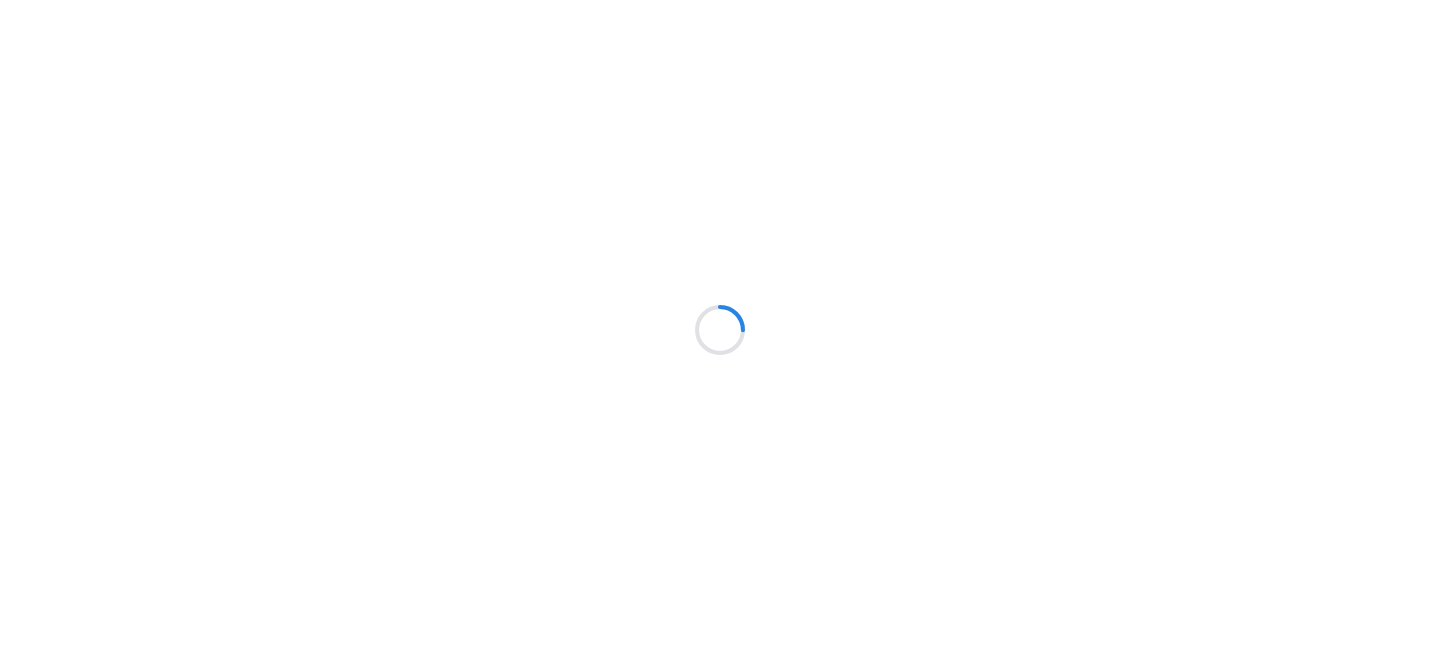 scroll, scrollTop: 0, scrollLeft: 0, axis: both 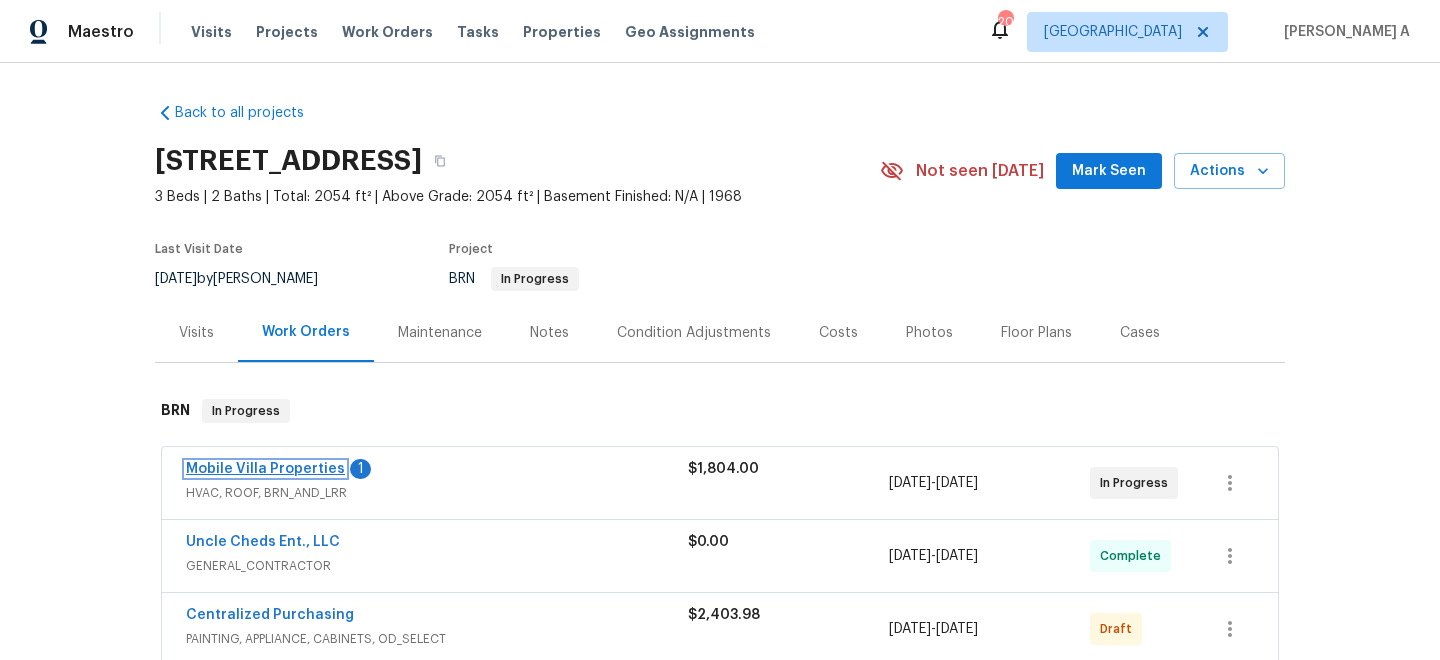 click on "Mobile Villa Properties" at bounding box center [265, 469] 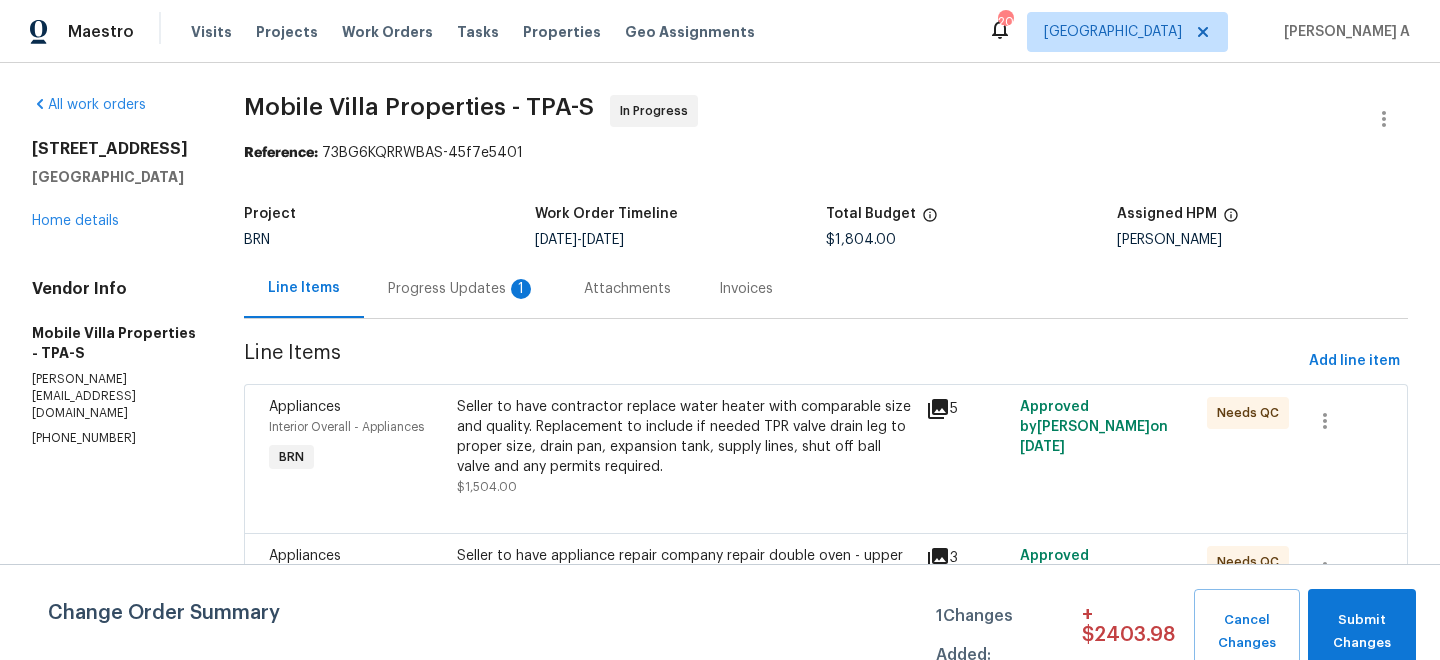 click on "Progress Updates 1" at bounding box center [462, 288] 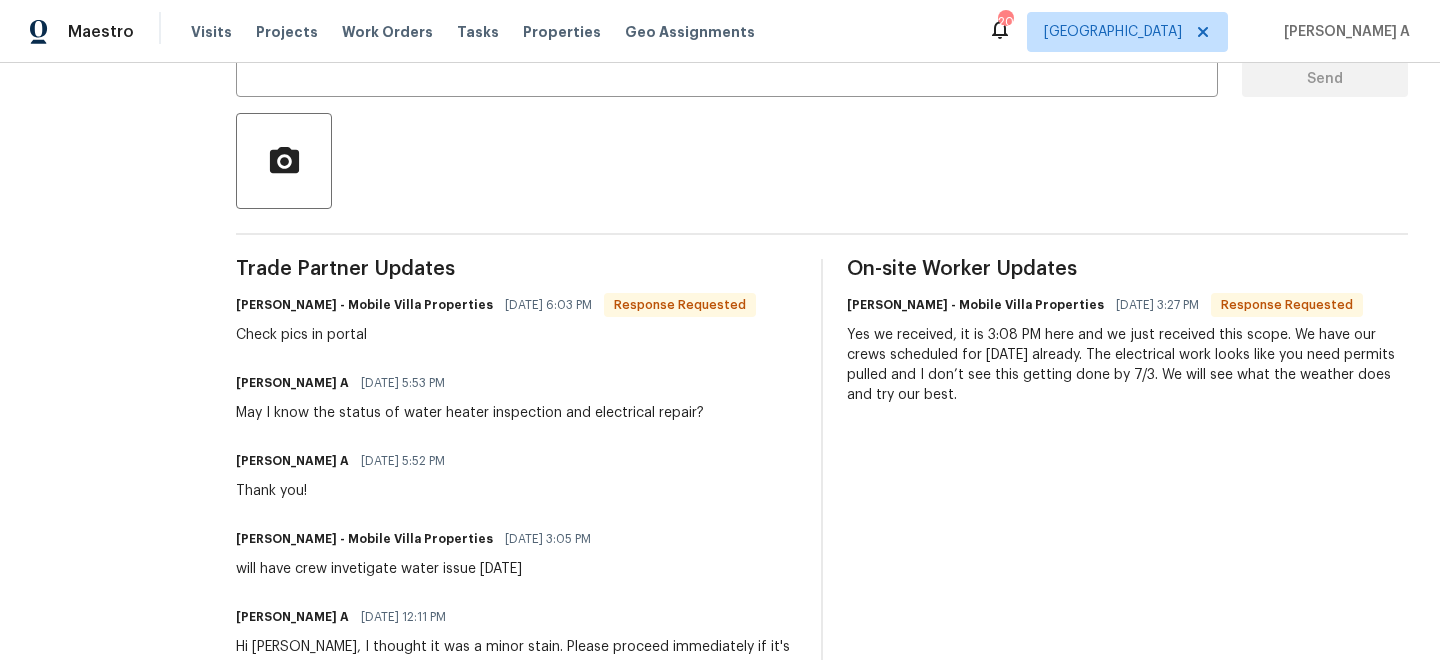 scroll, scrollTop: 431, scrollLeft: 0, axis: vertical 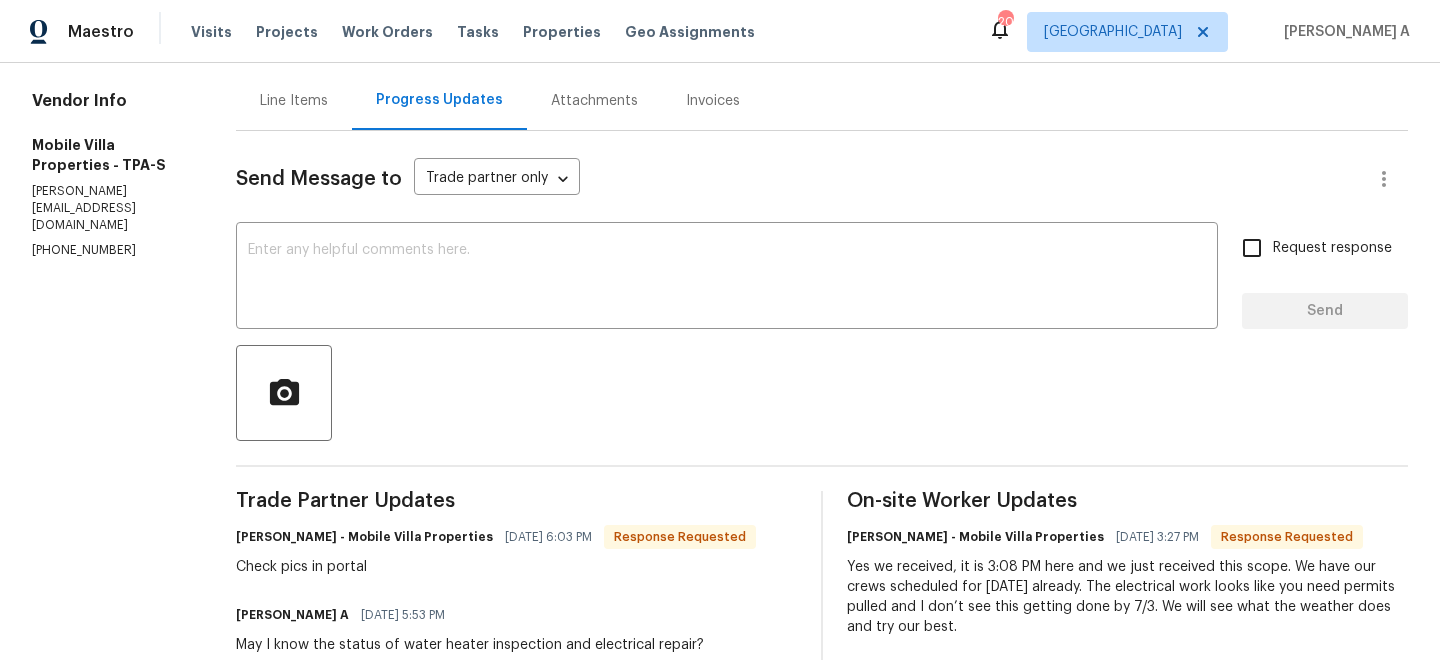 click on "Line Items" at bounding box center [294, 100] 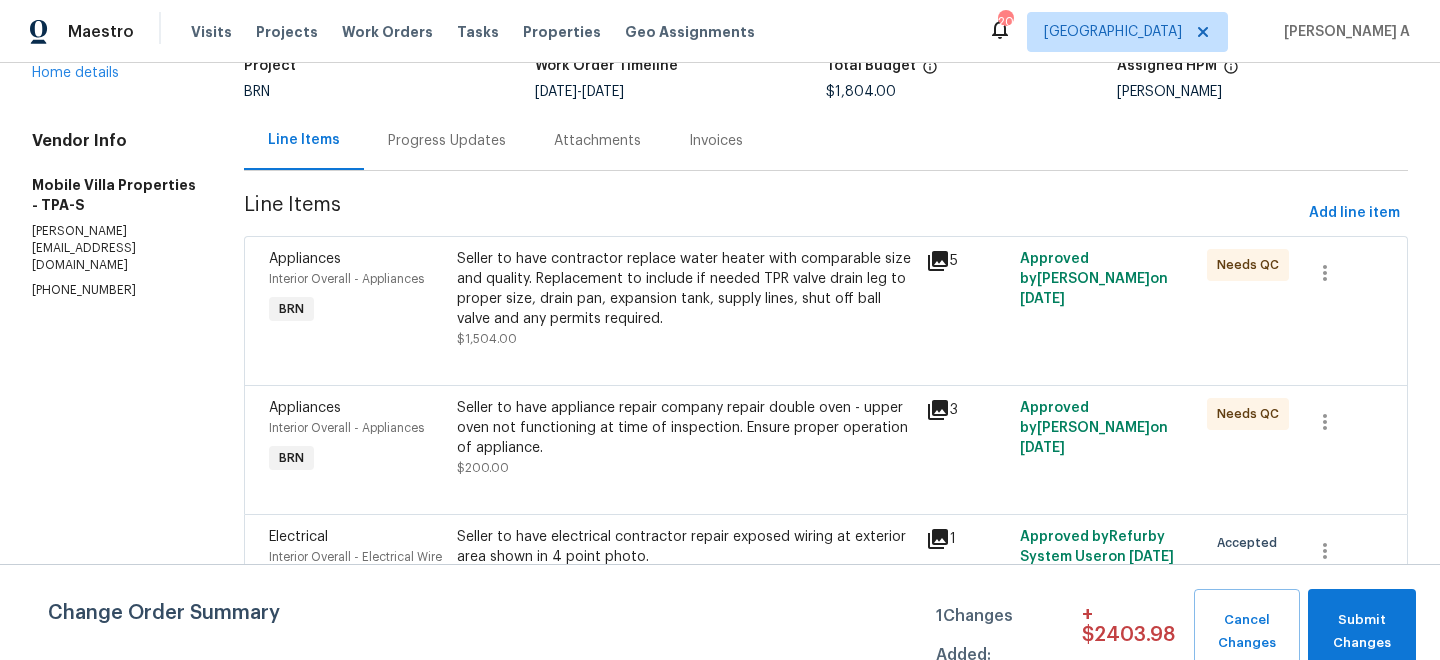 click on "Seller to have contractor replace water heater with comparable size and quality. Replacement to include if needed TPR valve drain leg to proper size, drain pan, expansion tank, supply lines, shut off ball valve and any permits required." at bounding box center (685, 289) 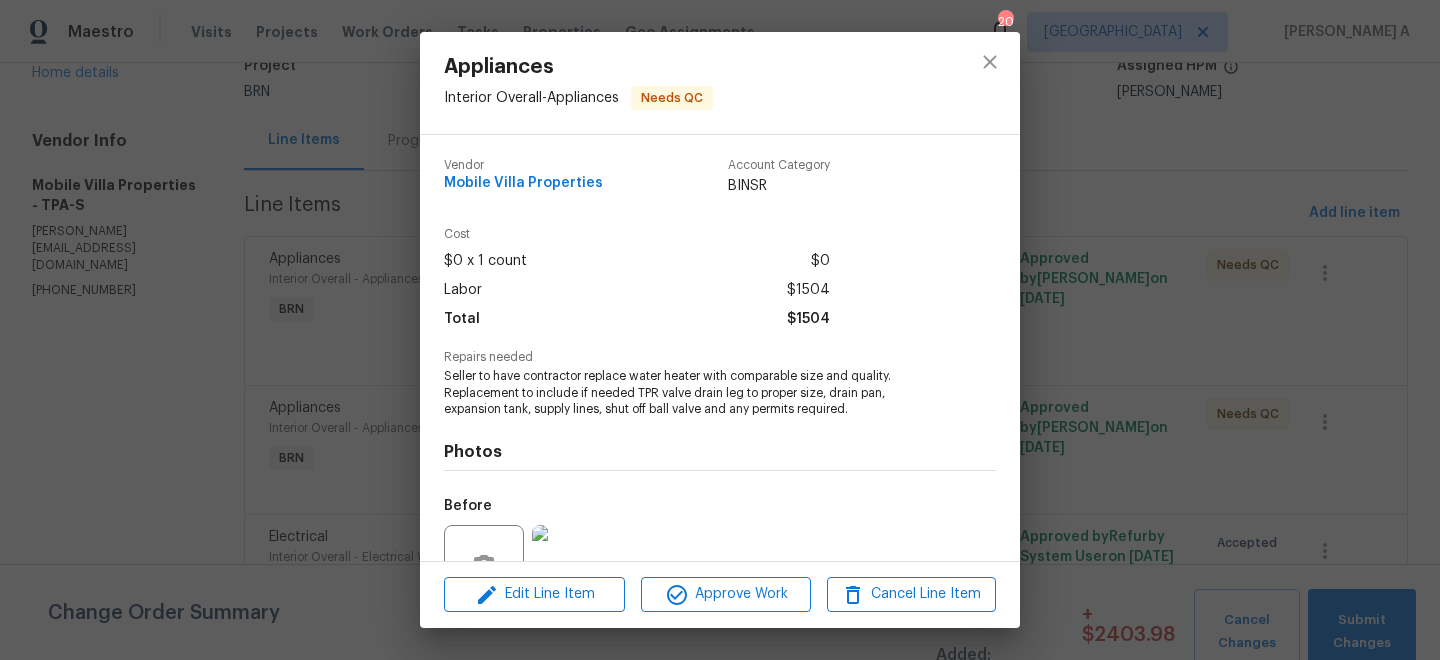 scroll, scrollTop: 194, scrollLeft: 0, axis: vertical 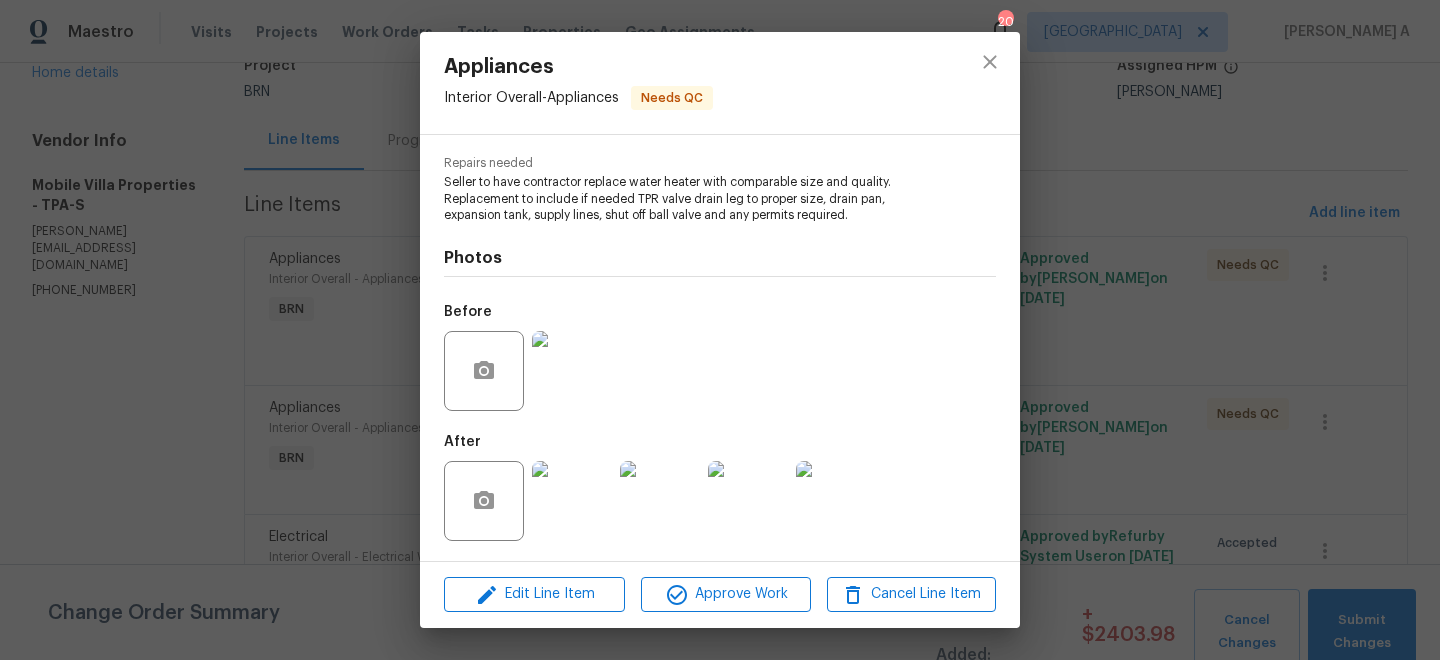 click at bounding box center (572, 501) 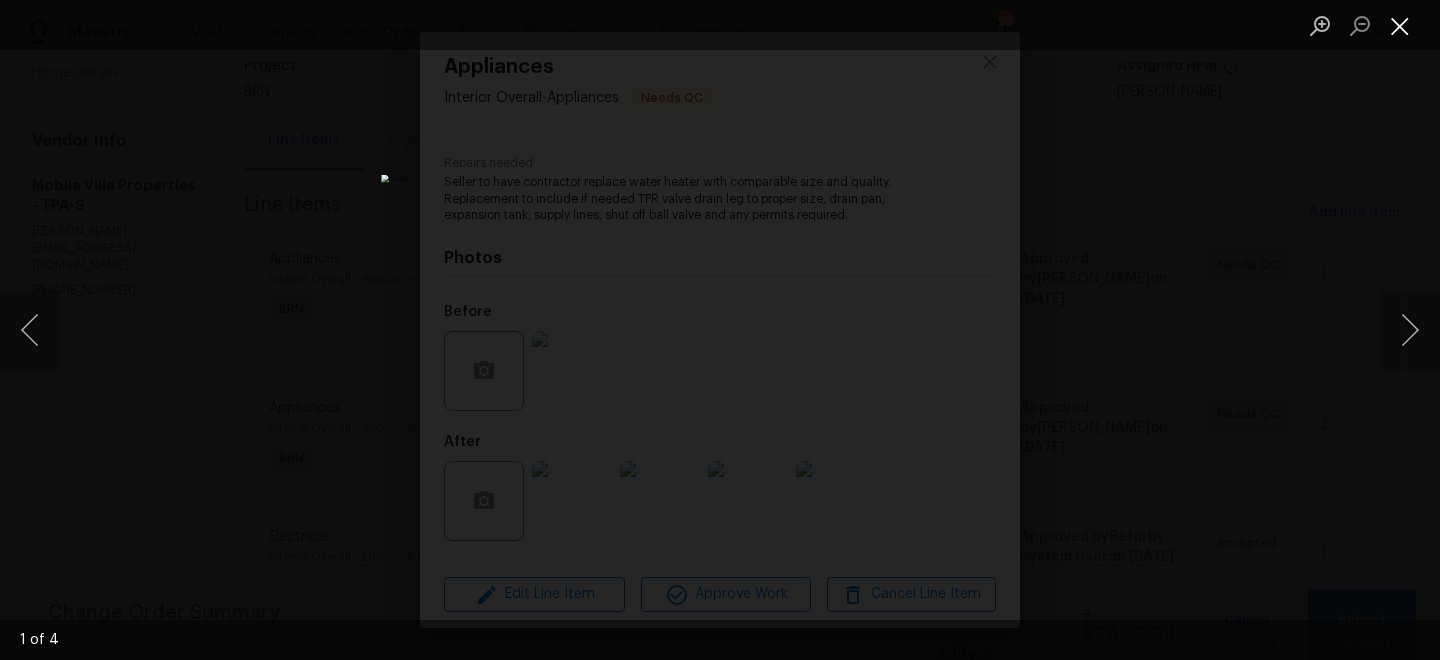 click at bounding box center (1400, 25) 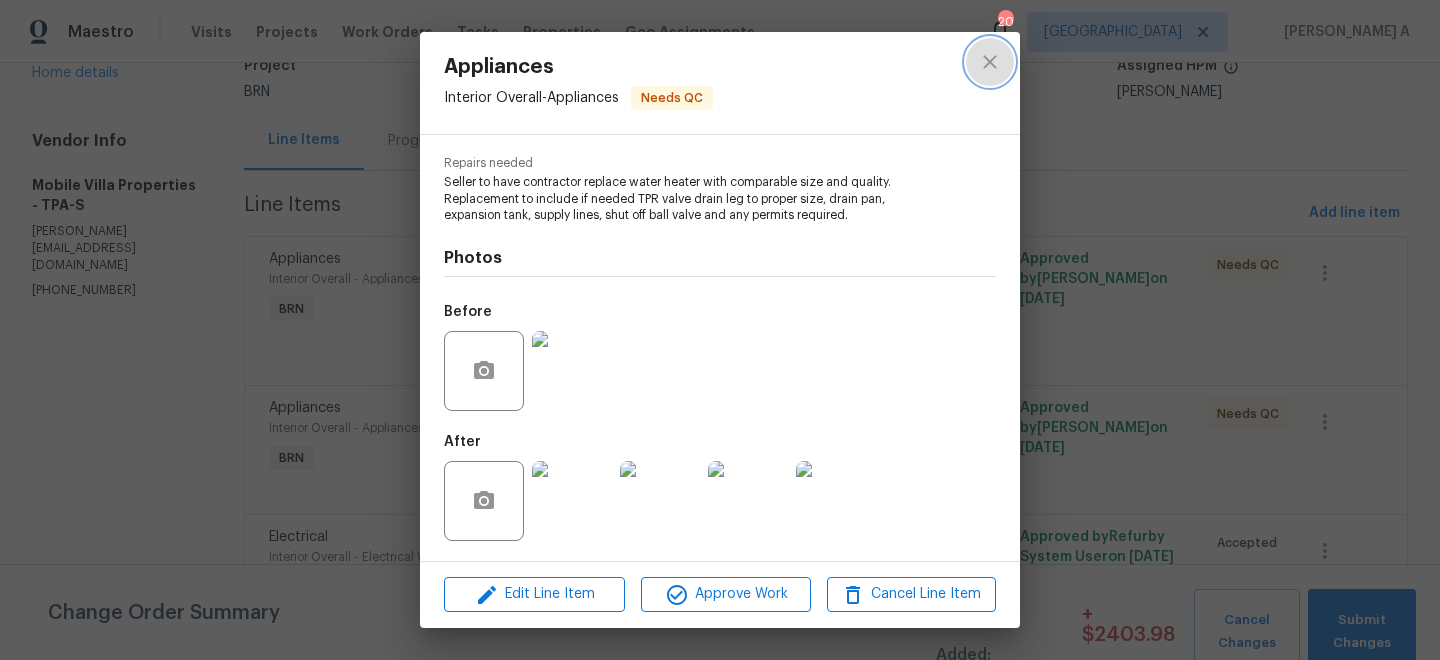 click at bounding box center (990, 62) 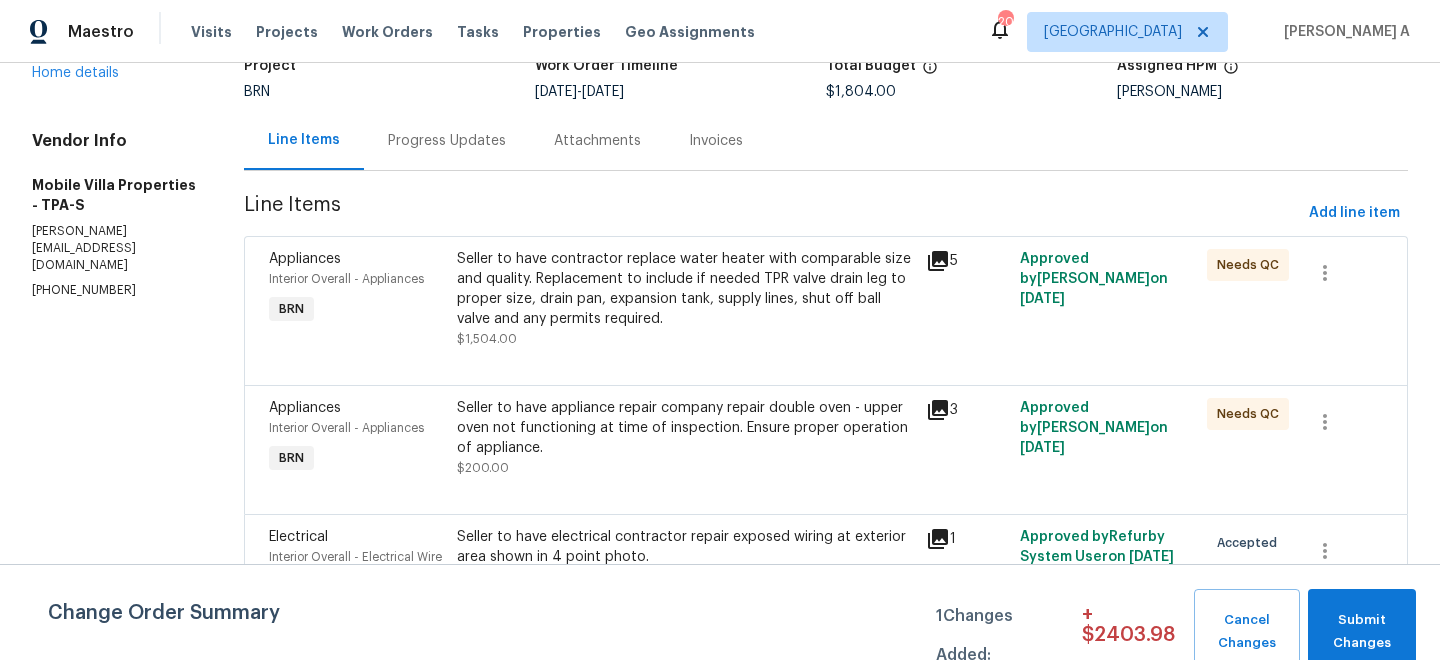 scroll, scrollTop: 210, scrollLeft: 0, axis: vertical 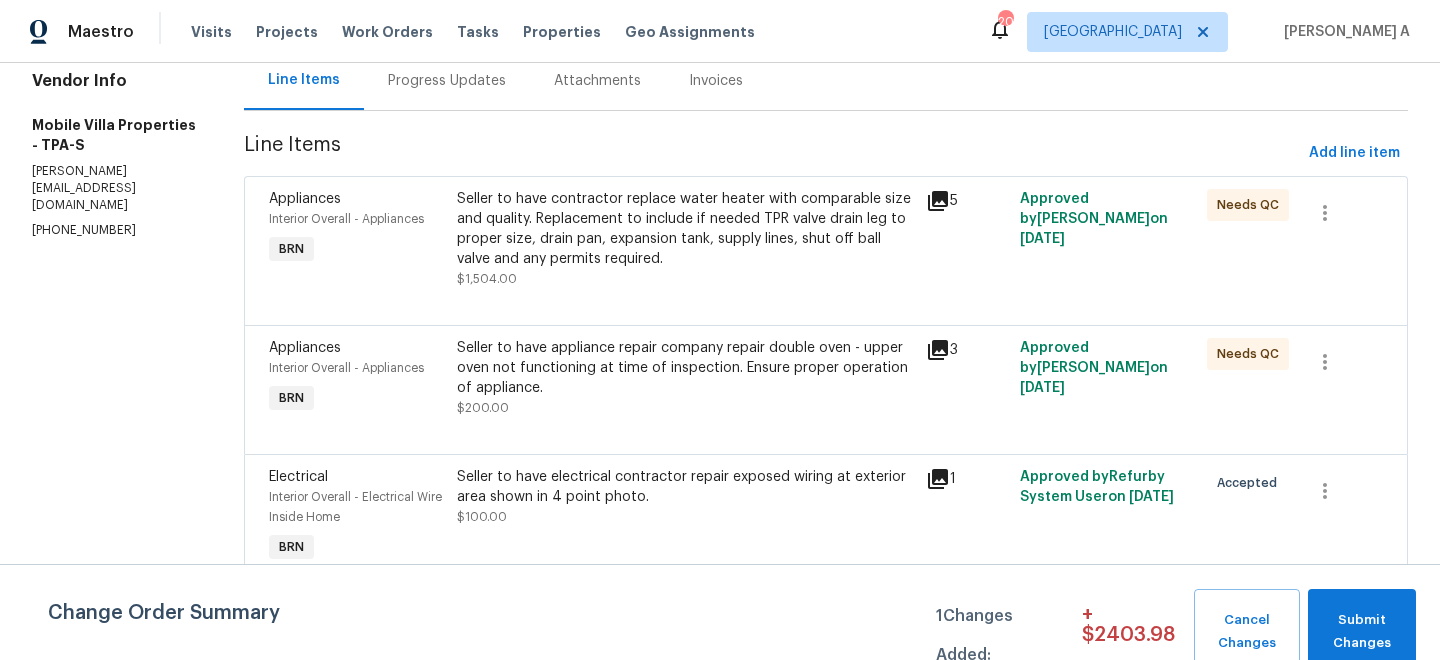 click on "Seller to have electrical contractor repair exposed wiring at exterior area shown in 4 point photo." at bounding box center (685, 487) 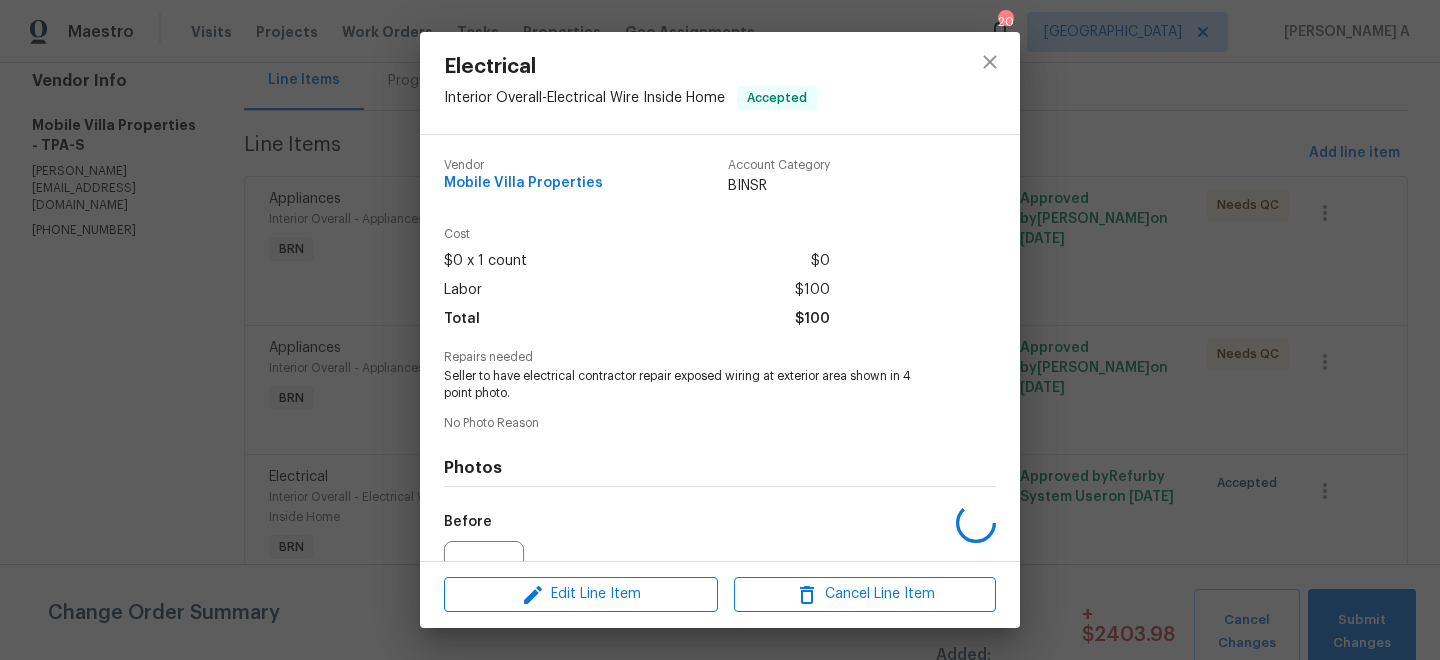 scroll, scrollTop: 210, scrollLeft: 0, axis: vertical 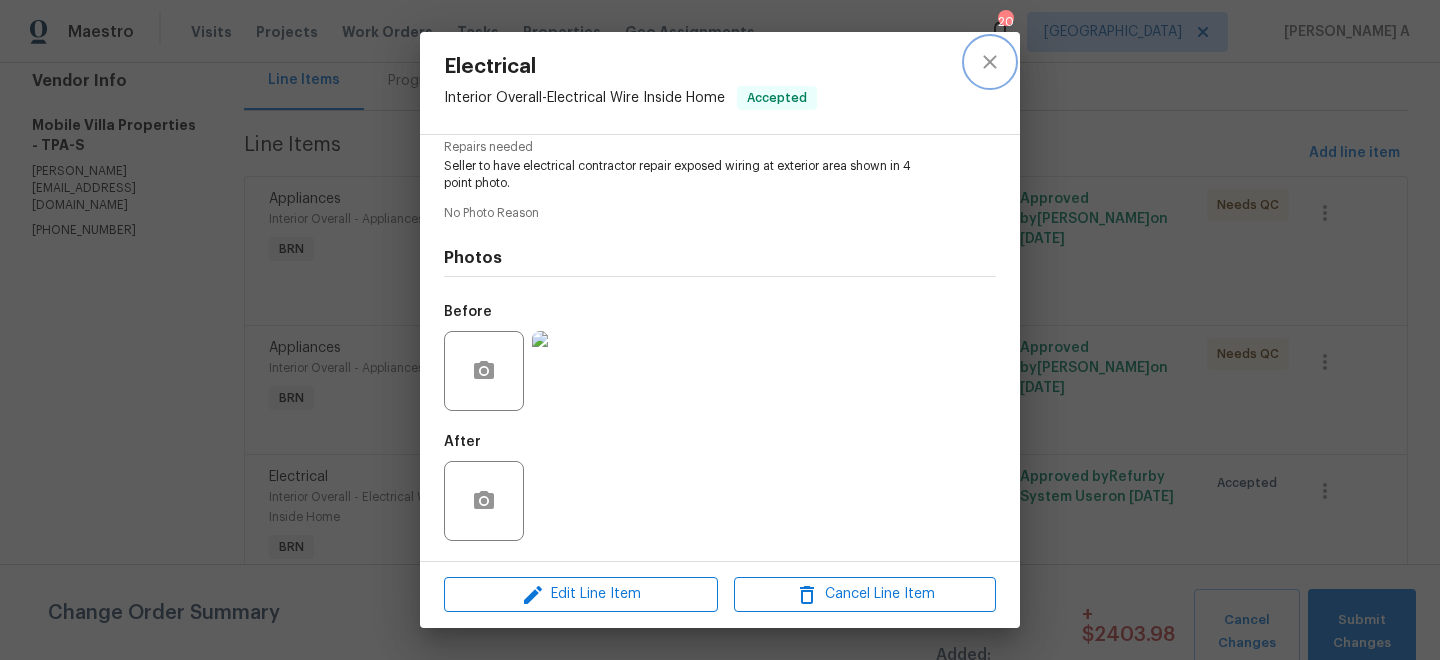 click at bounding box center (990, 62) 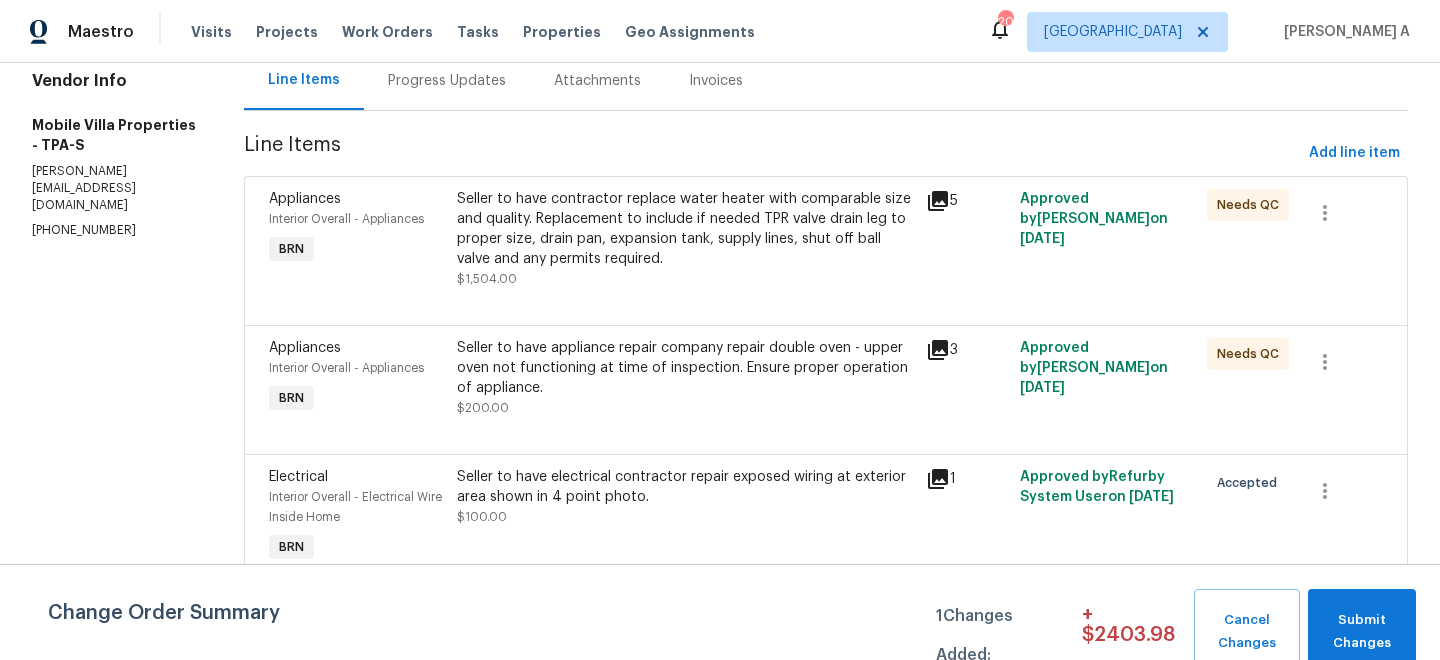 click on "Seller to have appliance repair company repair double oven - upper oven not functioning at time of inspection. Ensure proper operation of appliance." at bounding box center (685, 368) 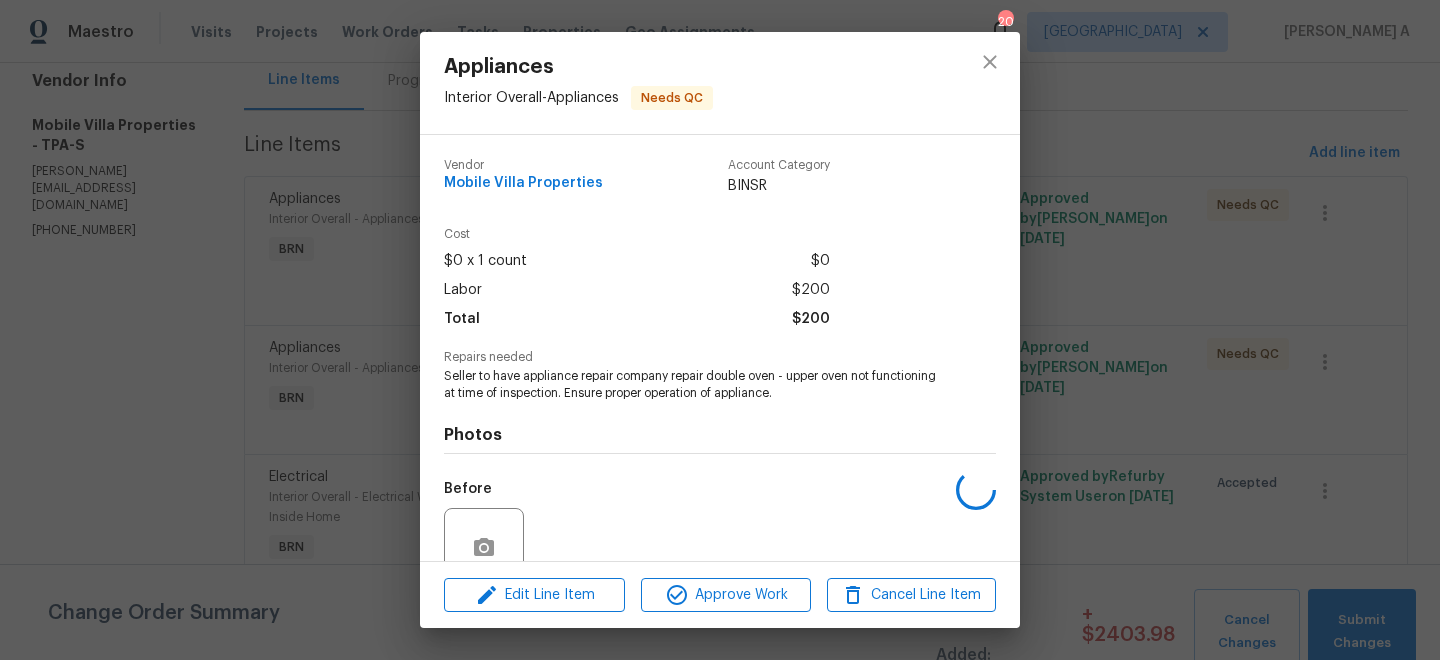 scroll, scrollTop: 177, scrollLeft: 0, axis: vertical 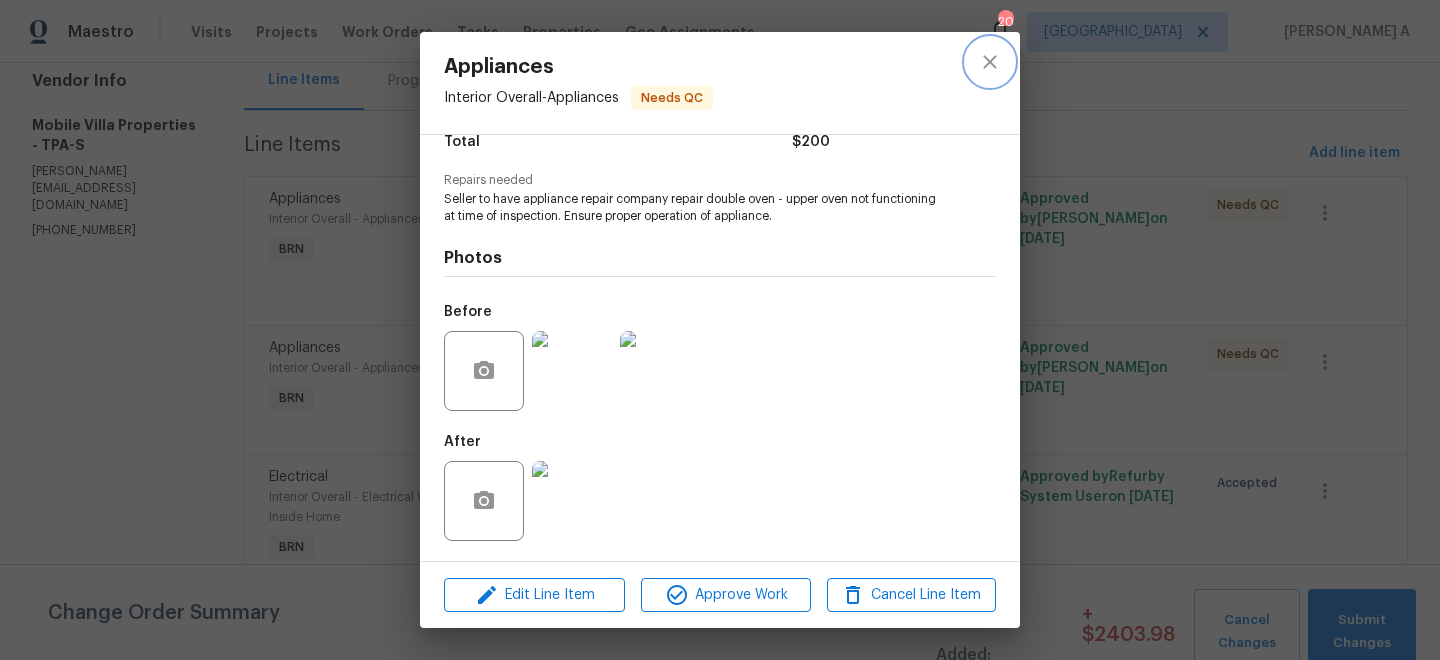 click at bounding box center (990, 62) 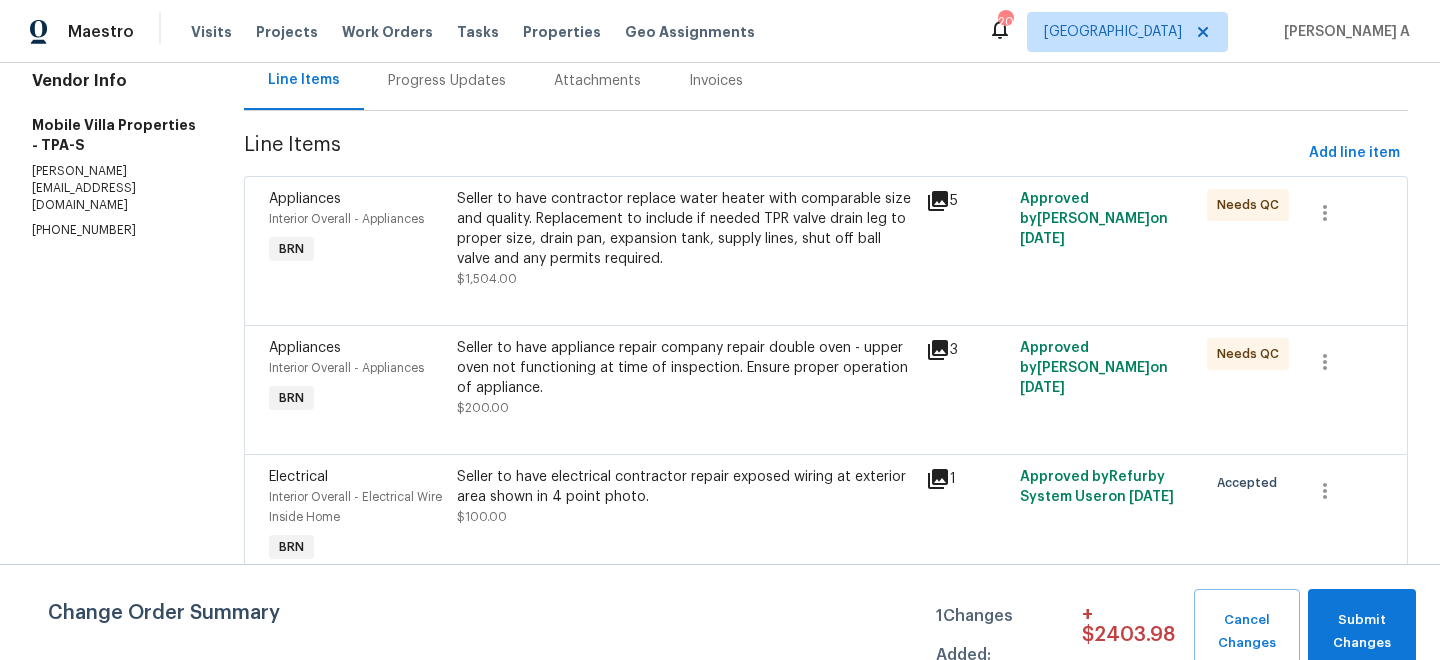 scroll, scrollTop: 0, scrollLeft: 0, axis: both 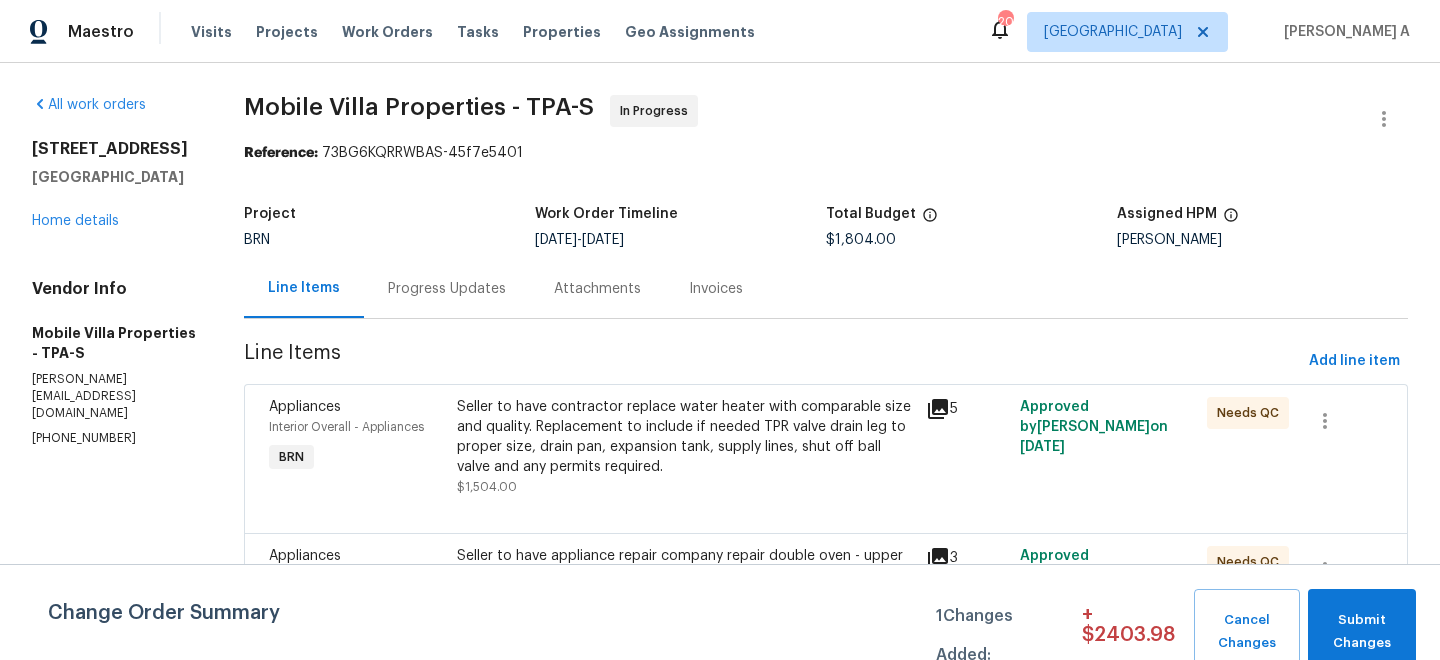 click on "Progress Updates" at bounding box center [447, 289] 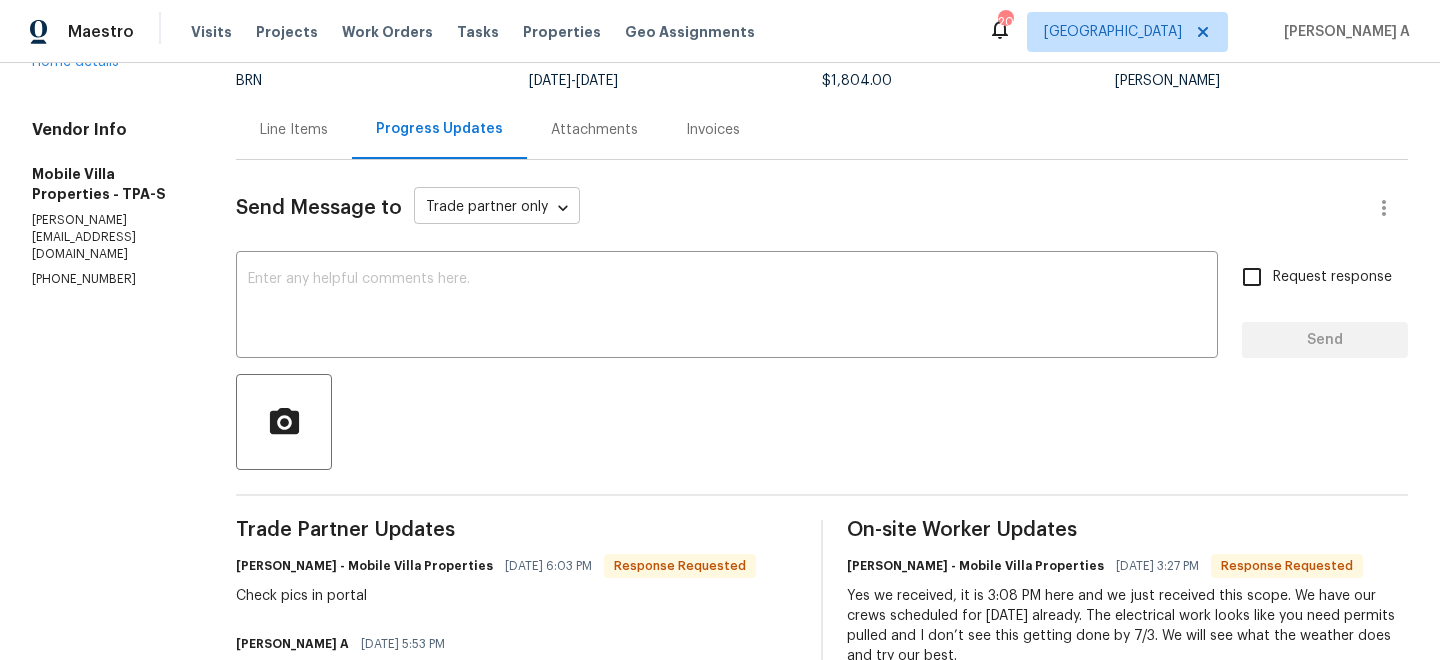 scroll, scrollTop: 184, scrollLeft: 0, axis: vertical 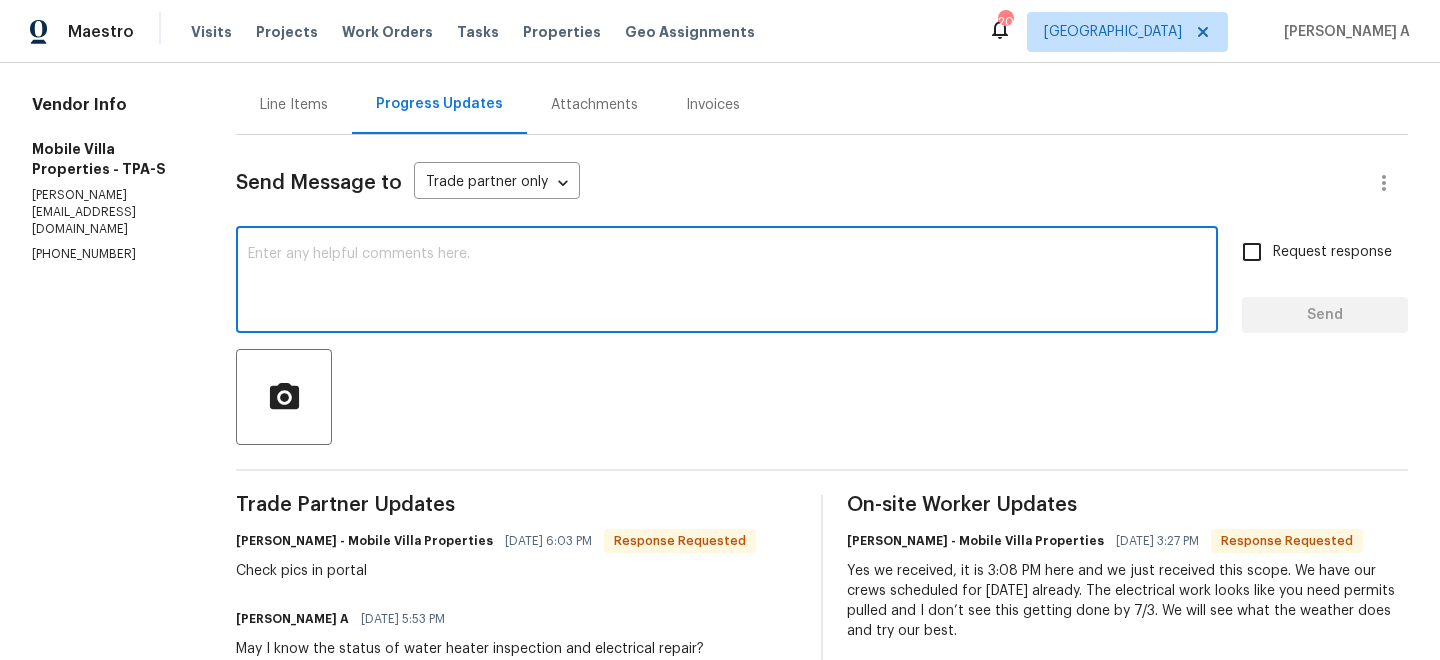 click at bounding box center (727, 282) 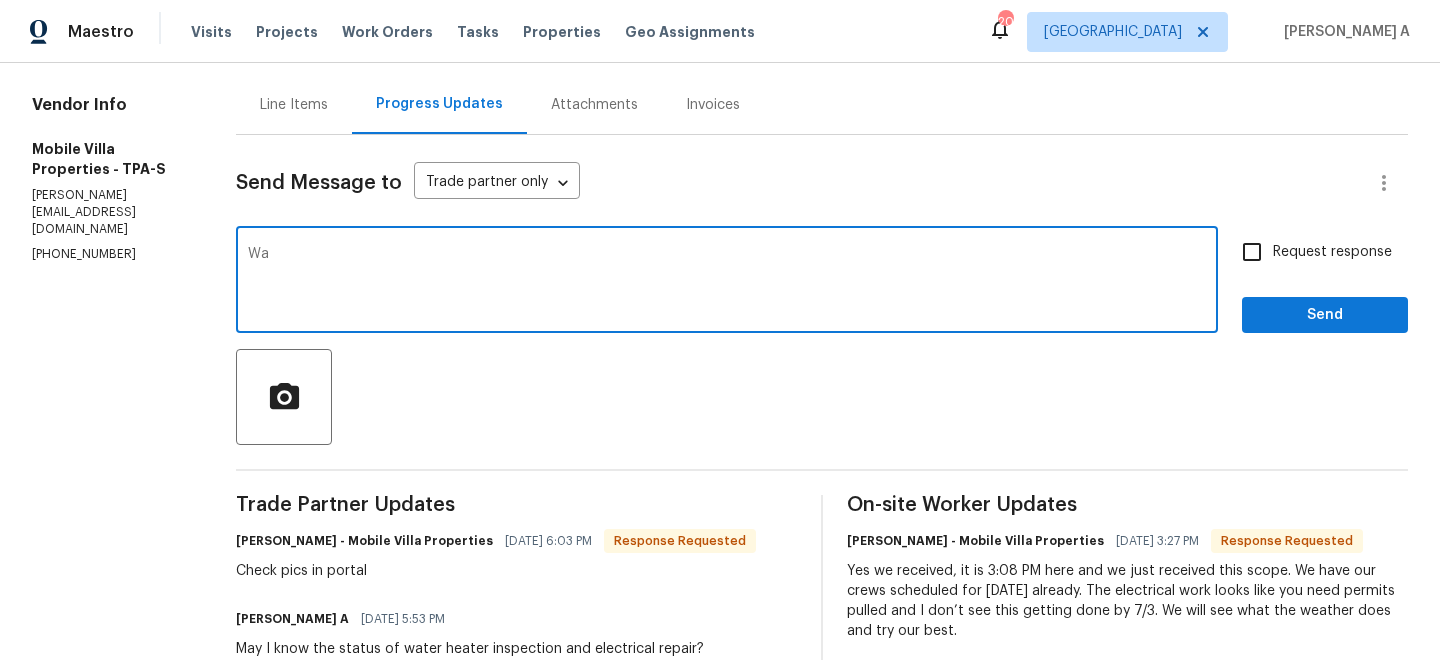 type on "W" 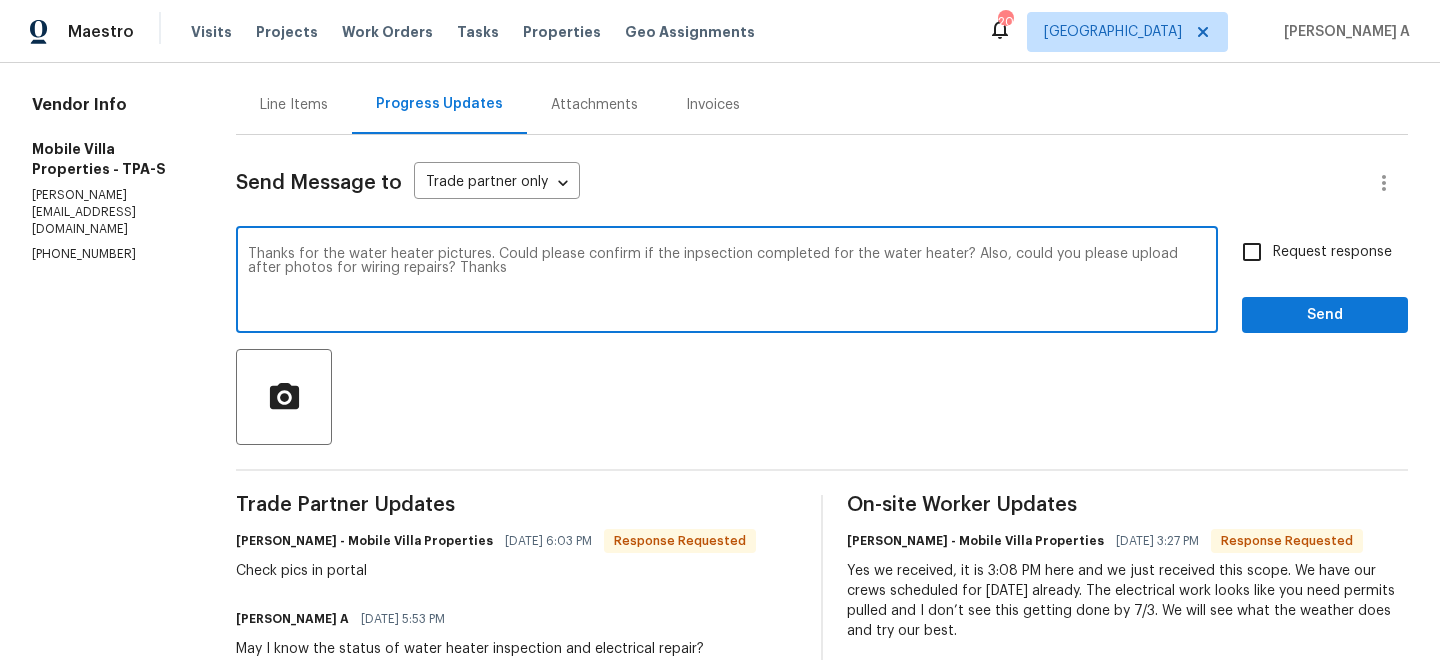 click on "Change the pronoun Could  you" at bounding box center [0, 0] 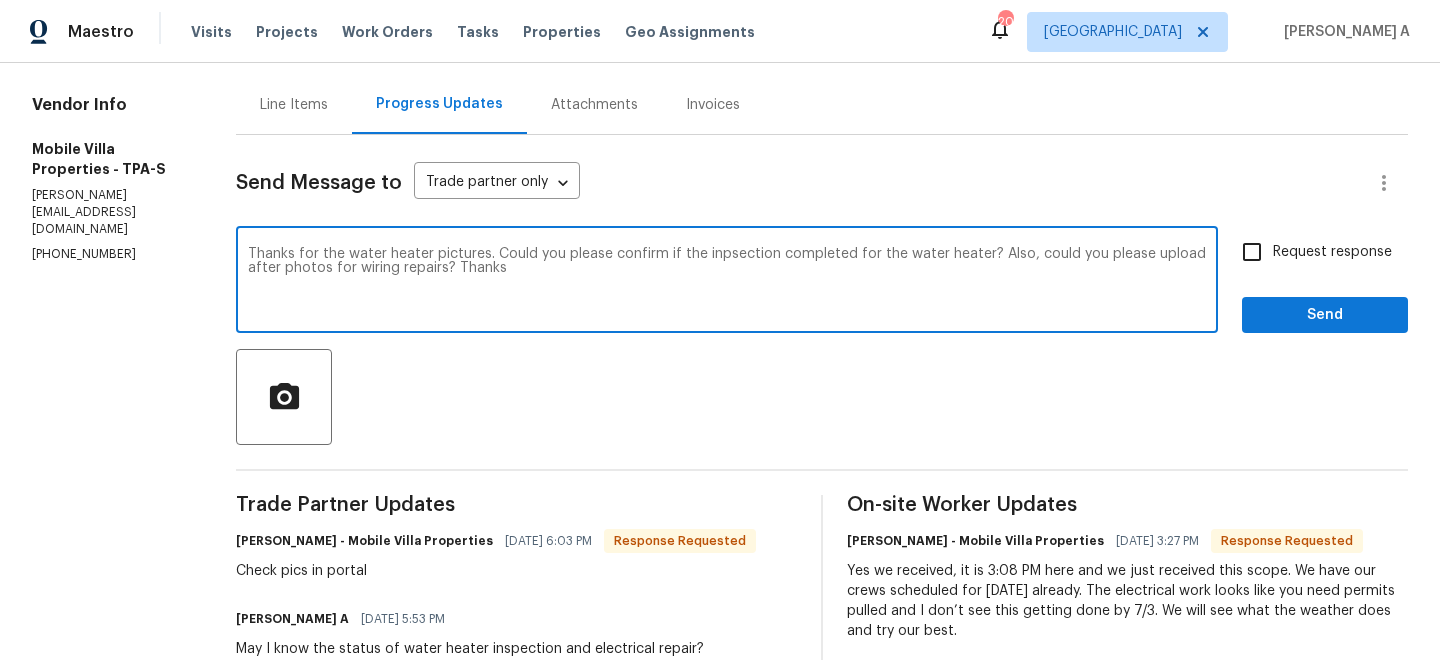 click on "Replace with inspection is" at bounding box center [0, 0] 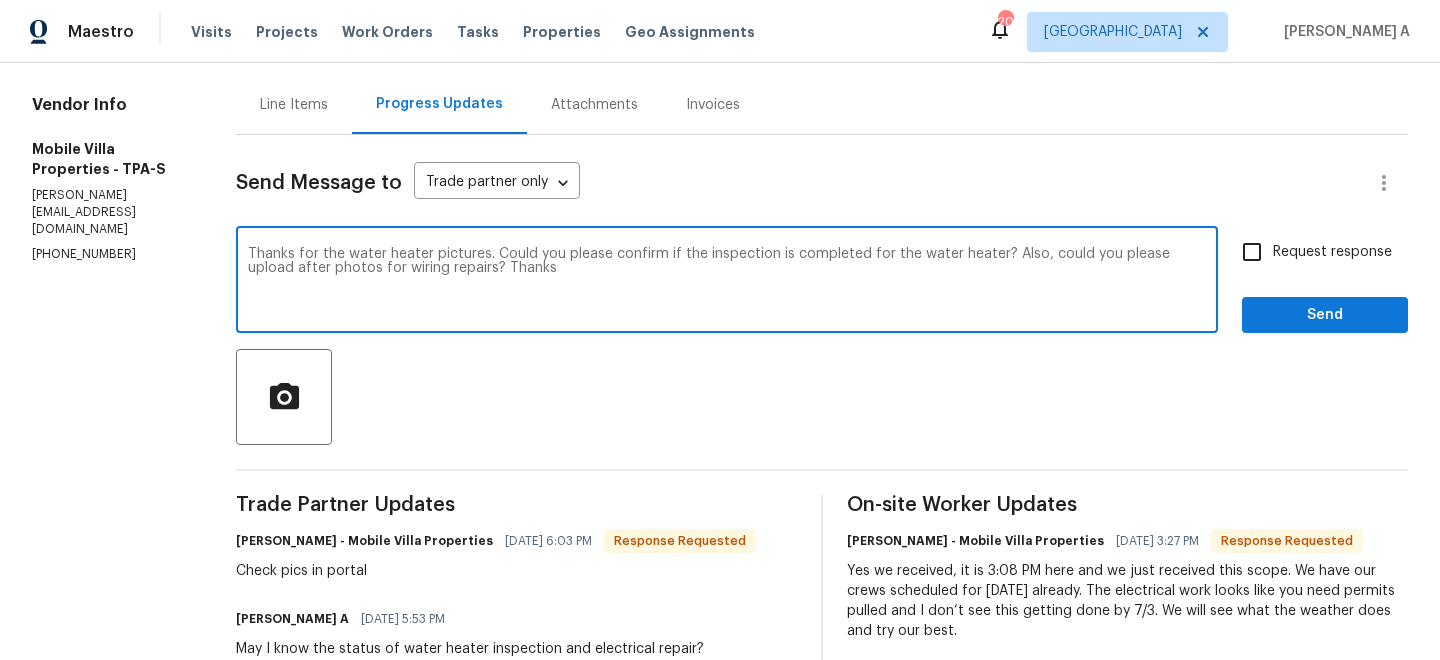 click on "Thanks for the water heater pictures. Could you please confirm if the inspection is completed for the water heater? Also, could you please upload after photos for wiring repairs? Thanks" at bounding box center [727, 282] 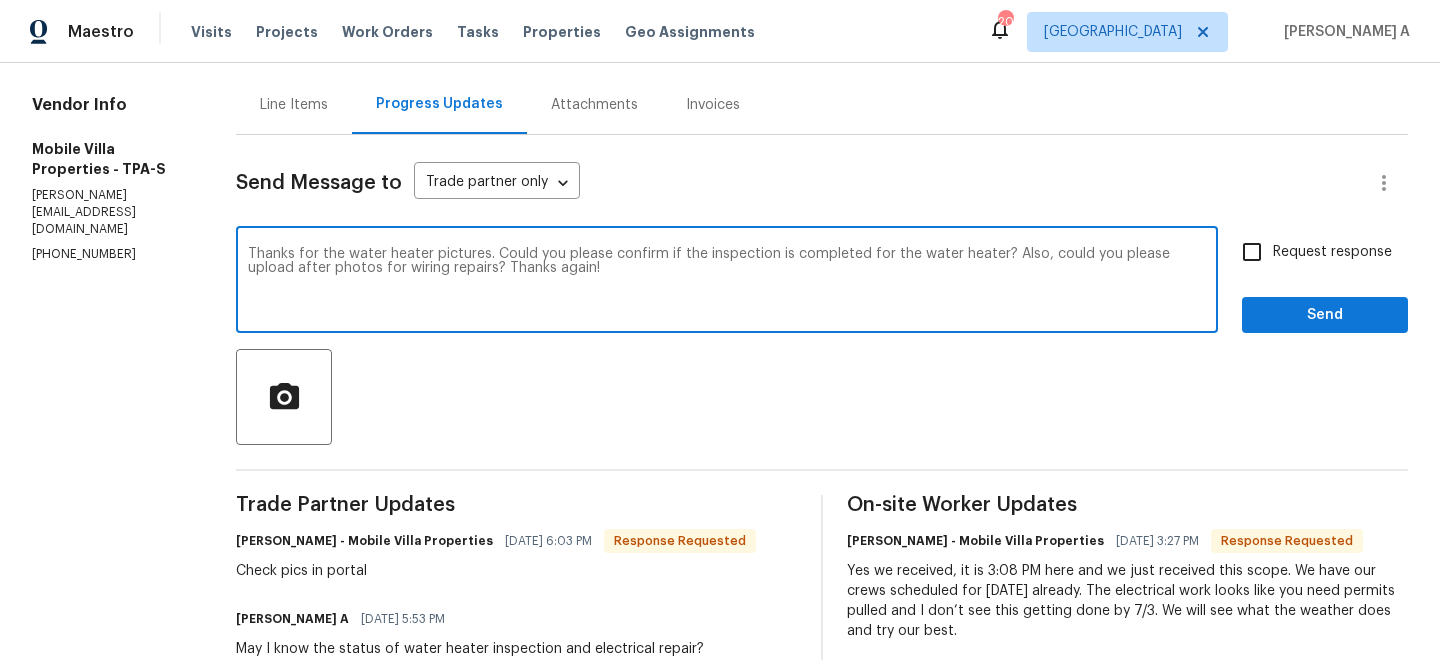type on "Thanks for the water heater pictures. Could you please confirm if the inspection is completed for the water heater? Also, could you please upload after photos for wiring repairs? Thanks again!" 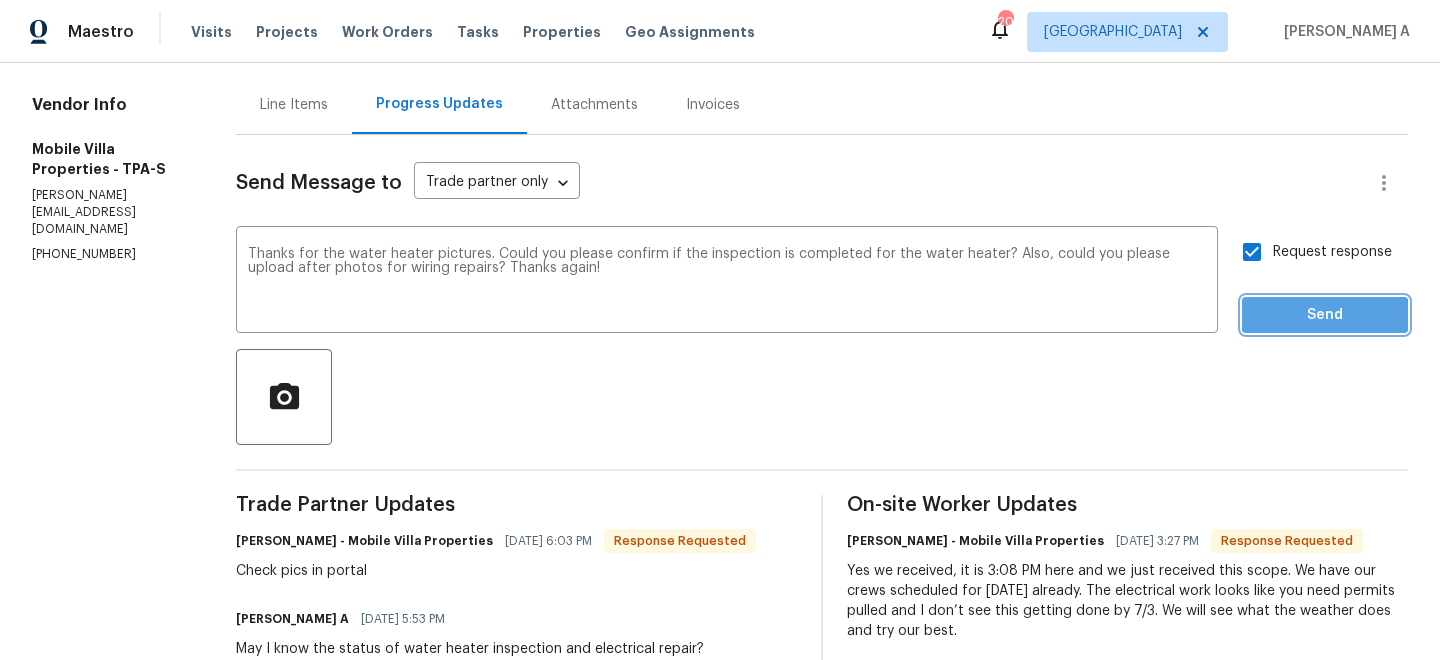 click on "Send" at bounding box center [1325, 315] 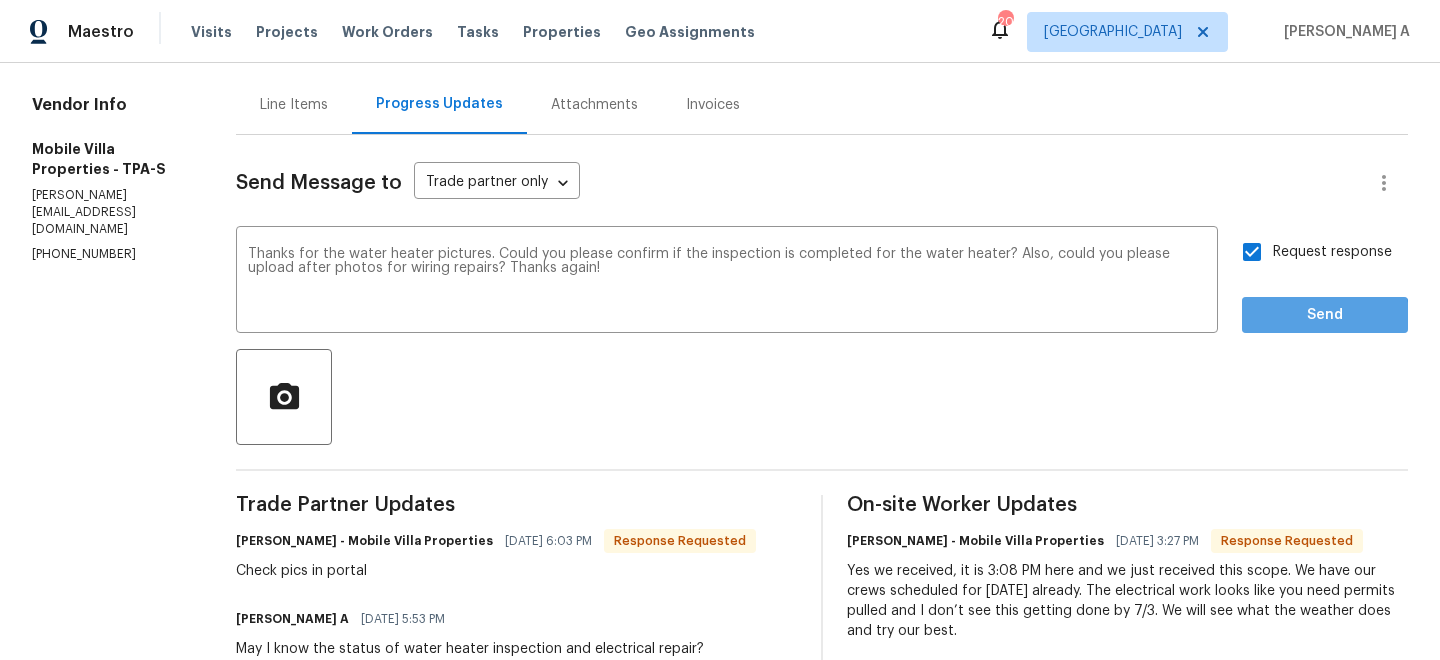 scroll, scrollTop: 144, scrollLeft: 0, axis: vertical 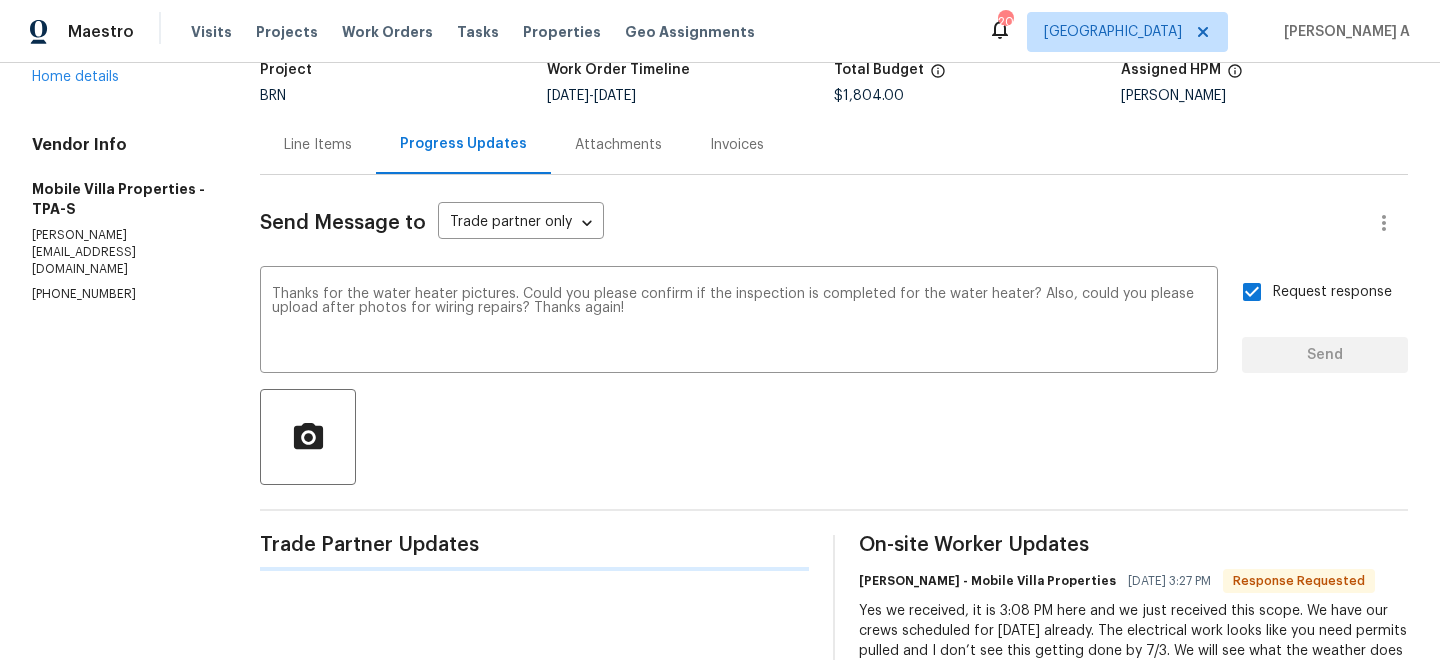 type 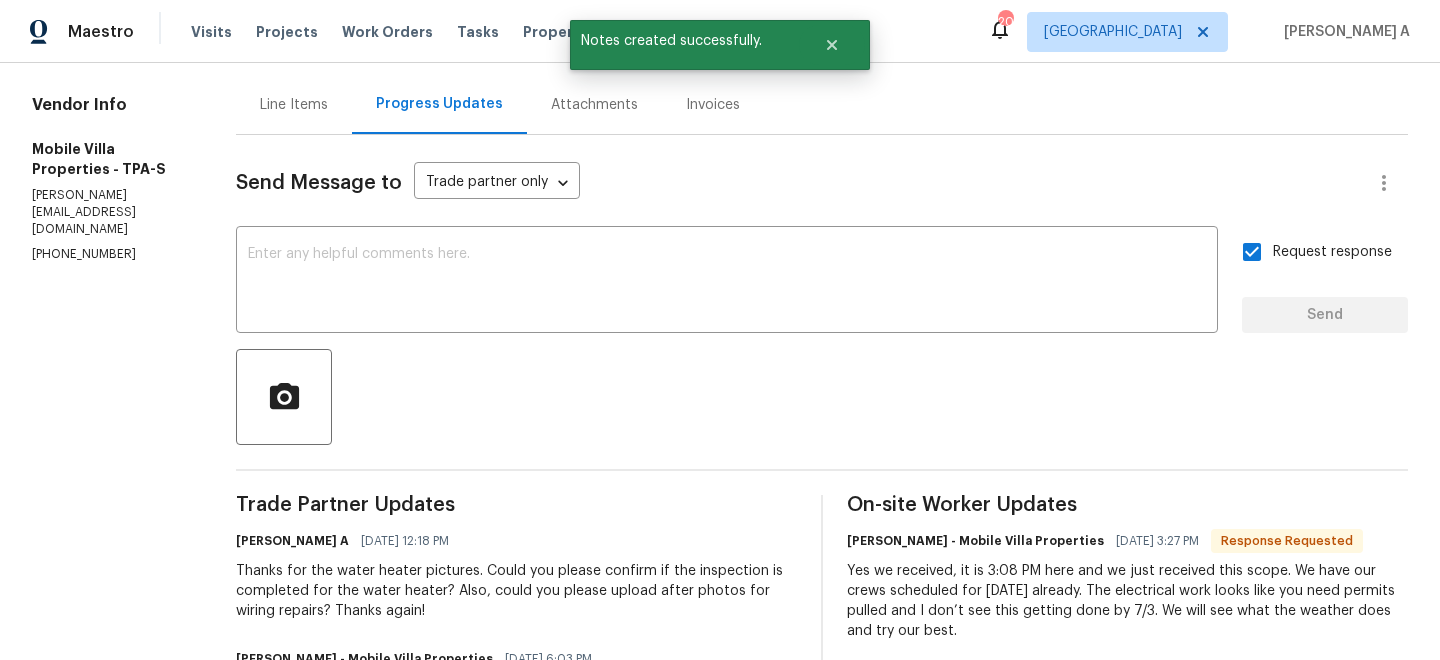 scroll, scrollTop: 0, scrollLeft: 0, axis: both 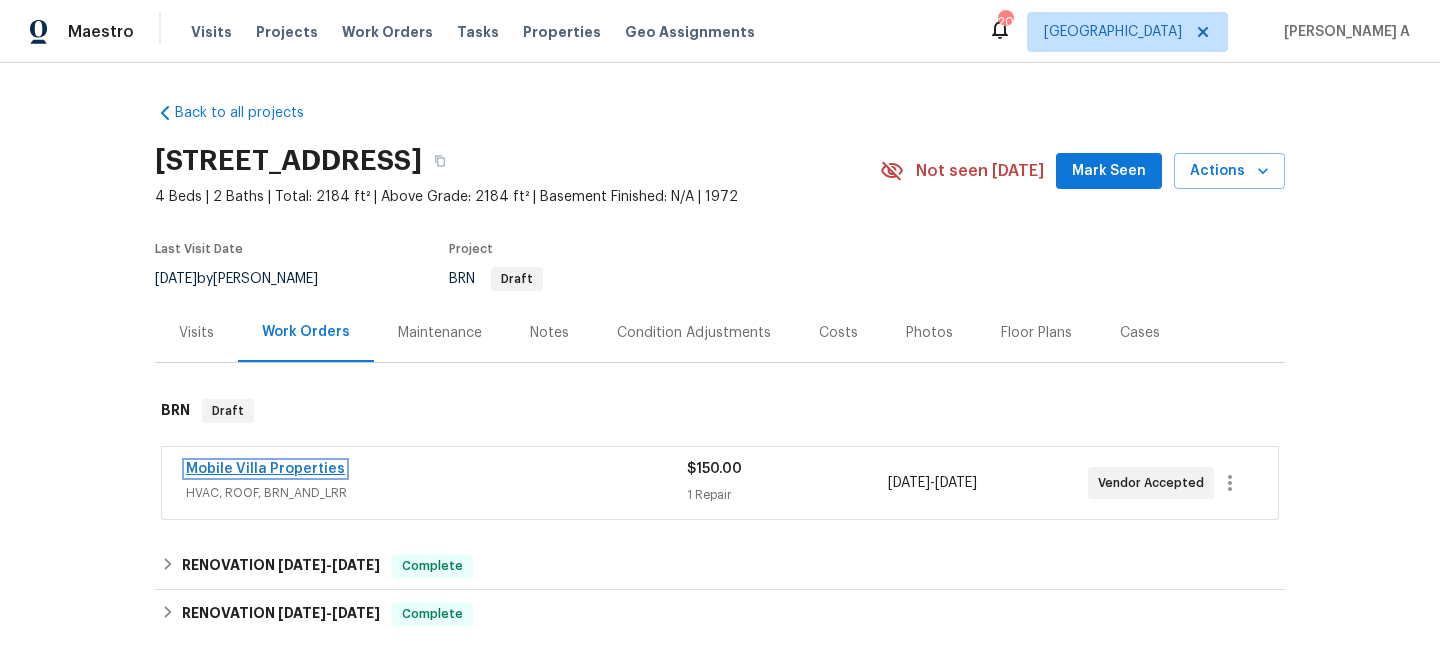 click on "Mobile Villa Properties" at bounding box center (265, 469) 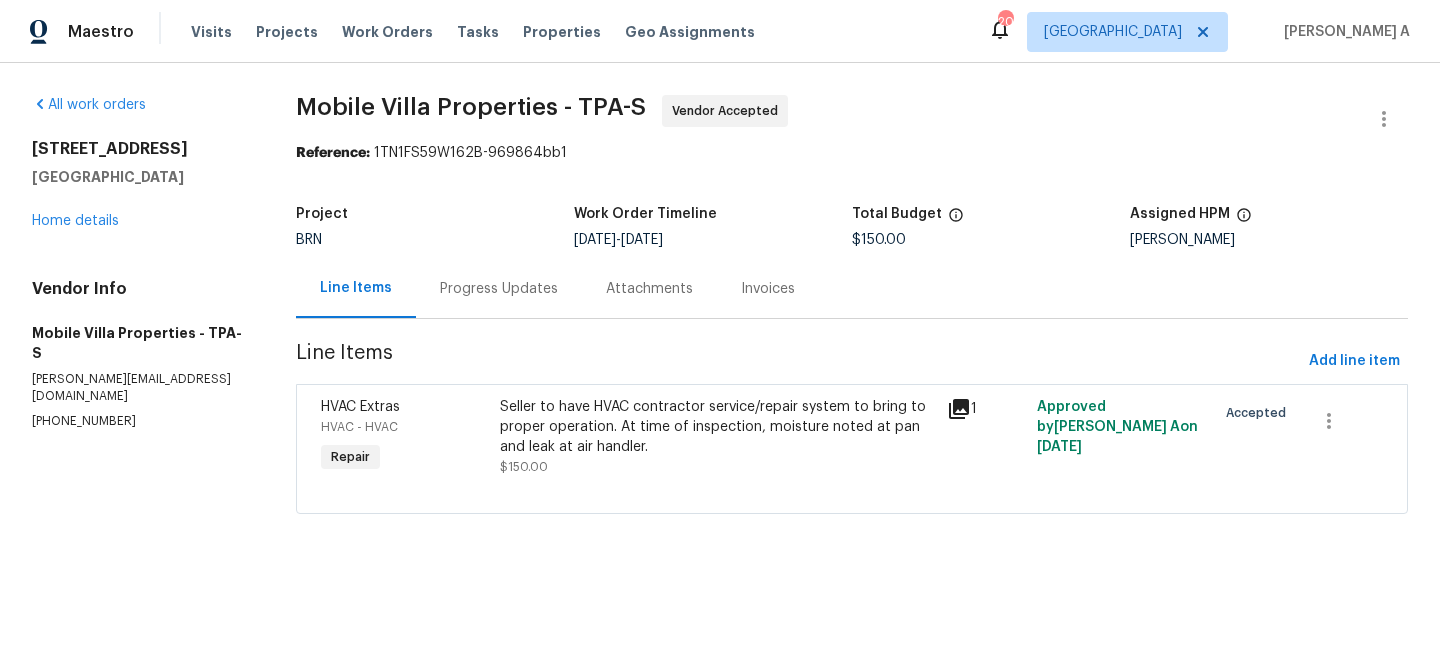 click on "Progress Updates" at bounding box center (499, 289) 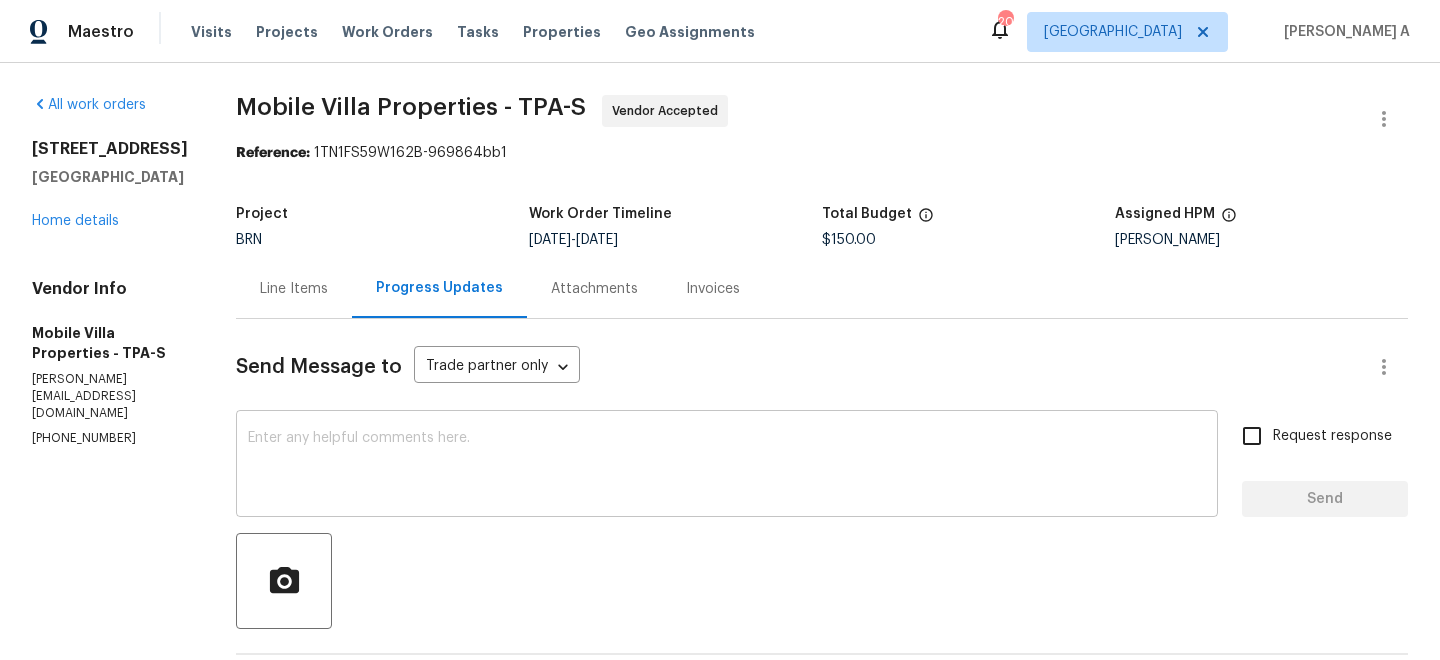 click at bounding box center (727, 466) 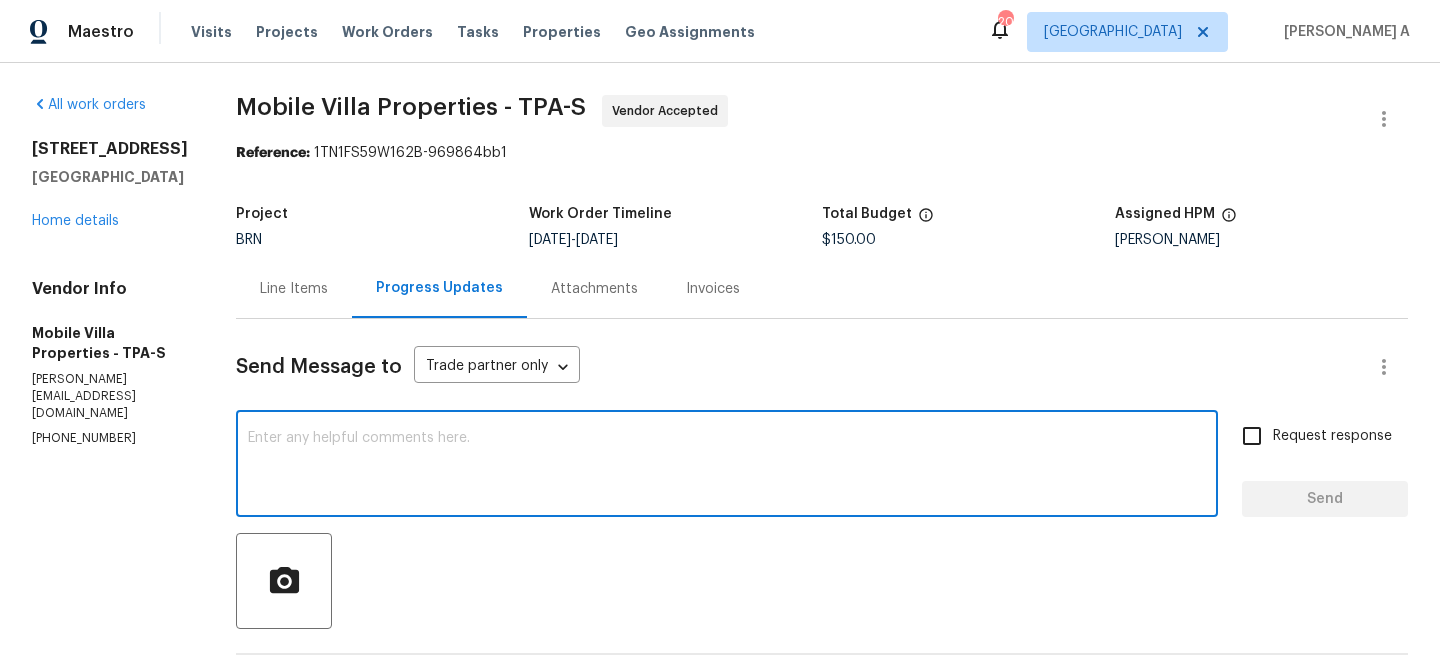 type on "Y" 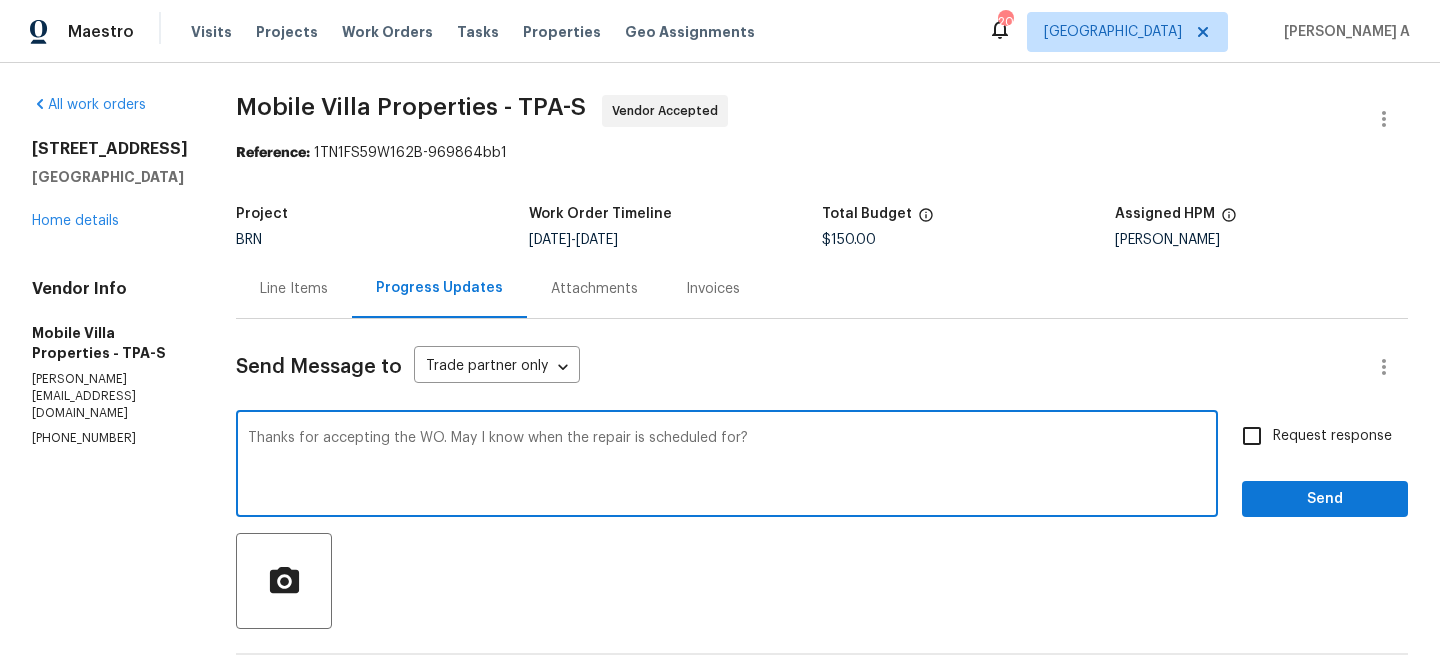 click on "Thanks for accepting the WO. May I know when the repair is scheduled for?" at bounding box center [727, 466] 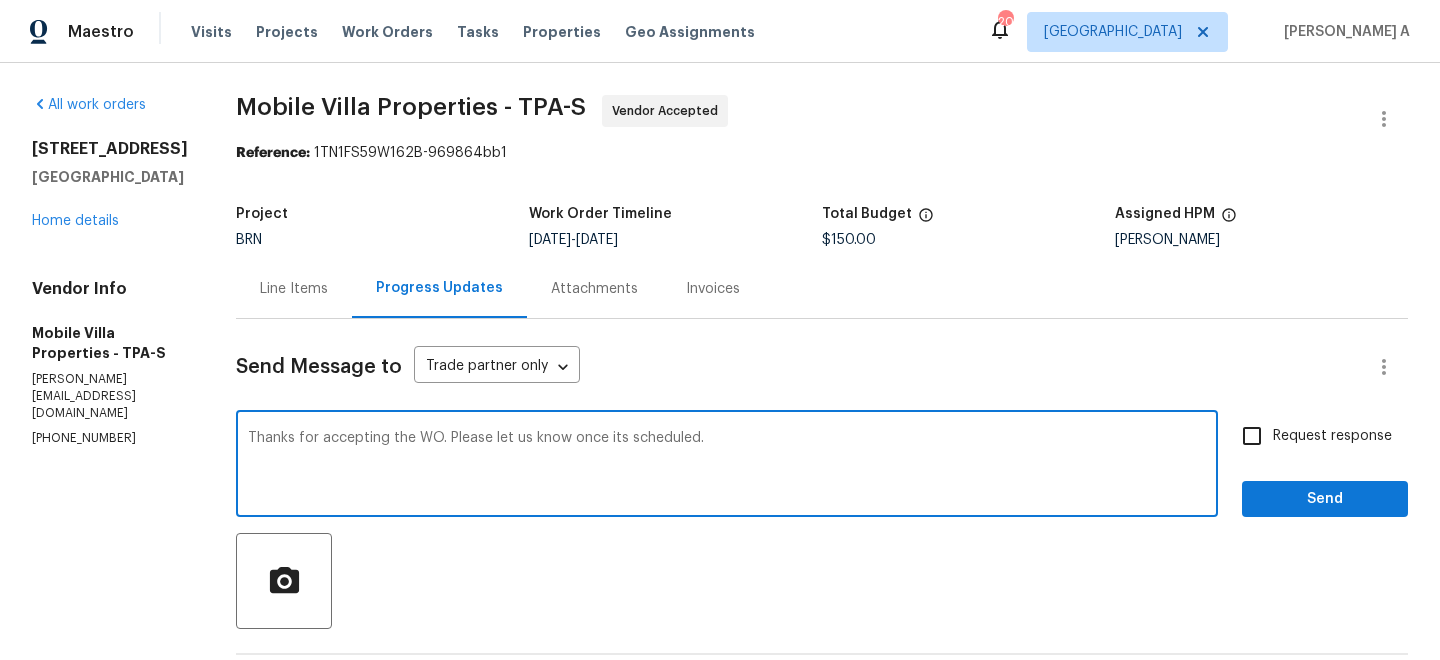 type on "Thanks for accepting the WO. Please let us know once its scheduled." 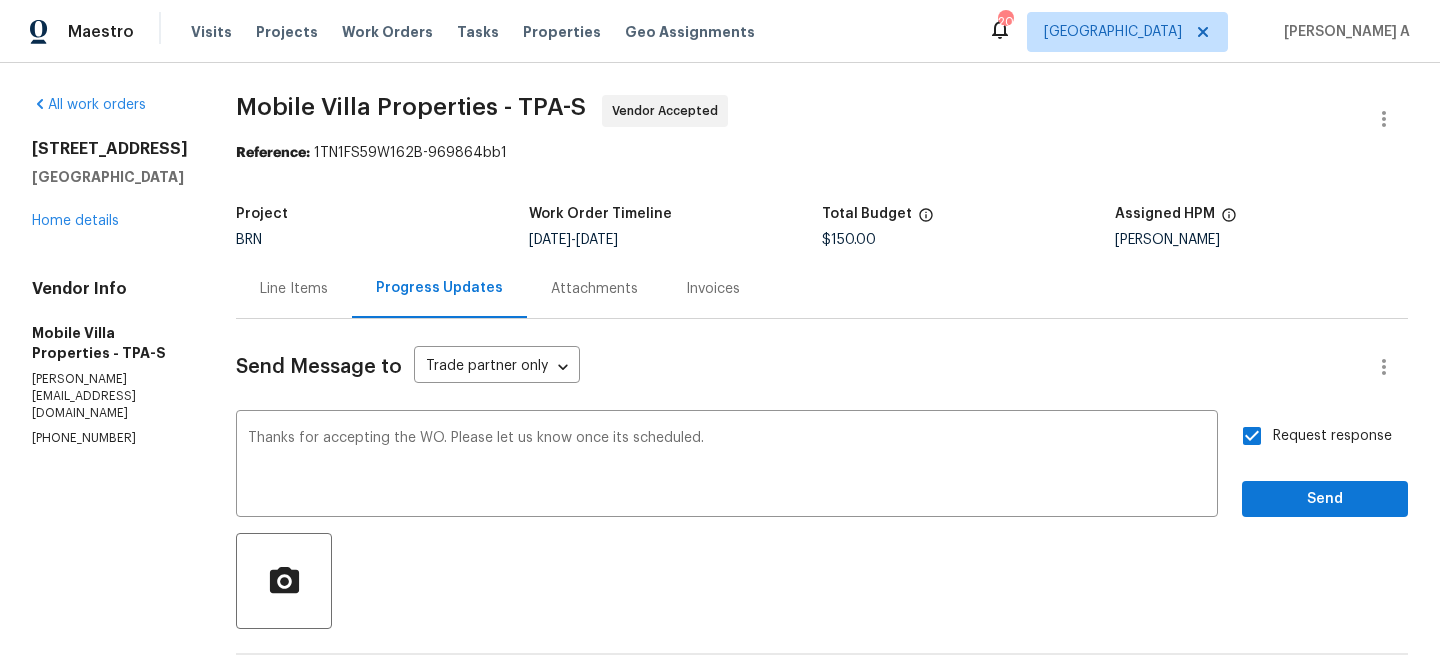 click on "Replace with" at bounding box center [0, 0] 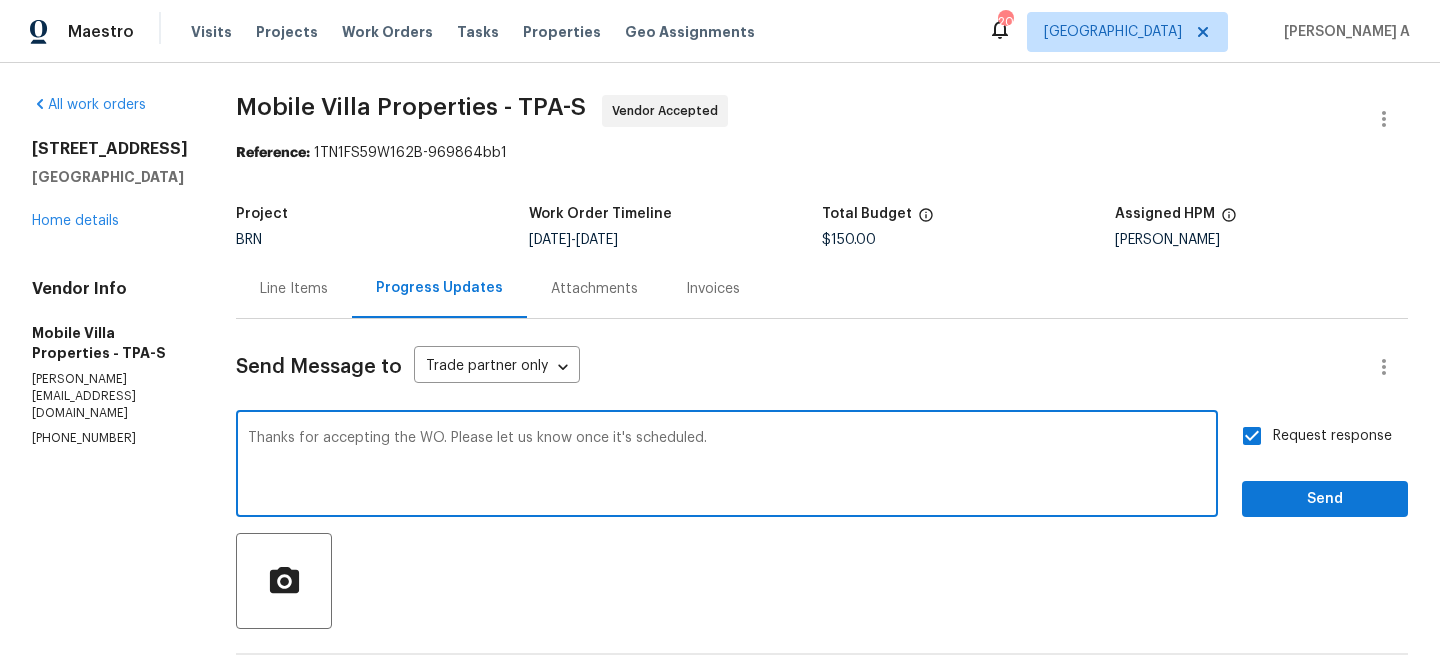 type on "Thanks for accepting the WO. Please let us know once it's scheduled." 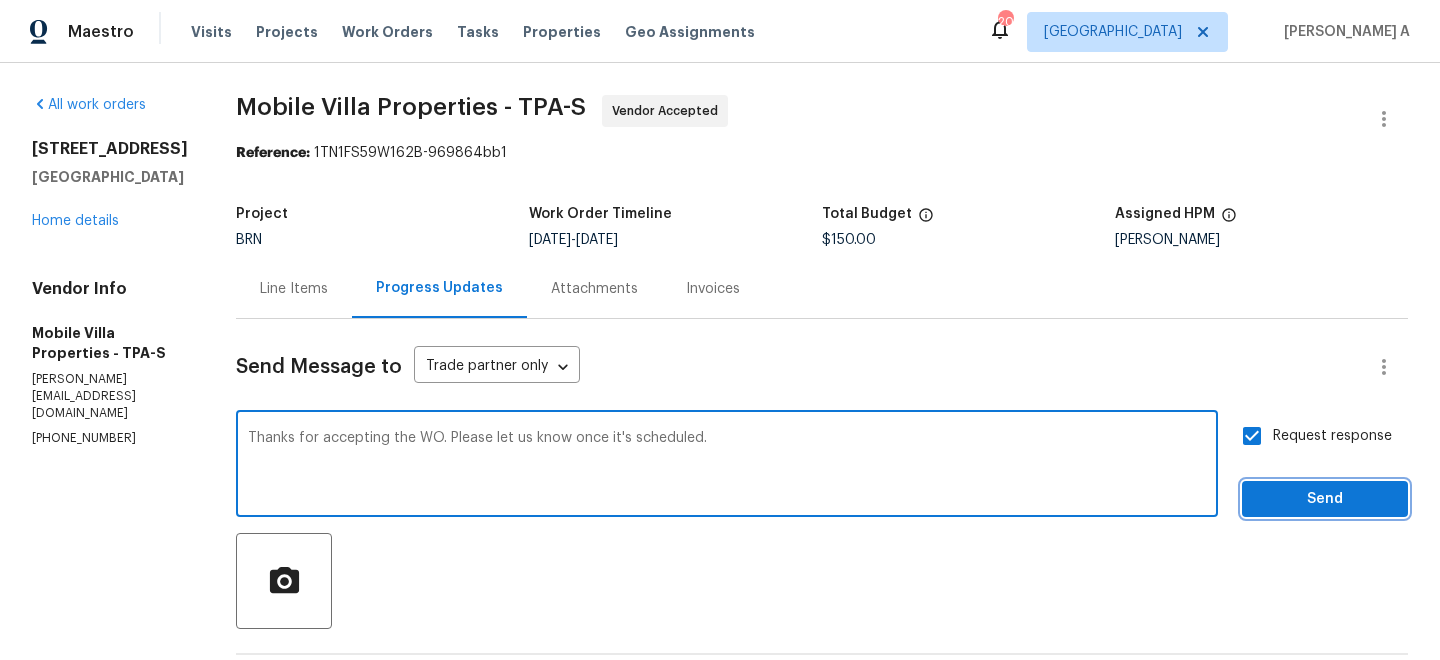 click on "Send" at bounding box center (1325, 499) 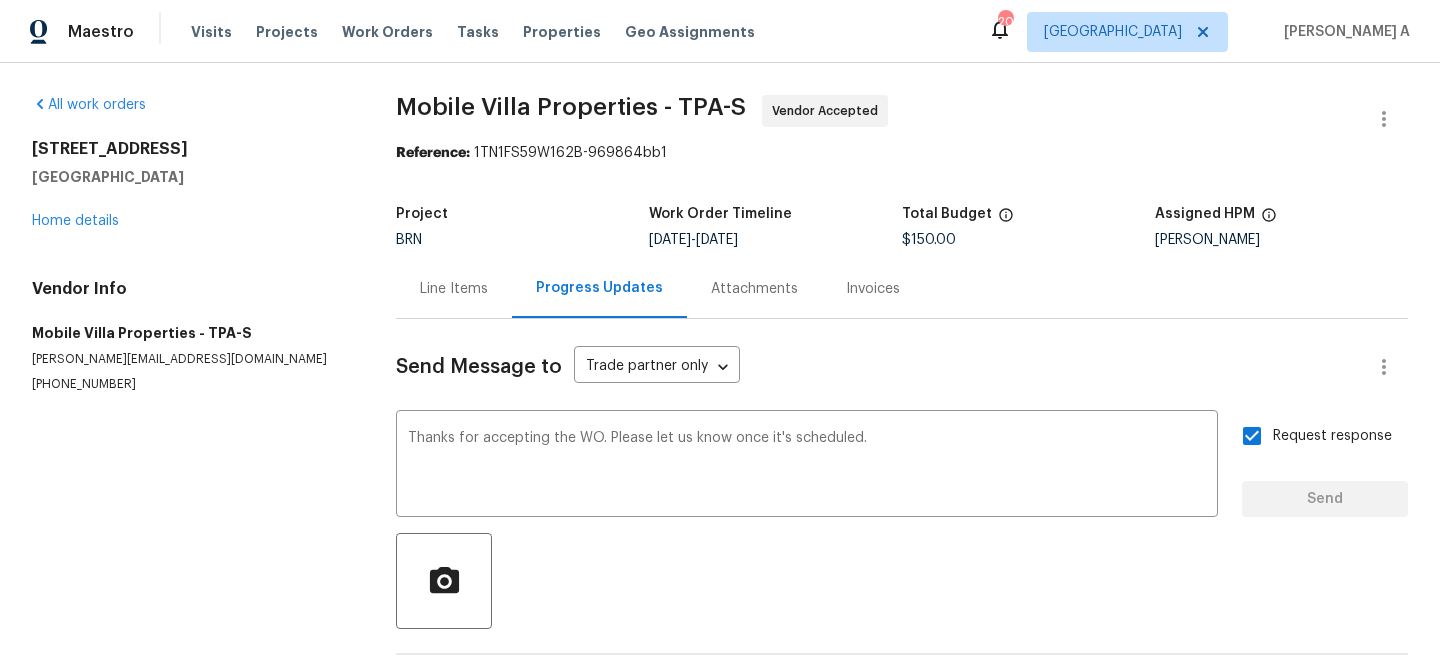 type 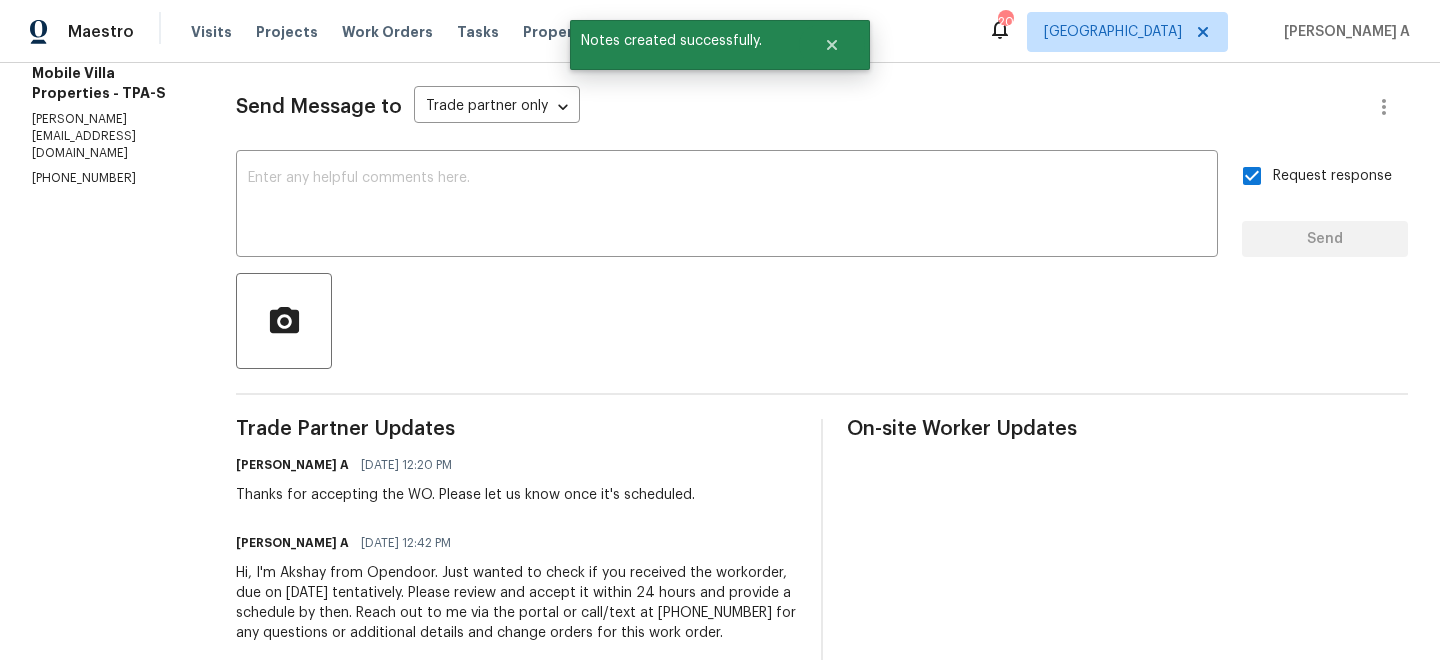 scroll, scrollTop: 266, scrollLeft: 0, axis: vertical 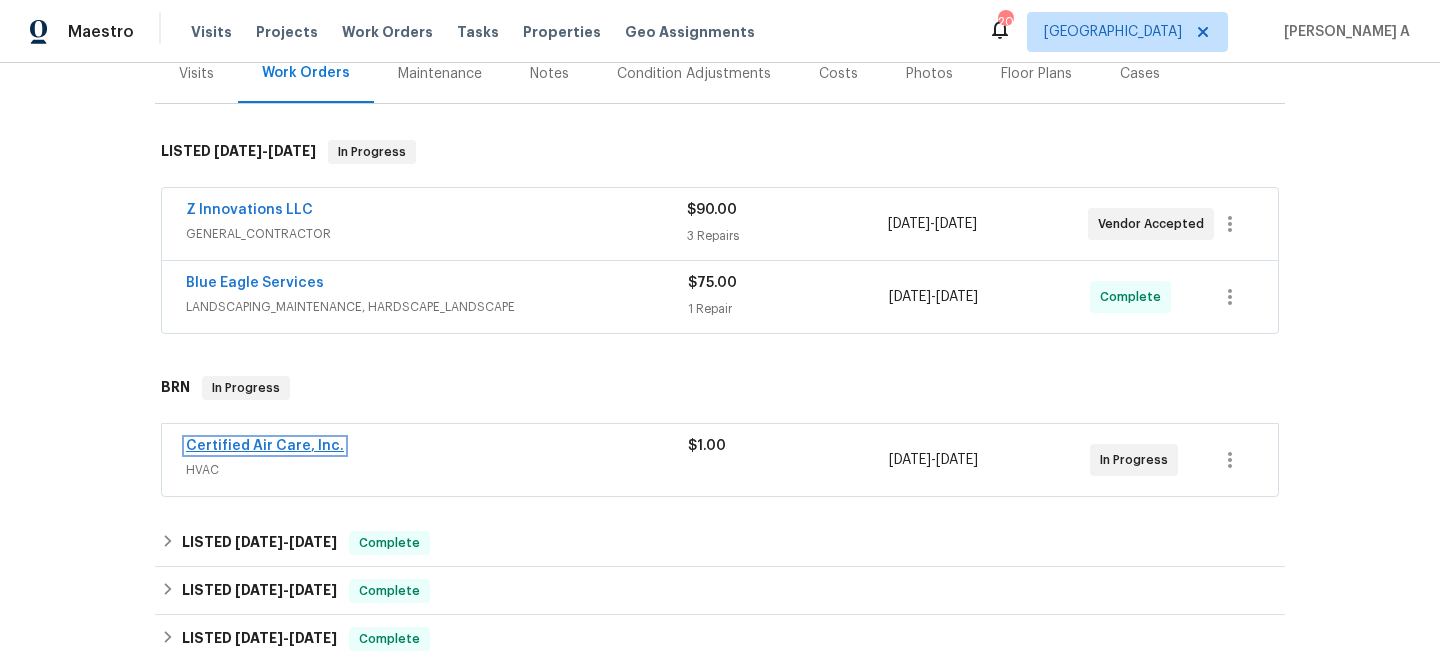 click on "Certified Air Care, Inc." at bounding box center [265, 446] 